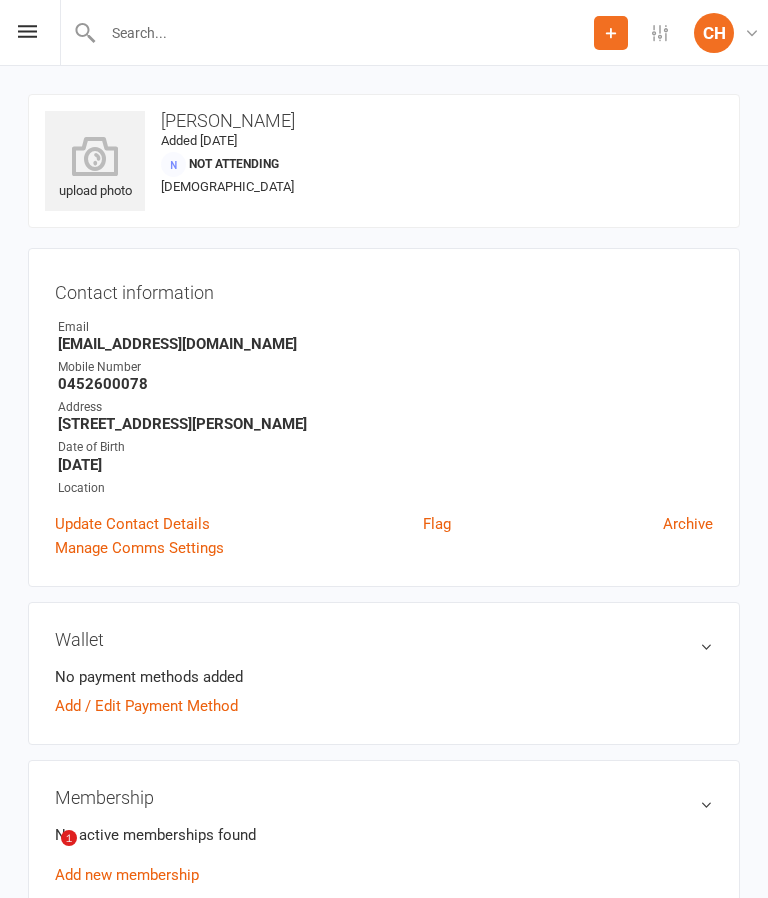 scroll, scrollTop: 87, scrollLeft: 0, axis: vertical 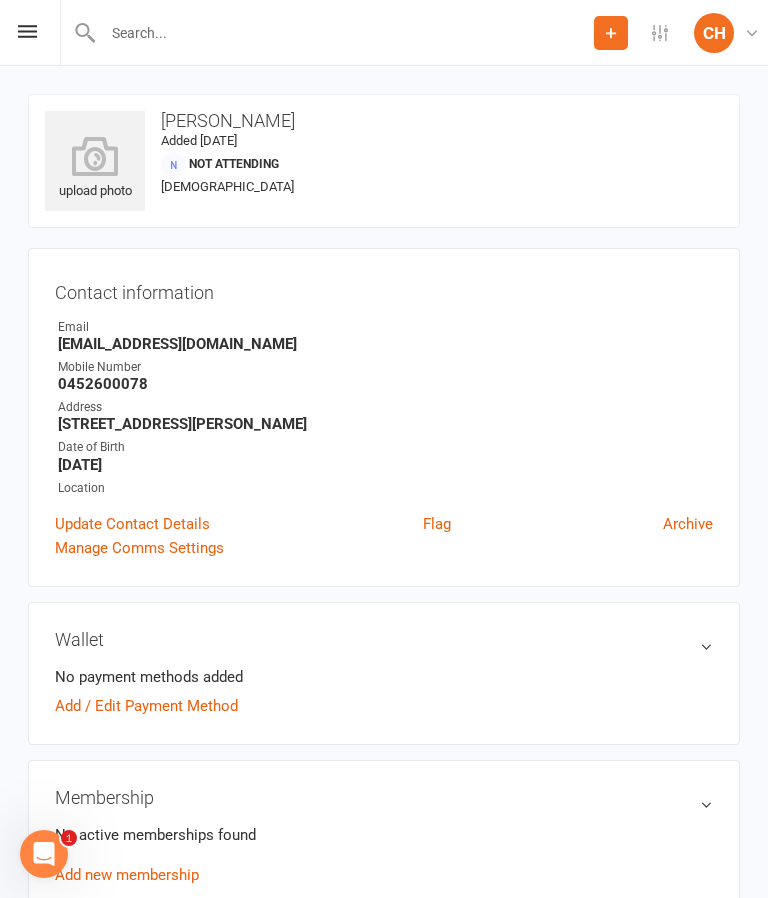 click at bounding box center (27, 31) 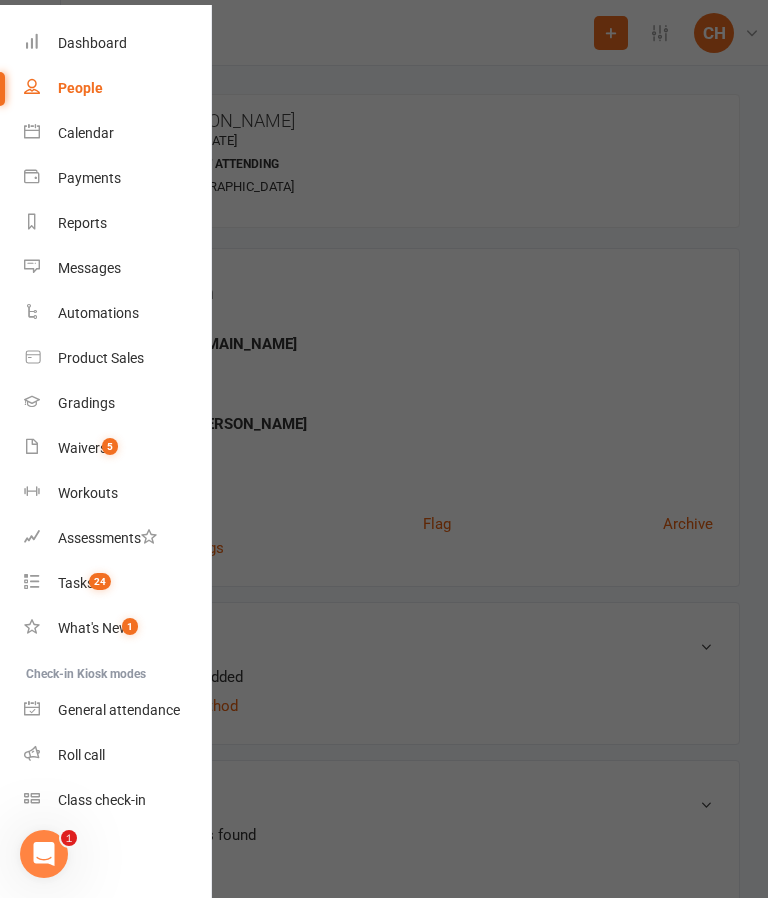 scroll, scrollTop: 64, scrollLeft: 0, axis: vertical 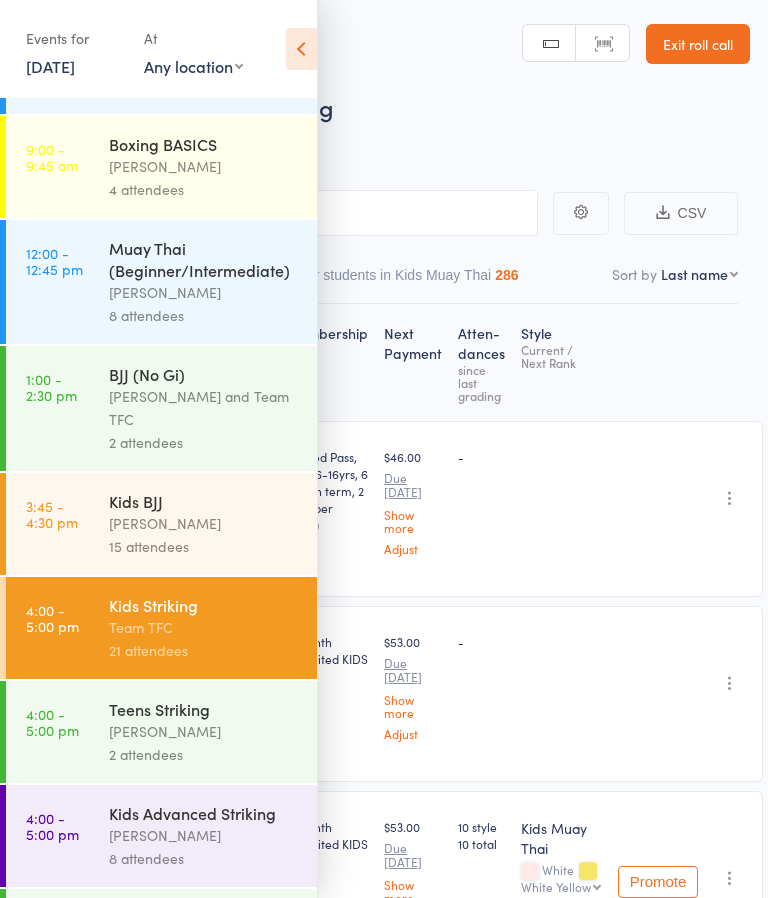 click on "[PERSON_NAME]" at bounding box center (204, 731) 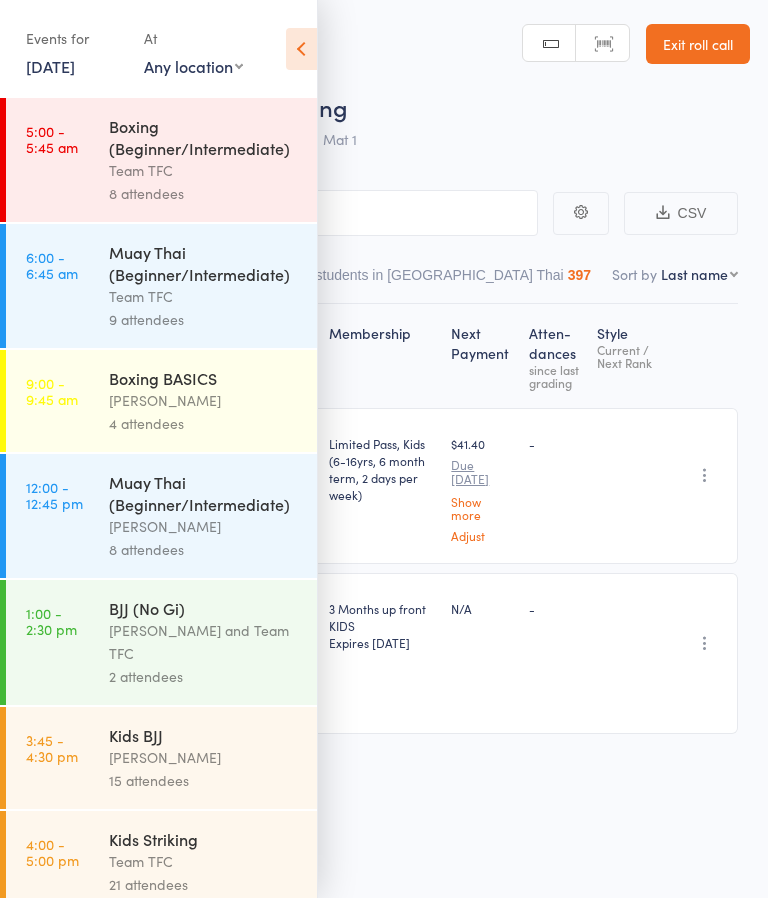click at bounding box center [301, 49] 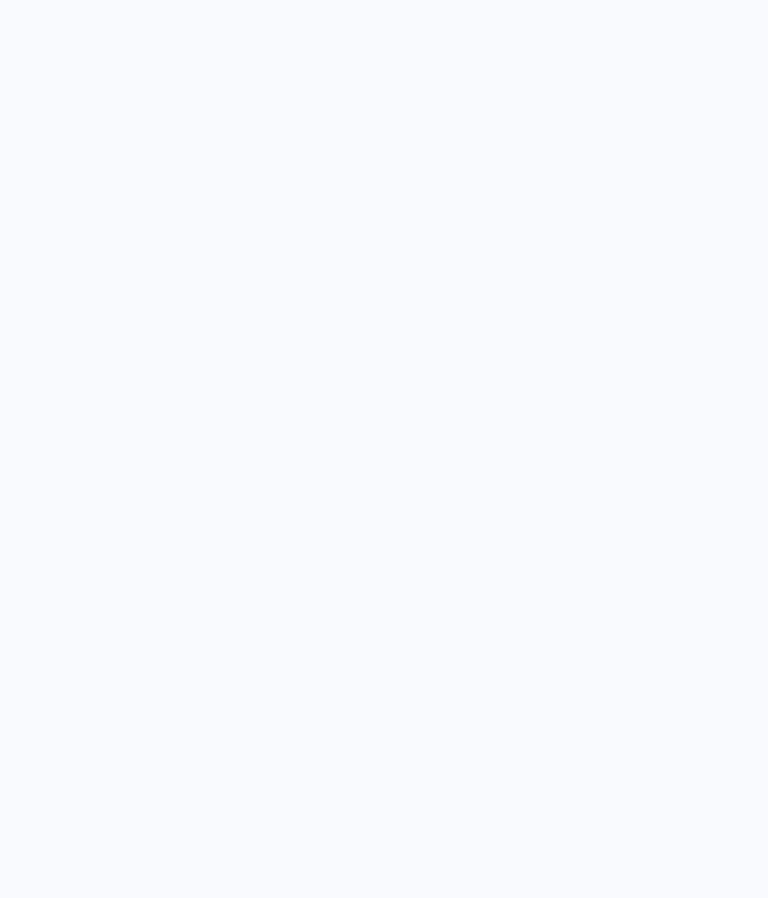 scroll, scrollTop: 0, scrollLeft: 0, axis: both 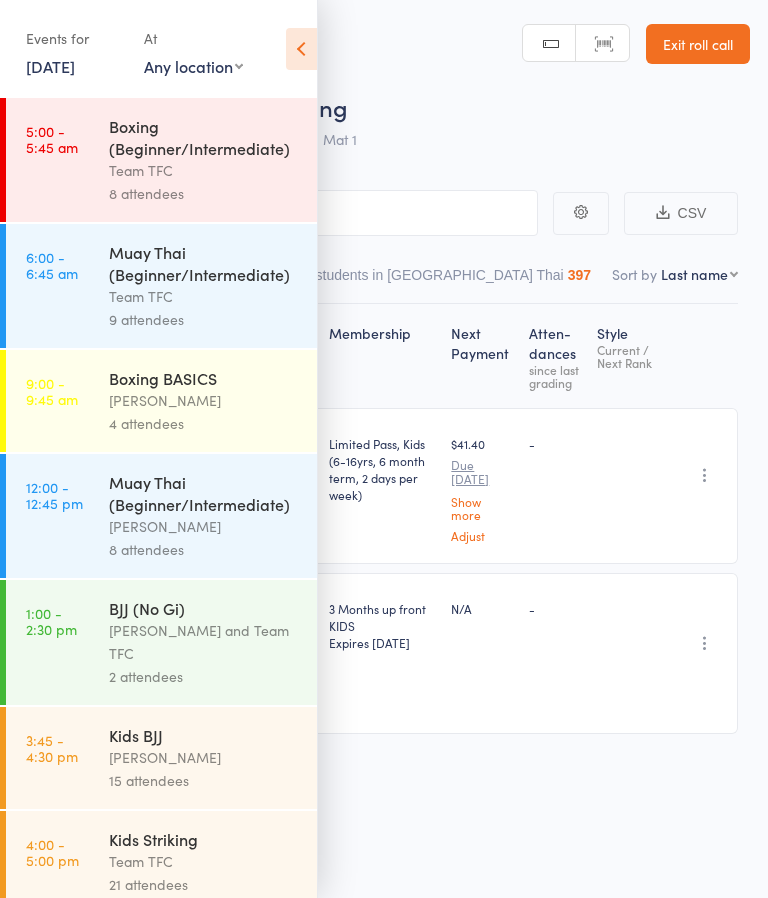 click at bounding box center [301, 49] 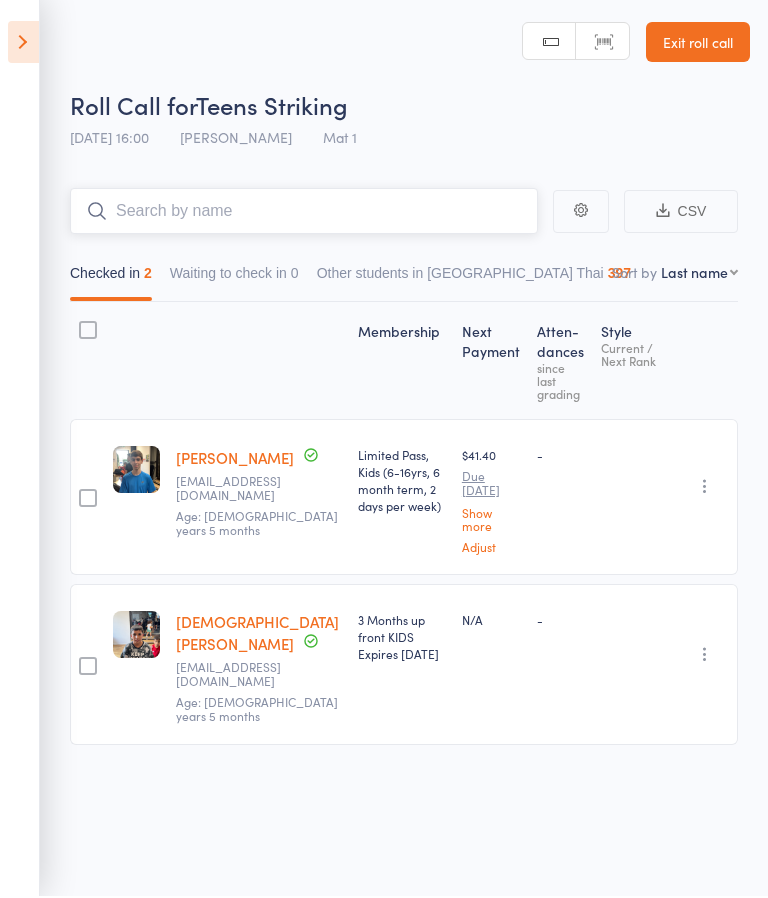 click at bounding box center [304, 213] 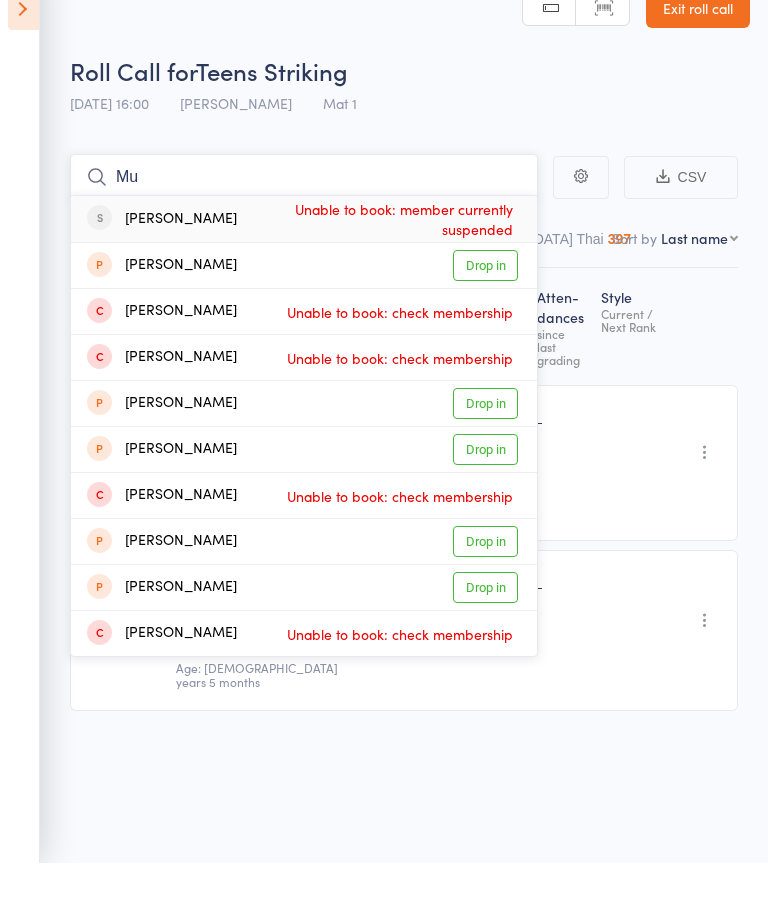 type on "M" 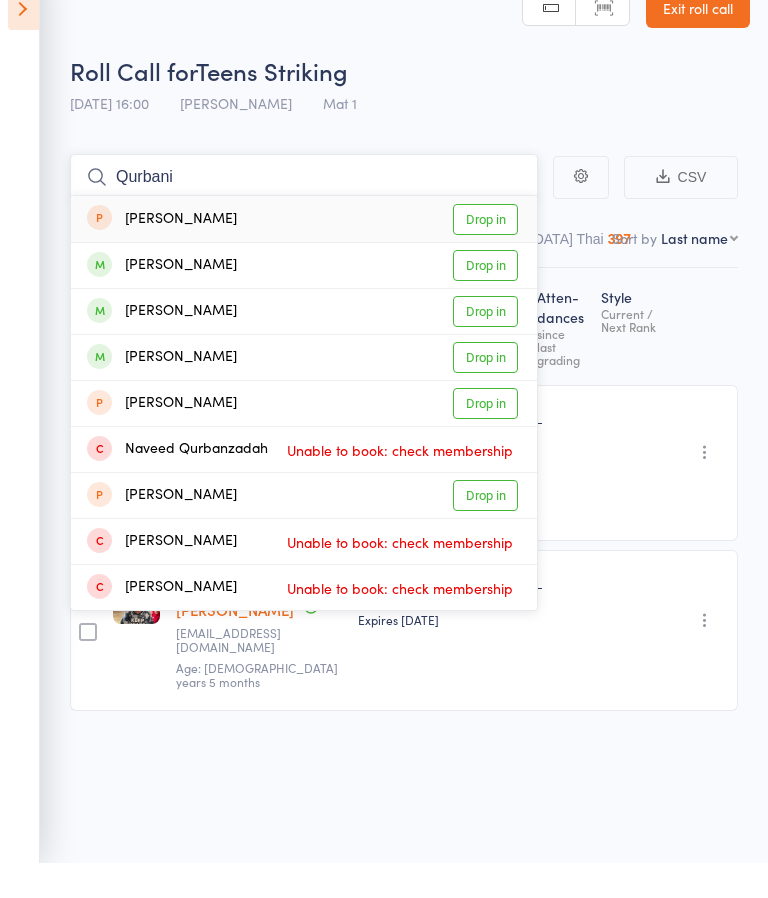 type on "Qurbani" 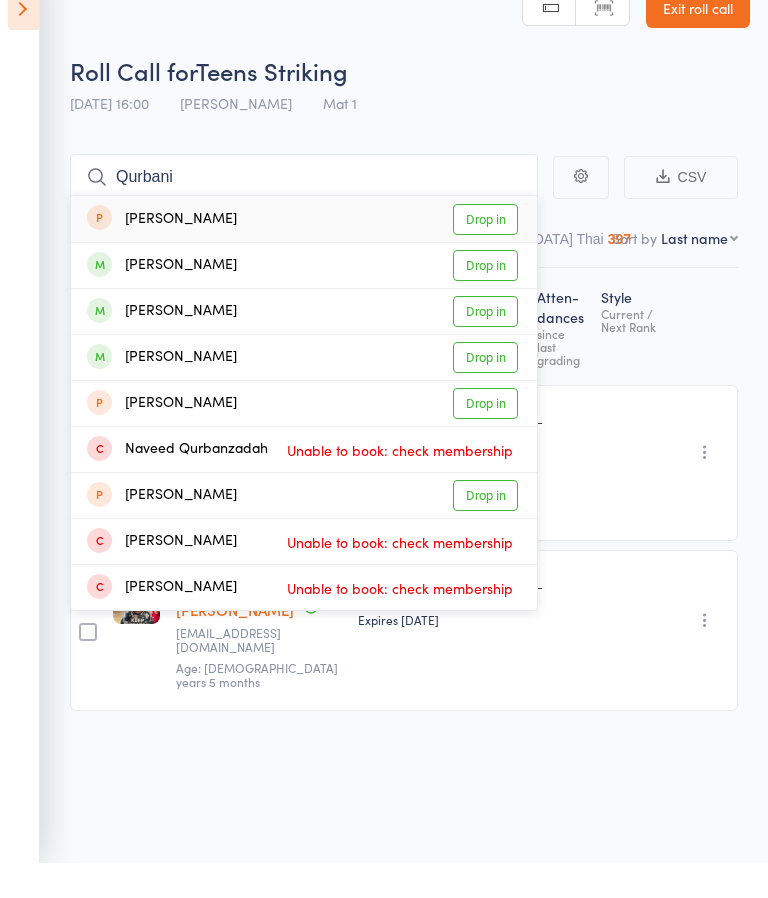 click on "Drop in" at bounding box center [485, 300] 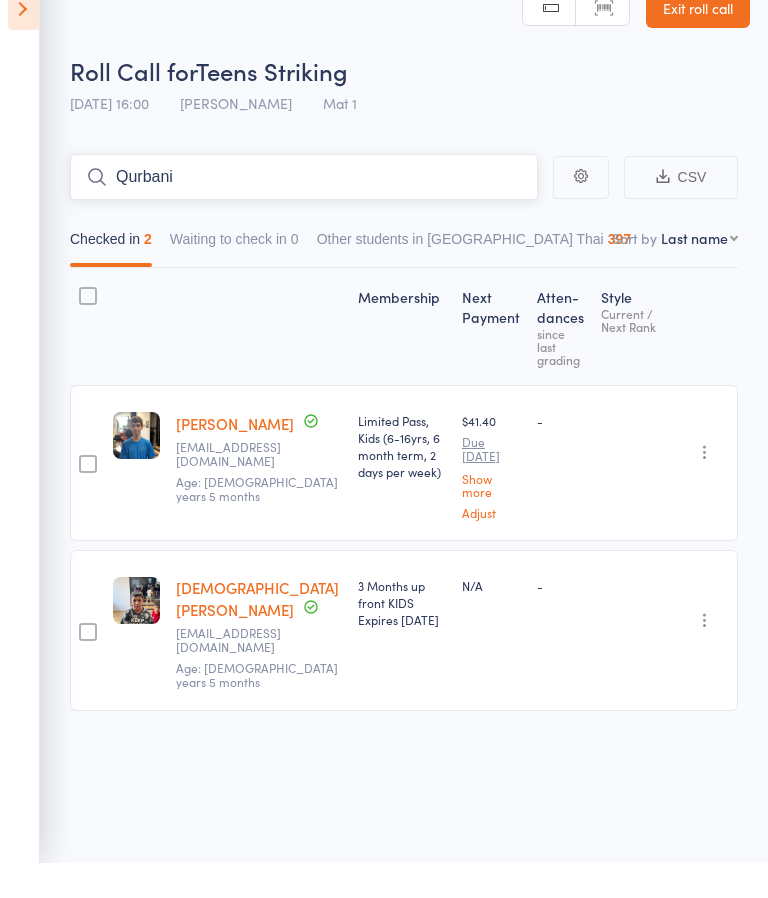 type 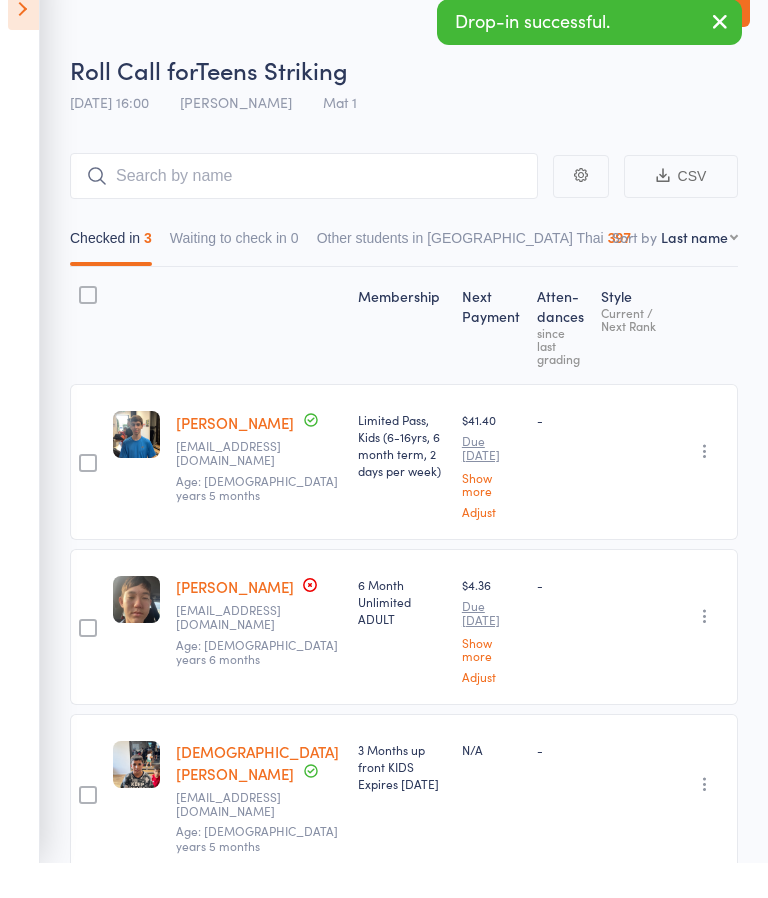 click at bounding box center (720, 56) 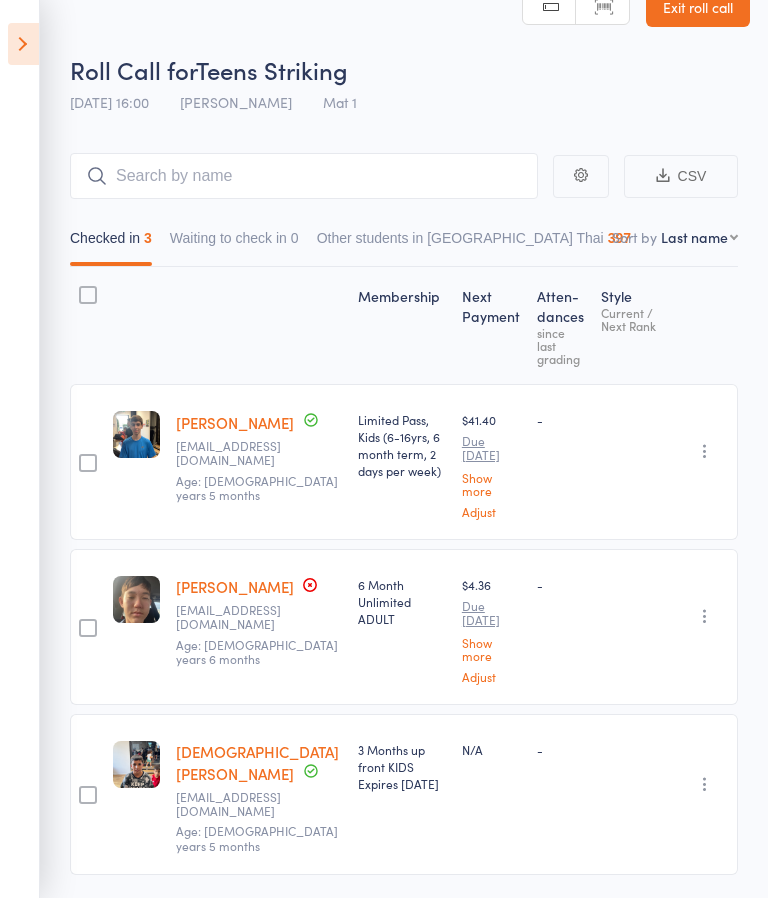 scroll, scrollTop: 51, scrollLeft: 0, axis: vertical 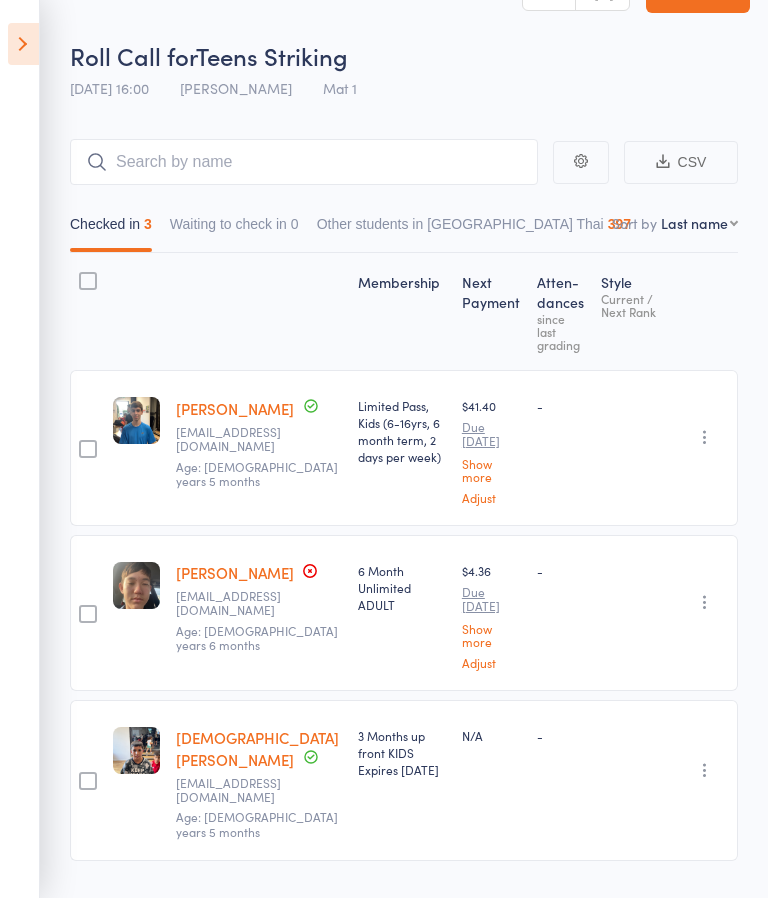 click on "Mohammad Qurbani" at bounding box center [235, 572] 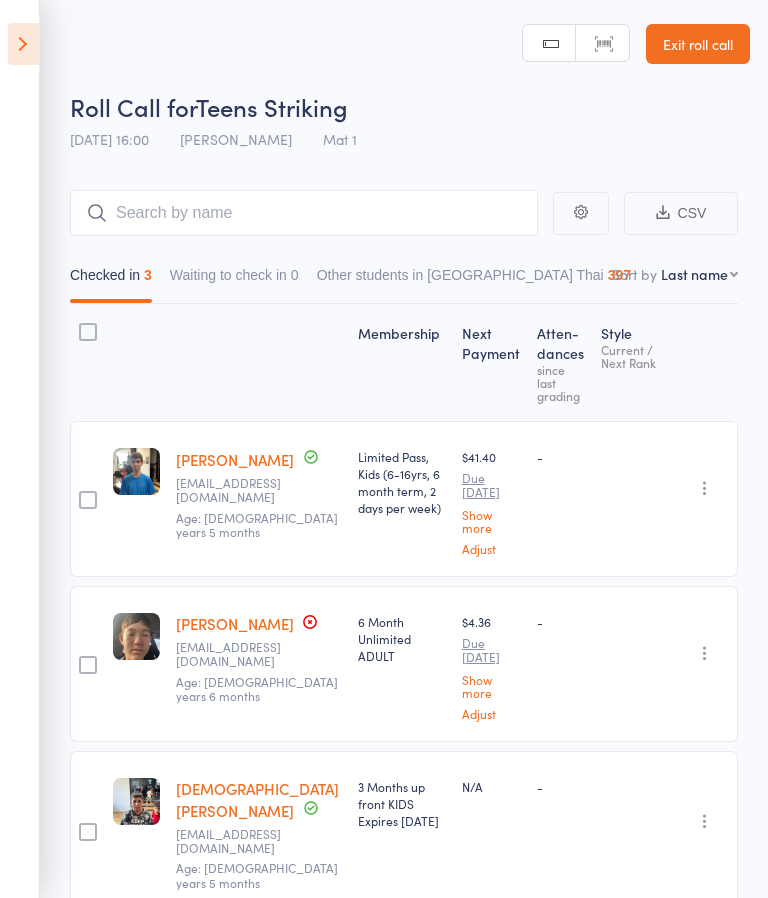 click on "Roll Call for  Teens Striking 14 Jul 16:00  Nathaniel Law  Mat 1  Manual search Scanner input Exit roll call" at bounding box center [384, 80] 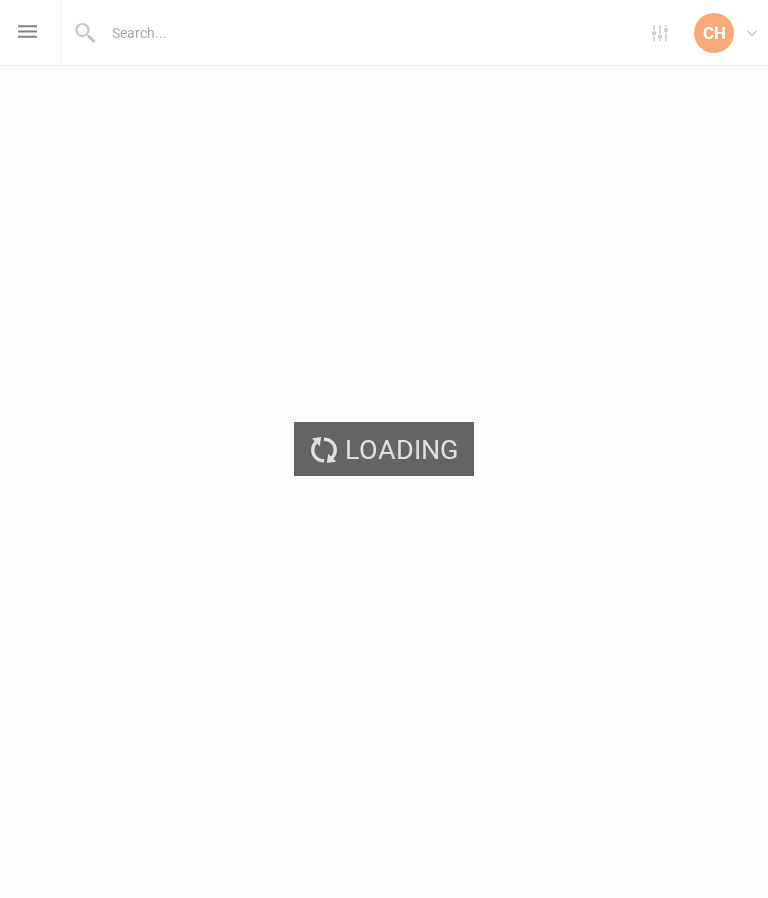 scroll, scrollTop: 0, scrollLeft: 0, axis: both 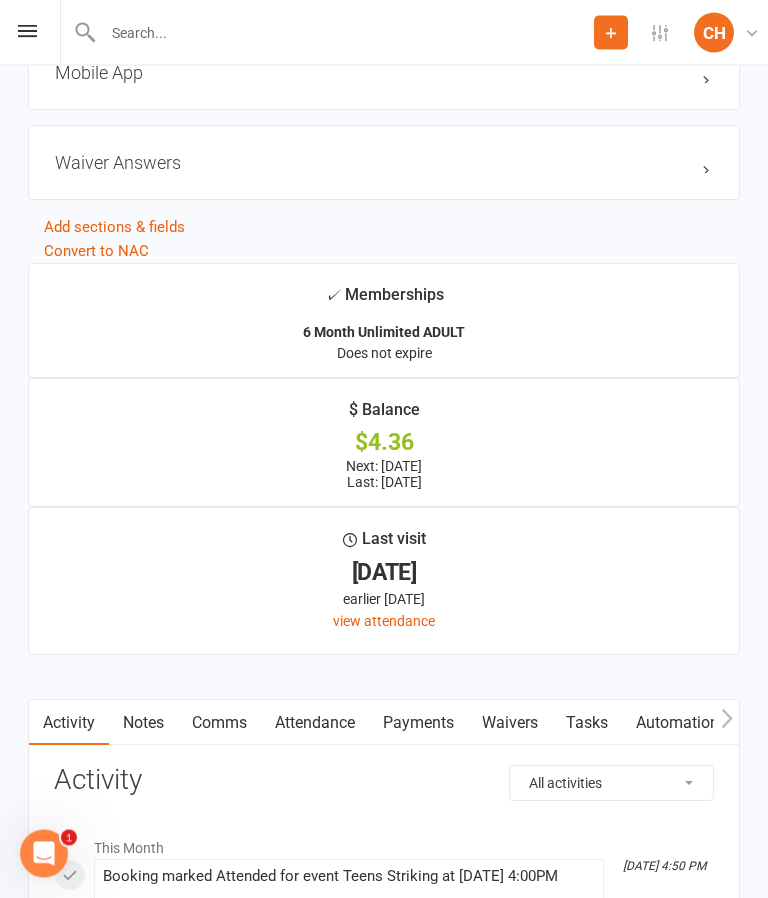click on "Payments" at bounding box center [418, 724] 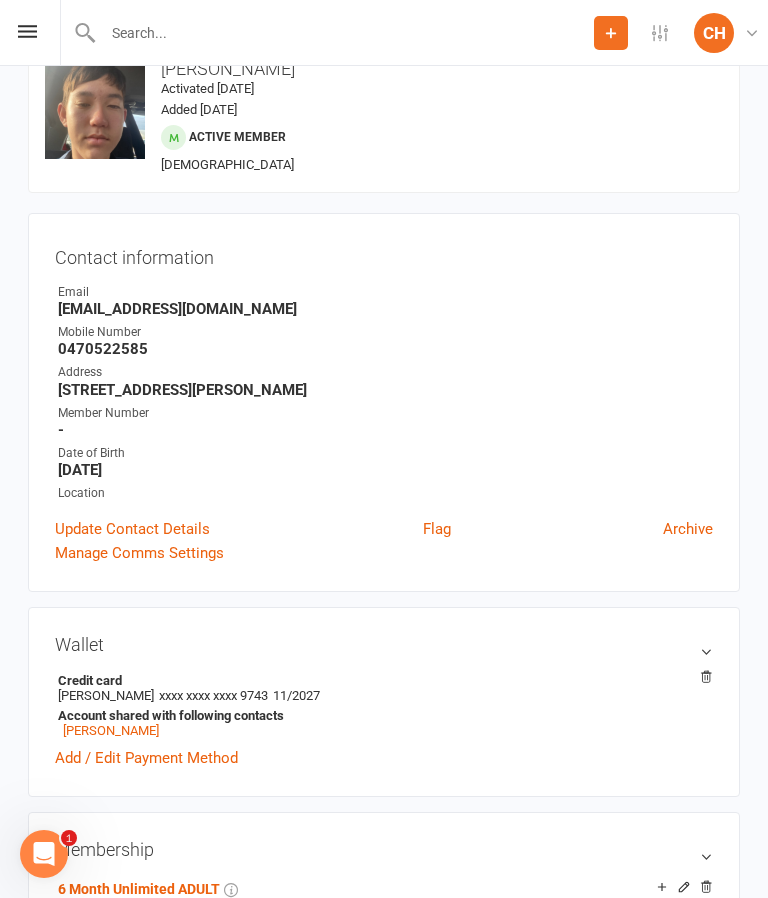 scroll, scrollTop: 0, scrollLeft: 0, axis: both 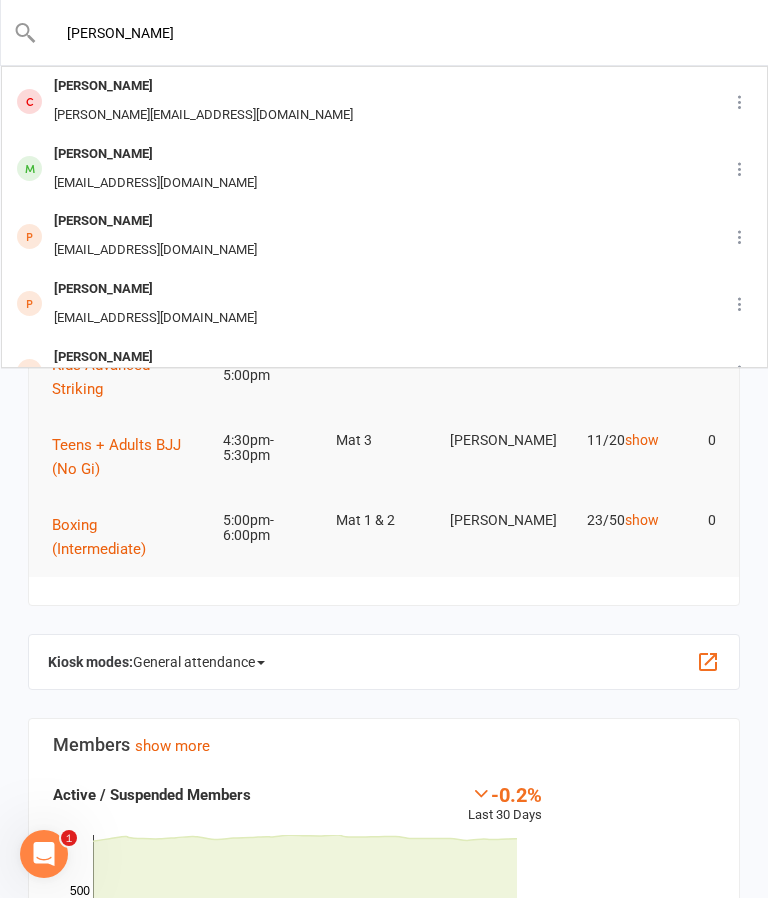 type on "Pavel" 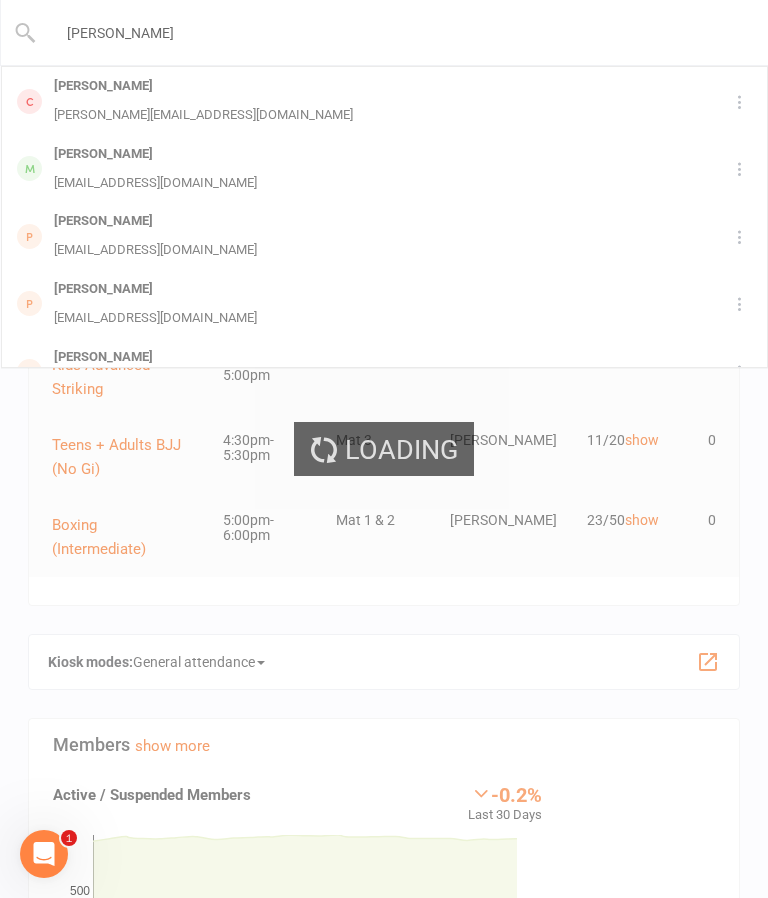 type 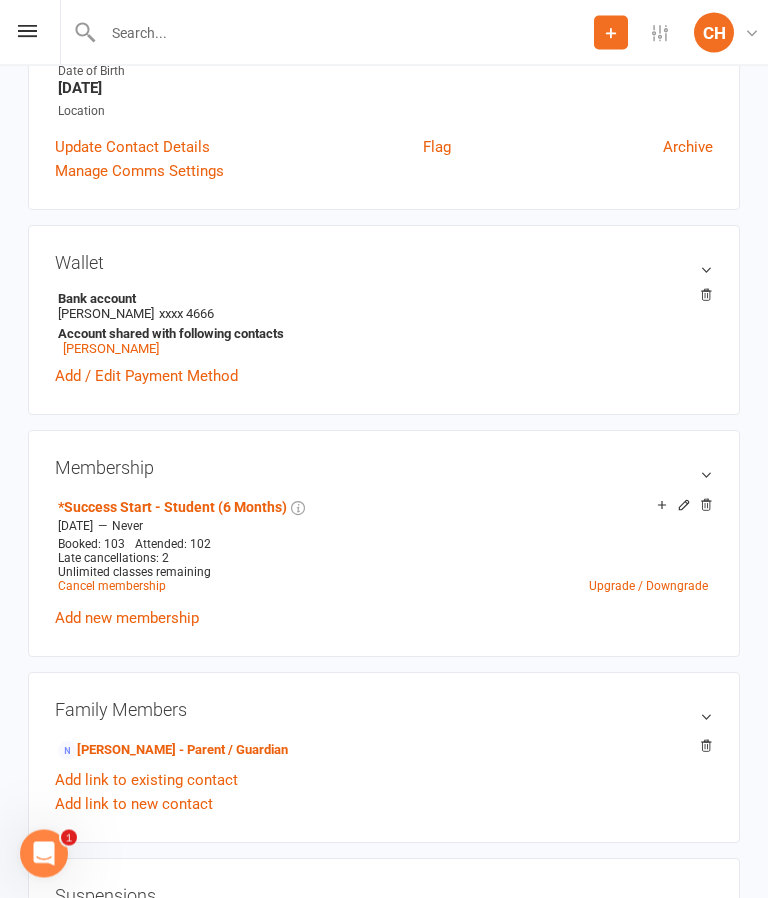 scroll, scrollTop: 440, scrollLeft: 0, axis: vertical 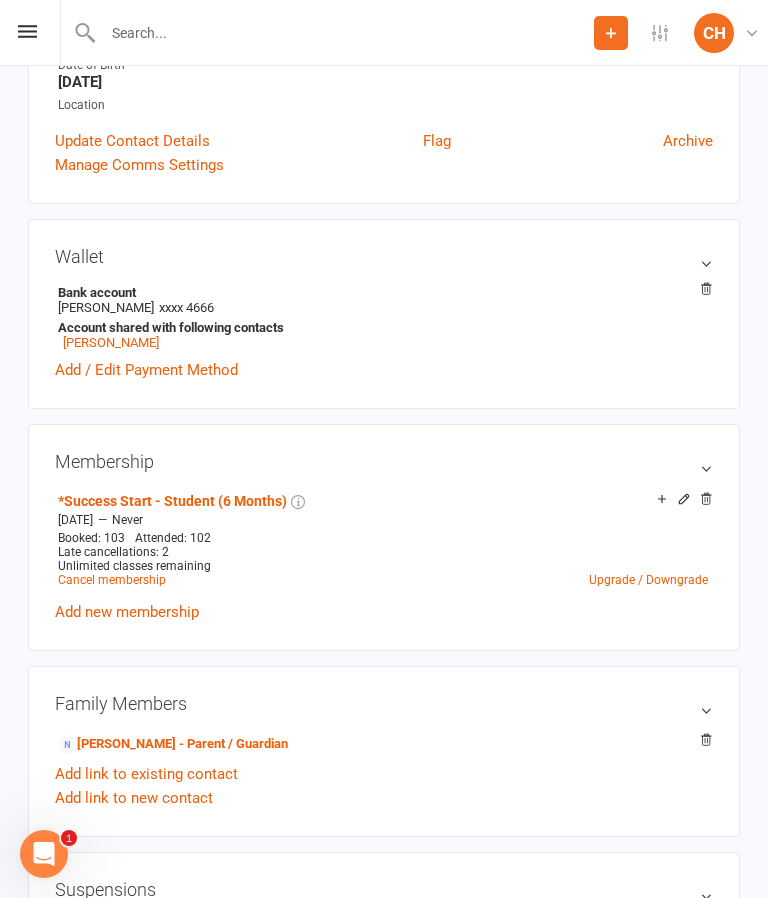 click on "Olga Kolesnikova - Parent / Guardian" at bounding box center [173, 744] 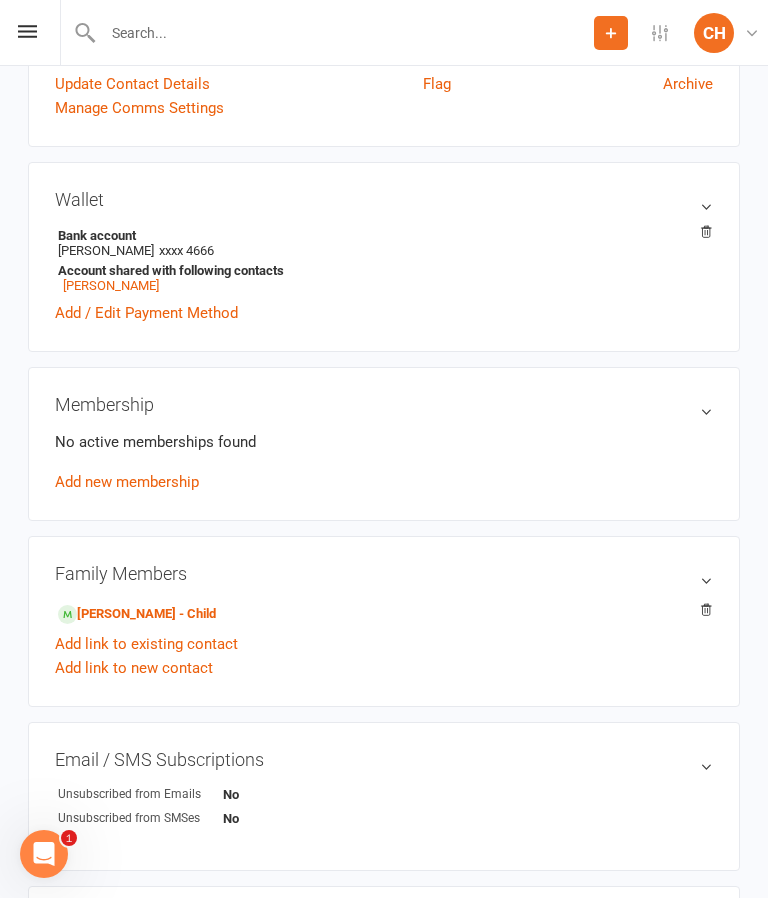 scroll, scrollTop: 0, scrollLeft: 0, axis: both 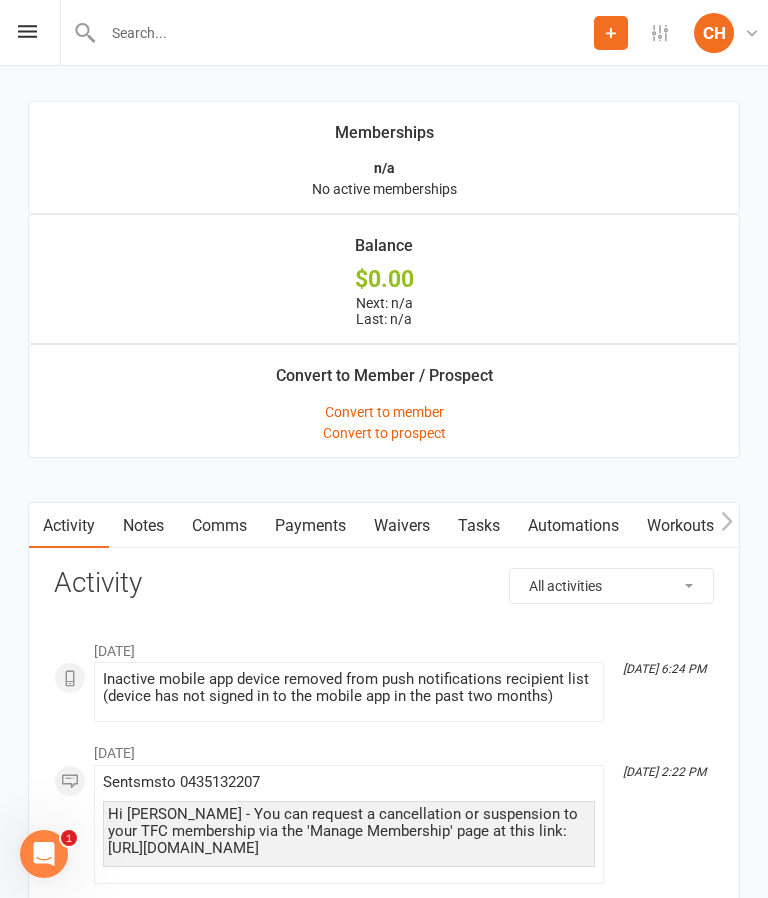 click on "Waivers" at bounding box center [402, 526] 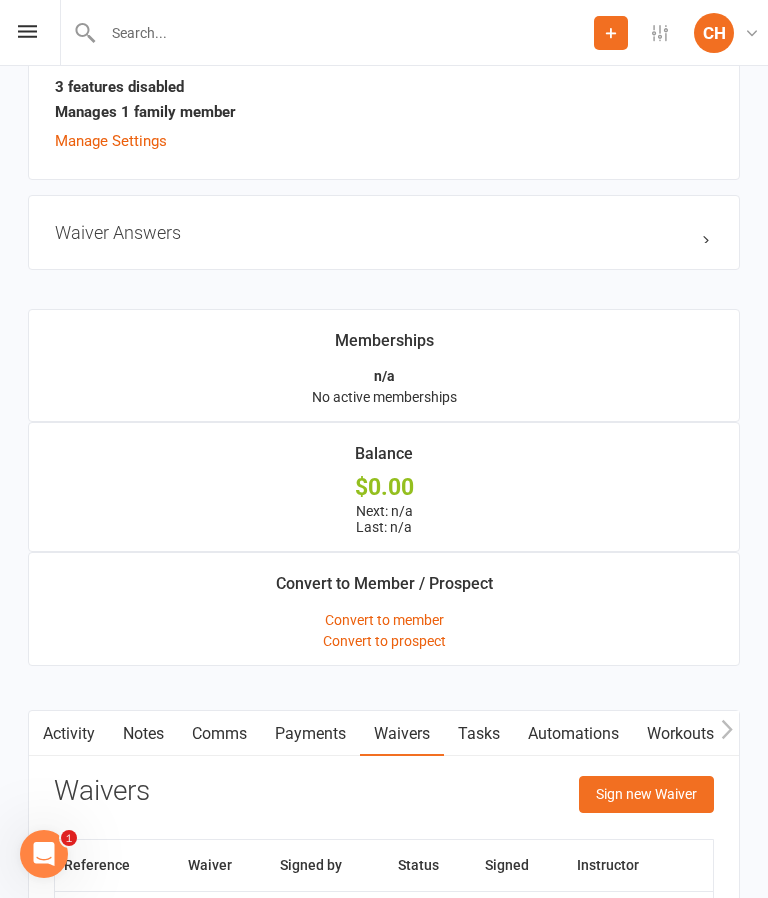 scroll, scrollTop: 1381, scrollLeft: 0, axis: vertical 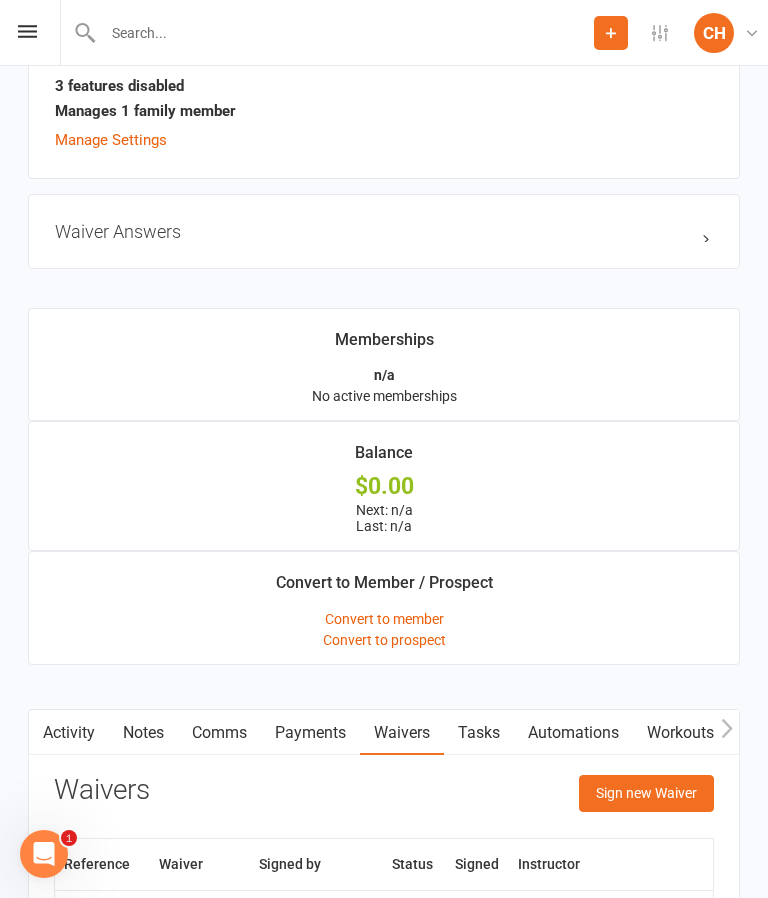 click on "Workouts" at bounding box center [680, 733] 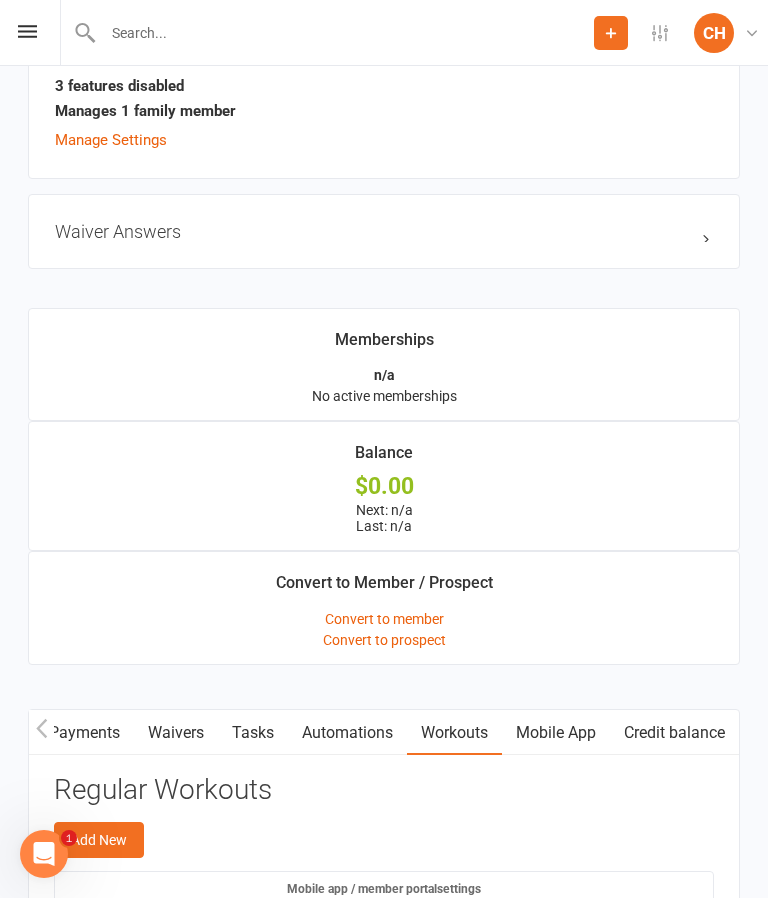 scroll, scrollTop: 0, scrollLeft: 233, axis: horizontal 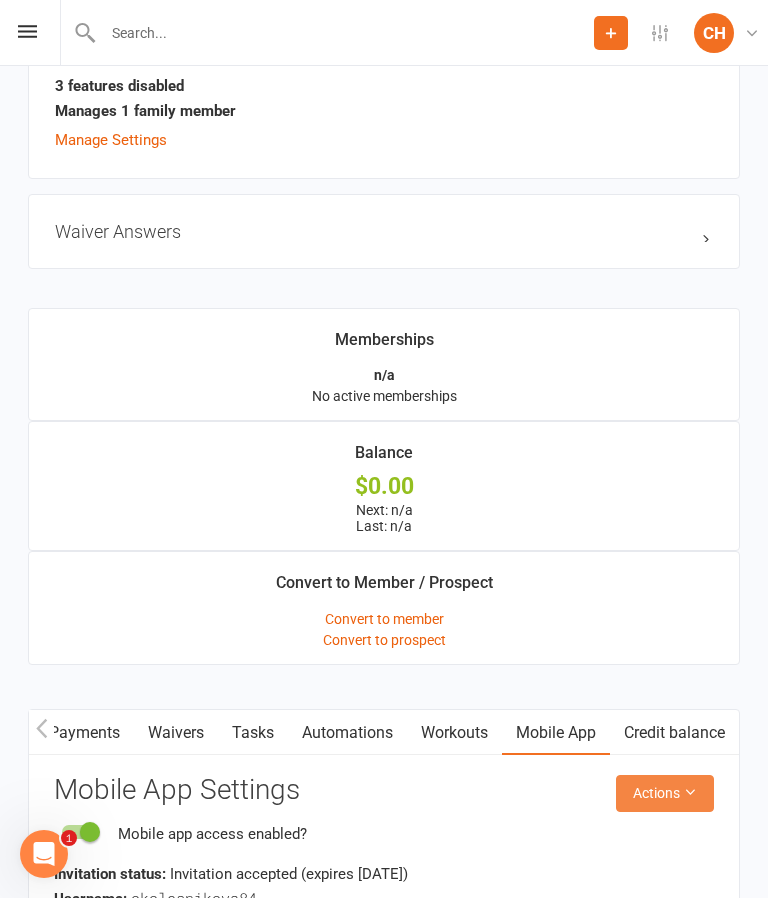 click on "Actions" at bounding box center (665, 793) 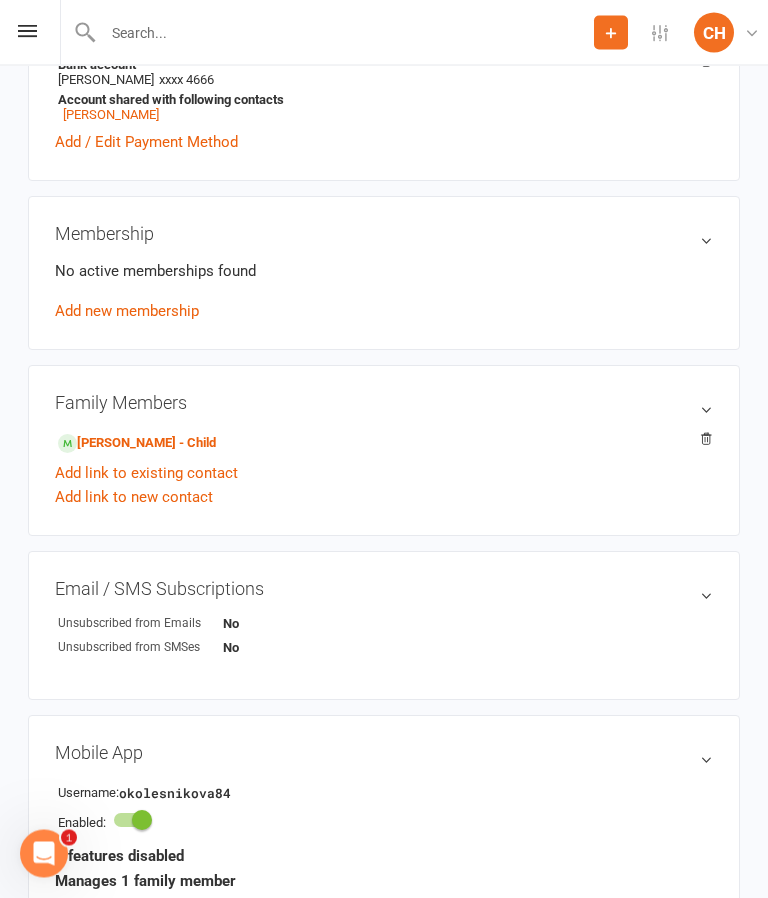 scroll, scrollTop: 611, scrollLeft: 0, axis: vertical 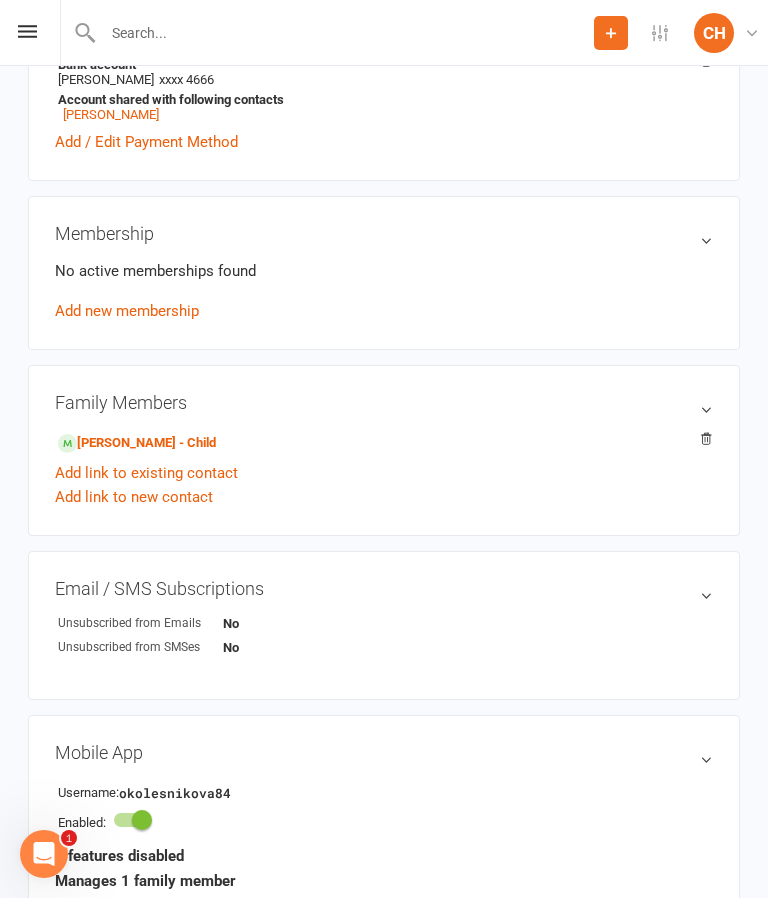 click on "Pavel Kozinets - Child" at bounding box center (137, 443) 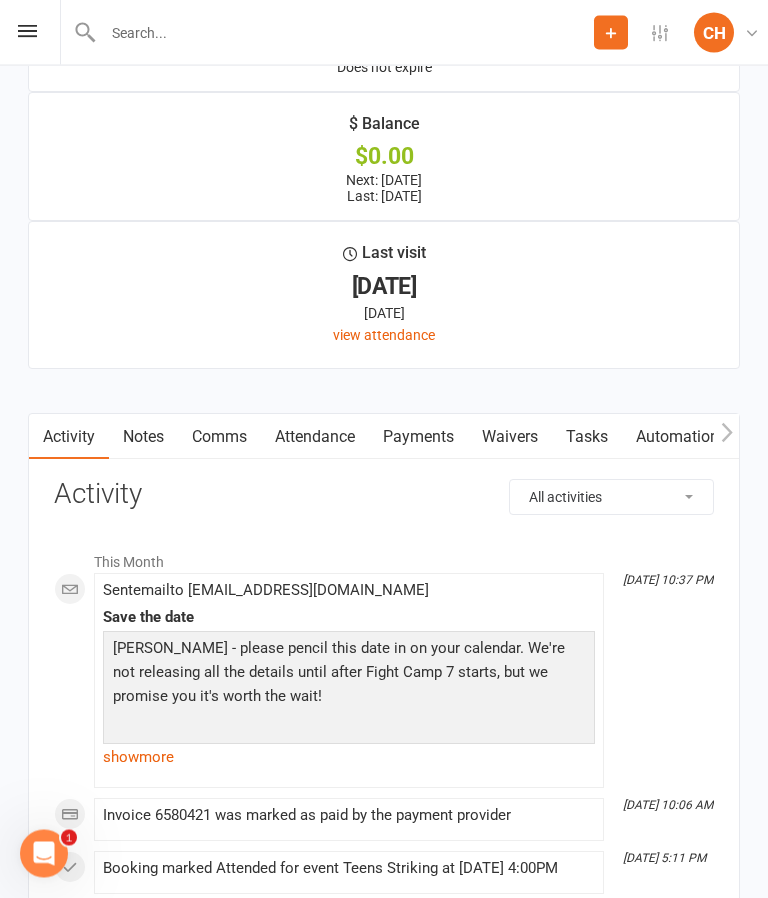 scroll, scrollTop: 2759, scrollLeft: 0, axis: vertical 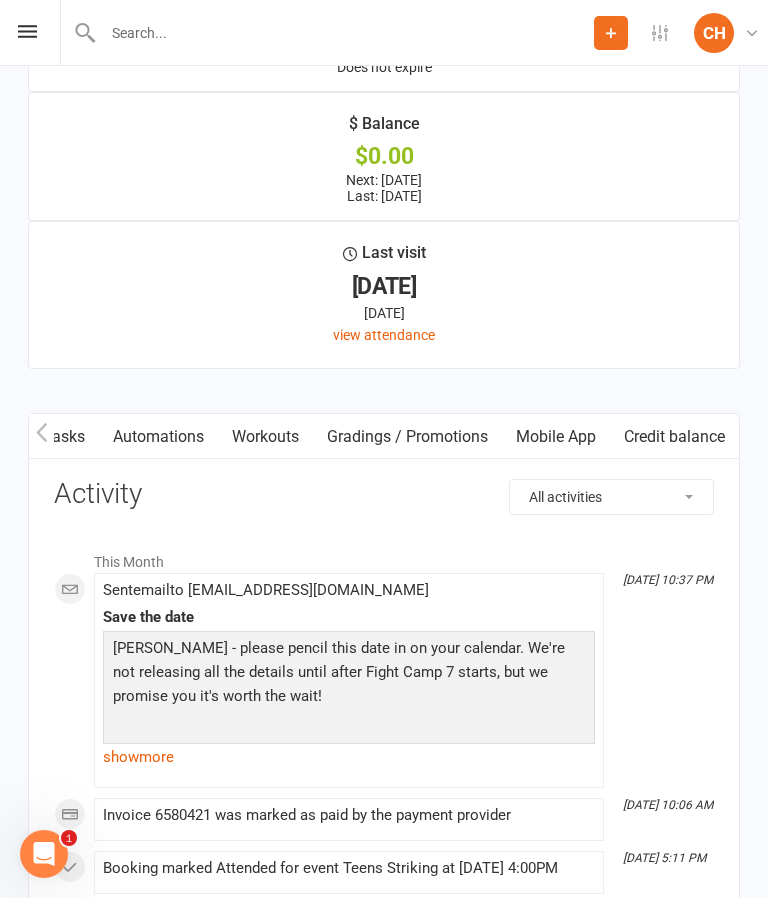 click on "Mobile App" at bounding box center [556, 437] 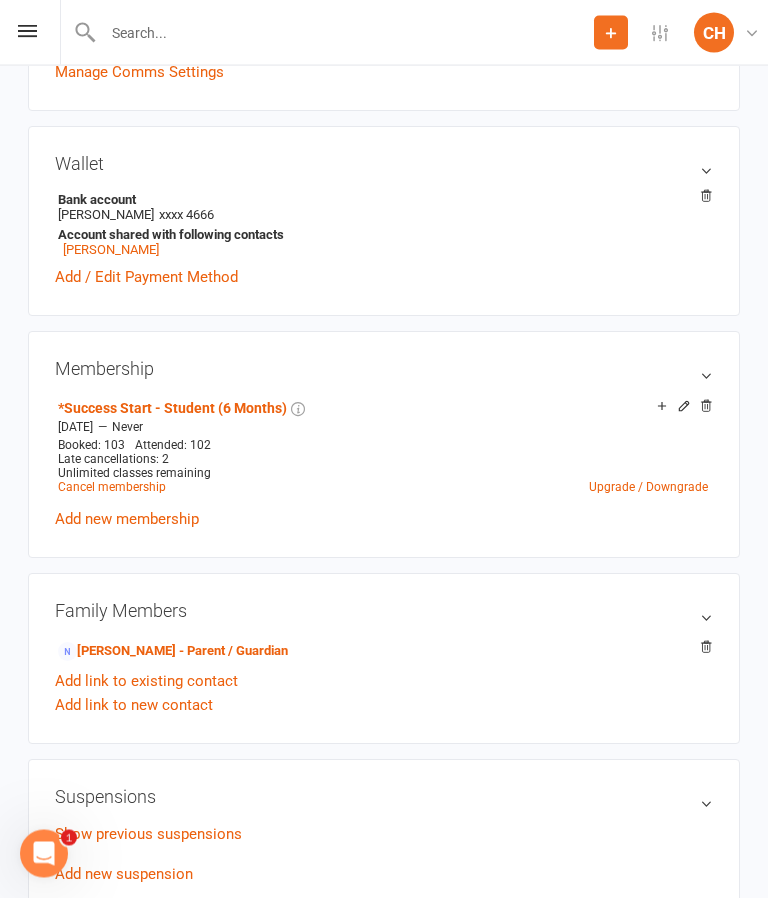 scroll, scrollTop: 533, scrollLeft: 0, axis: vertical 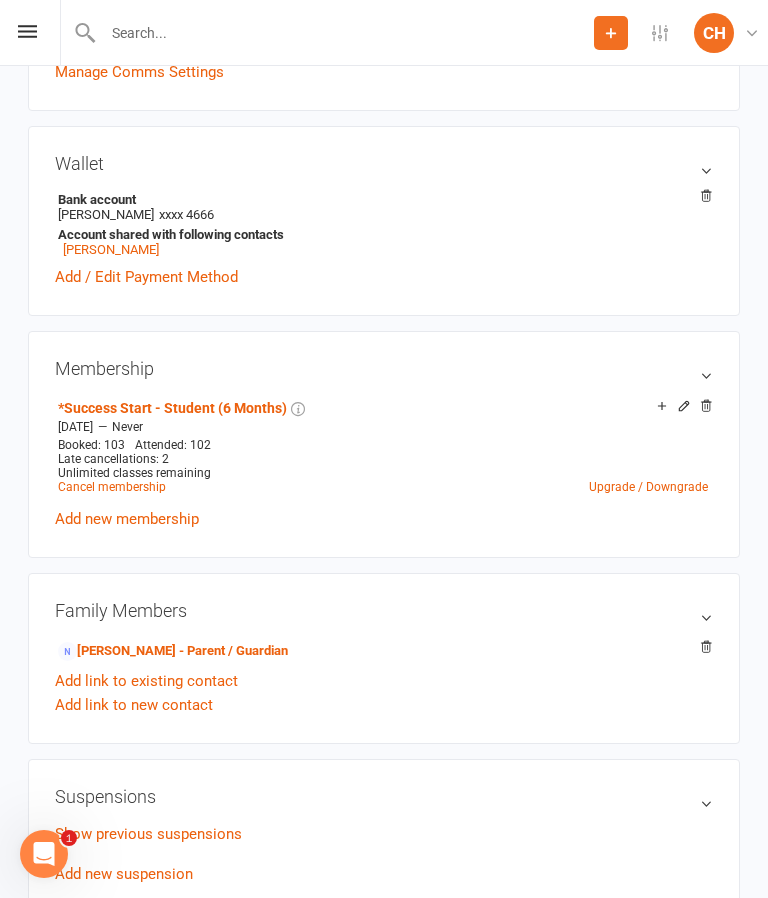 click on "Olga Kolesnikova - Parent / Guardian" at bounding box center [173, 651] 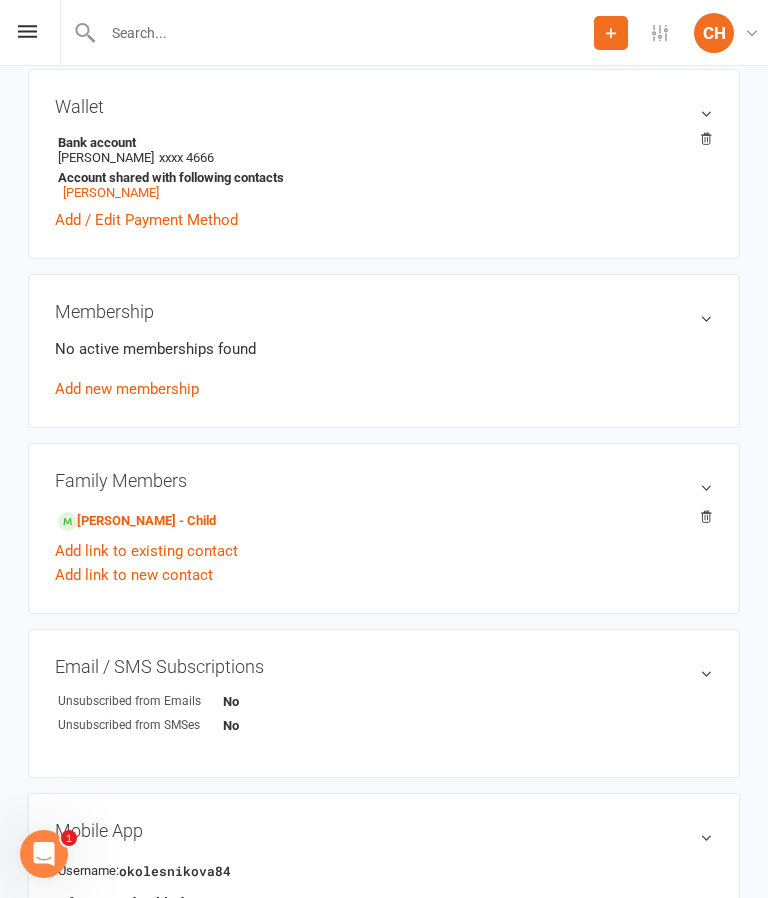 scroll, scrollTop: 0, scrollLeft: 0, axis: both 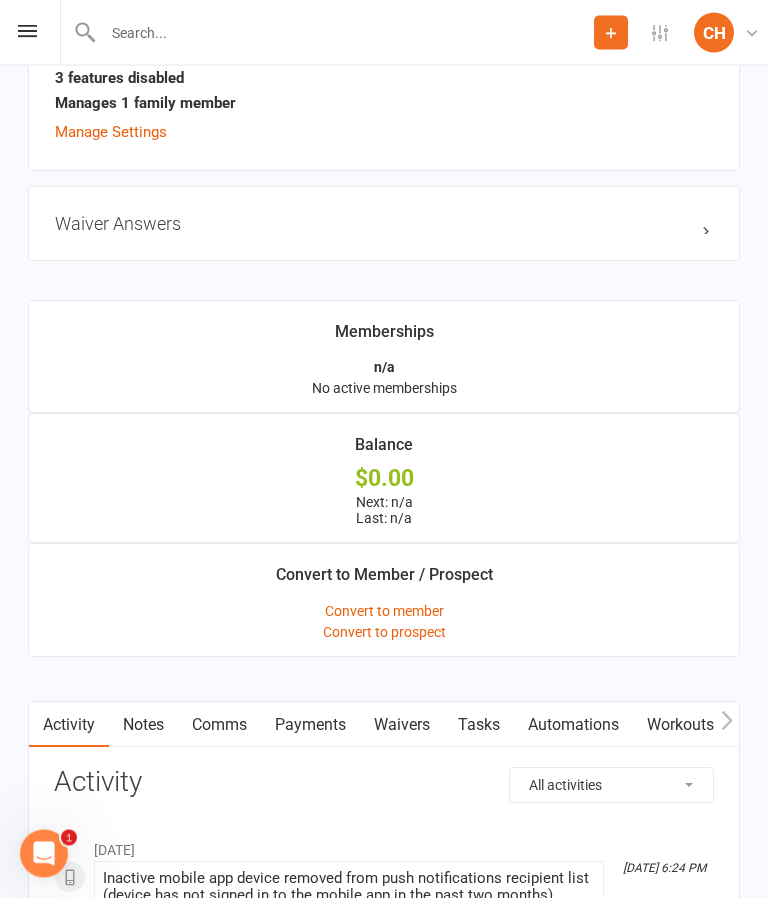 click 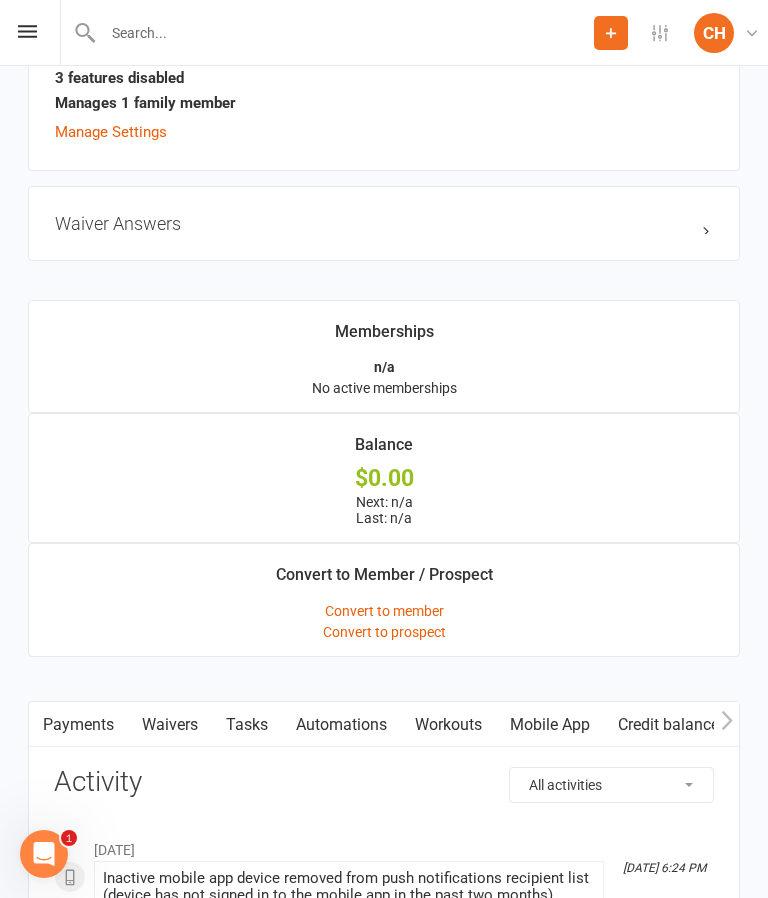 scroll, scrollTop: 0, scrollLeft: 232, axis: horizontal 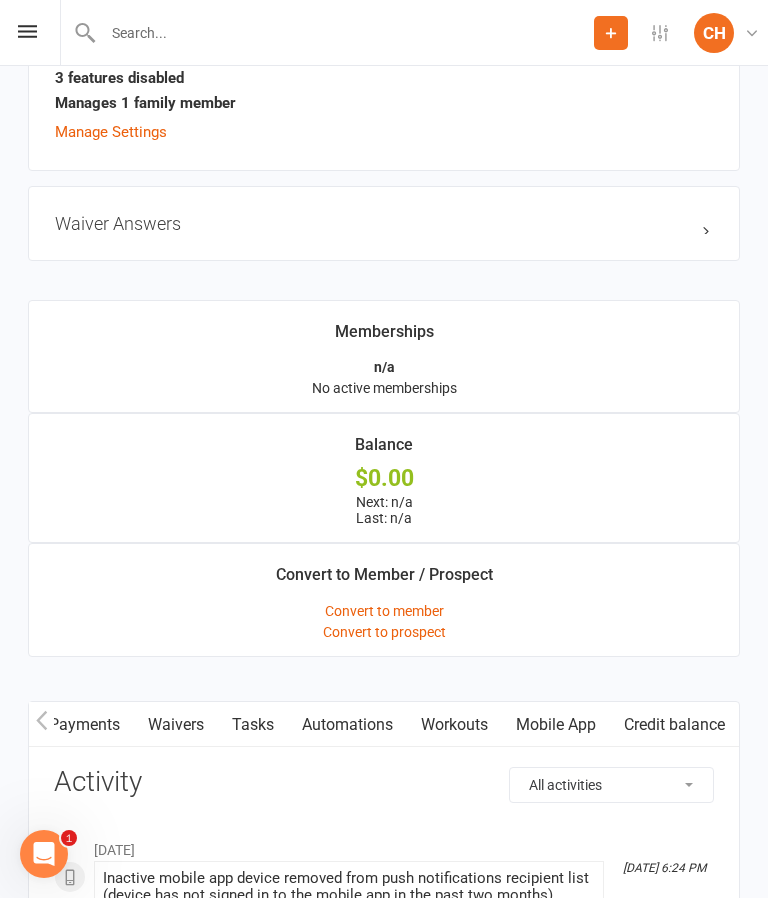 click on "Mobile App" at bounding box center (556, 725) 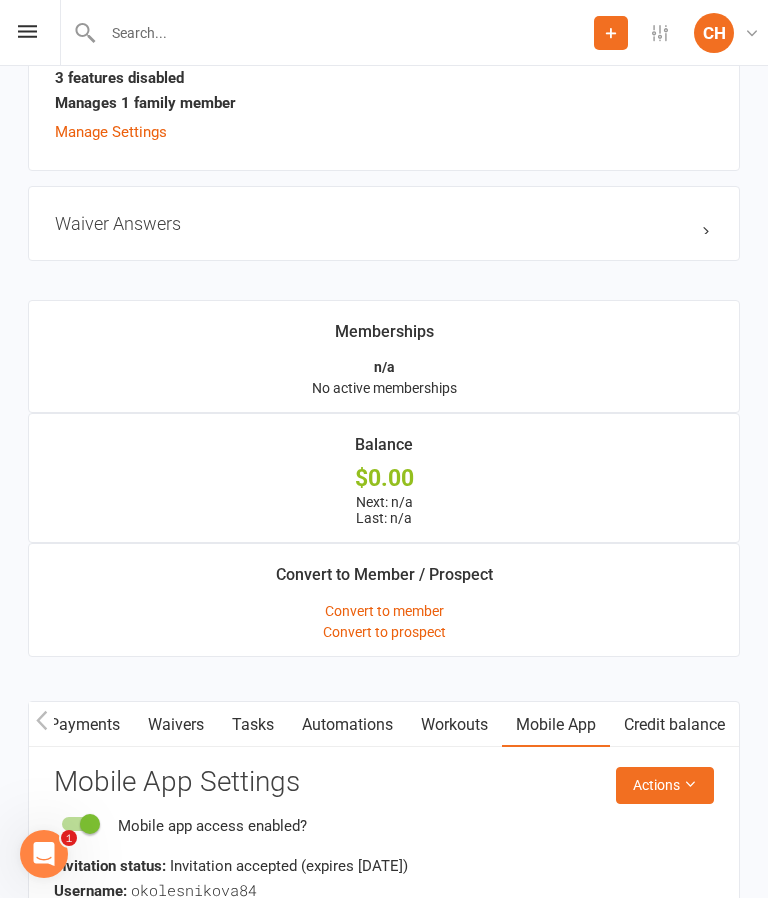 scroll, scrollTop: 1476, scrollLeft: 0, axis: vertical 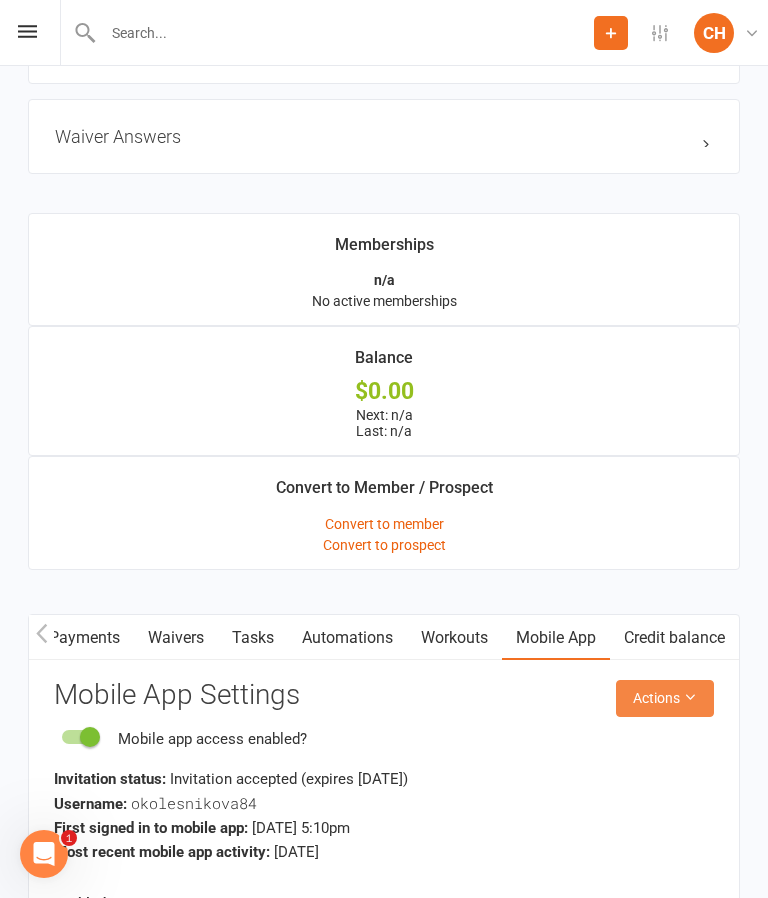 click on "Actions" at bounding box center [665, 698] 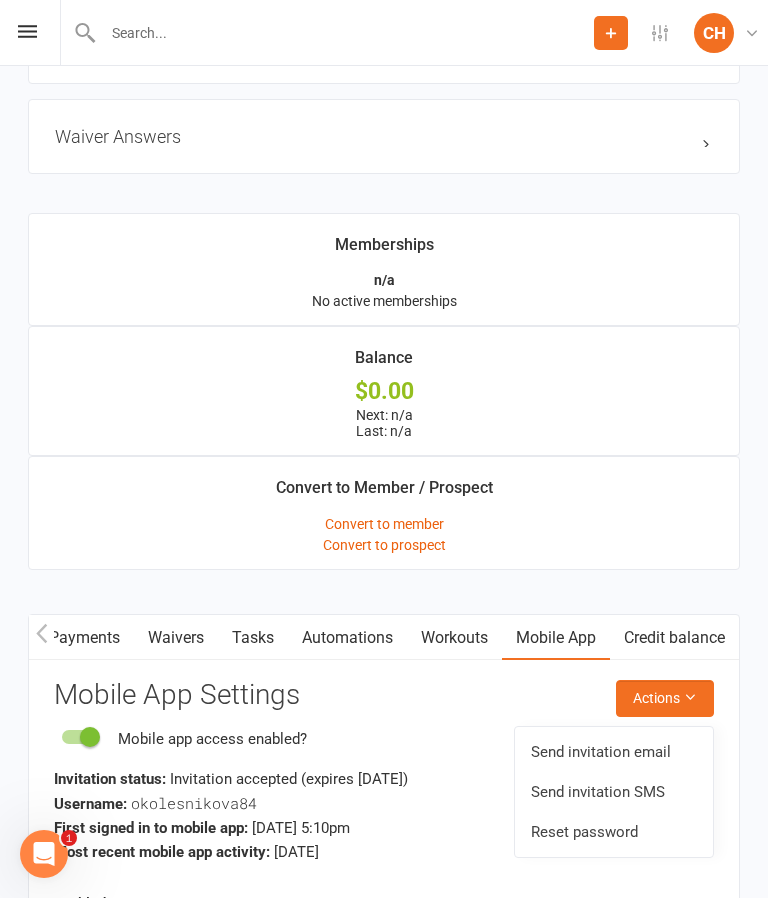 click on "Send invitation SMS" at bounding box center [614, 792] 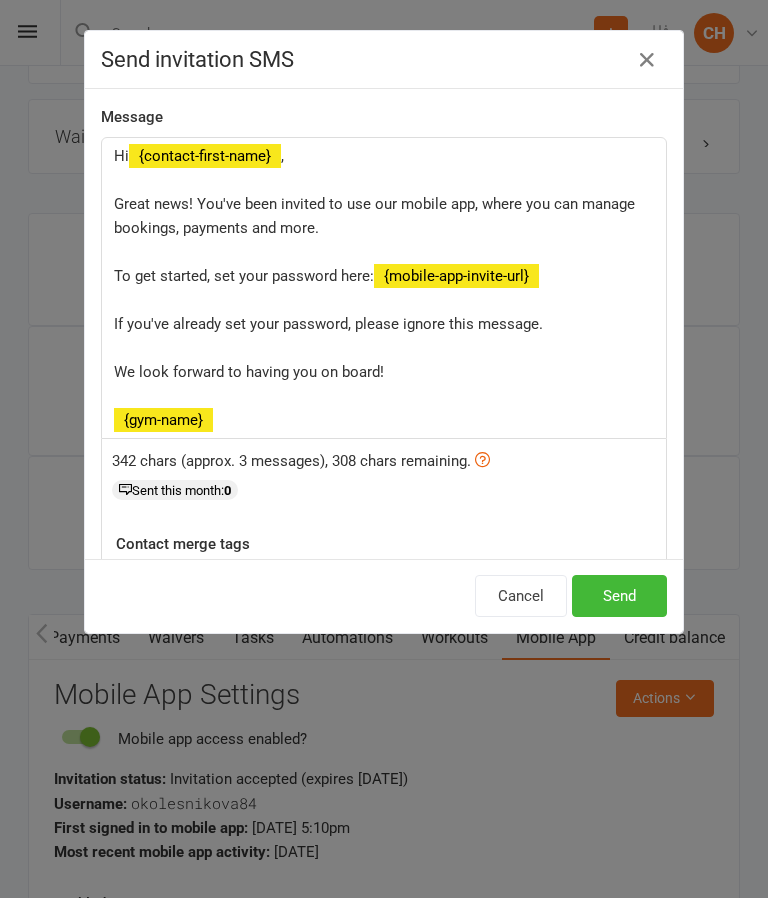 click on "Send" at bounding box center (619, 596) 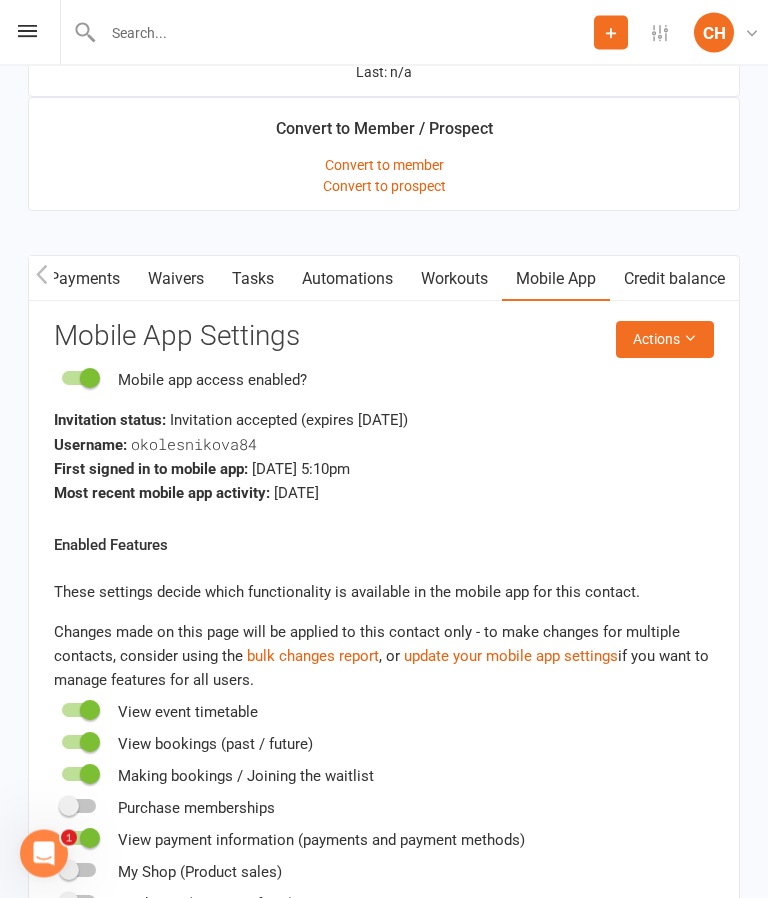scroll, scrollTop: 1797, scrollLeft: 0, axis: vertical 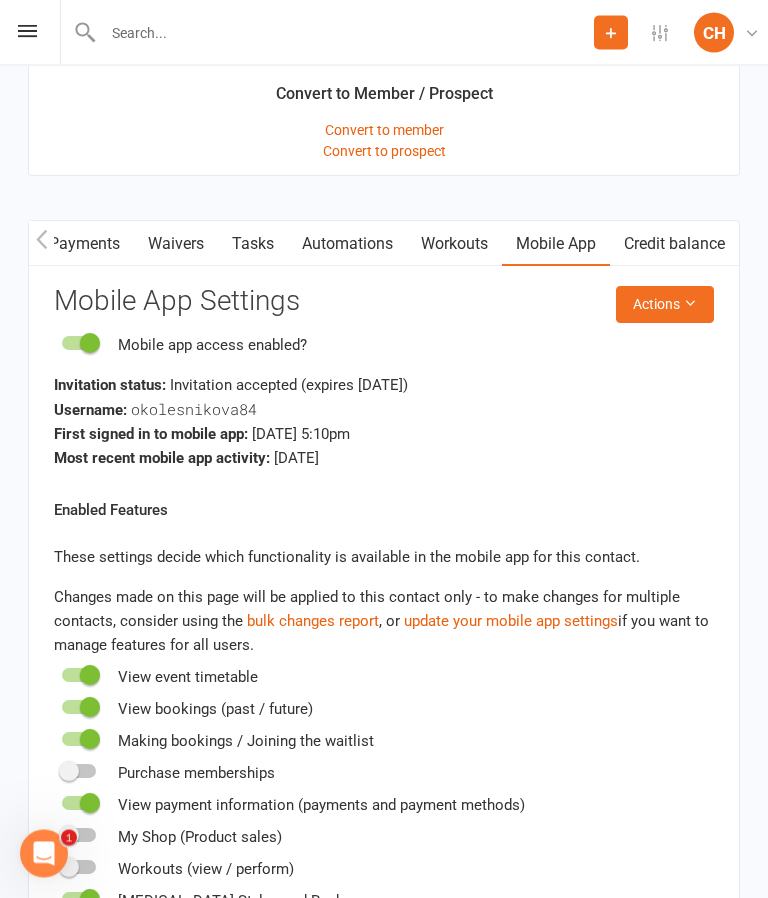 click on "Actions" at bounding box center (665, 305) 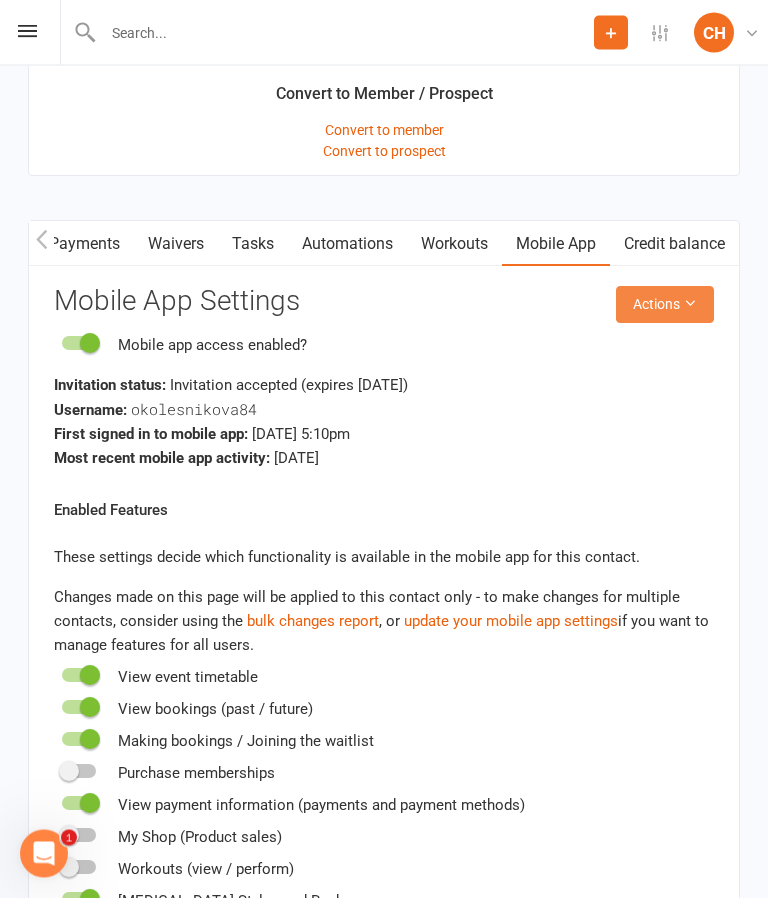 scroll, scrollTop: 1870, scrollLeft: 0, axis: vertical 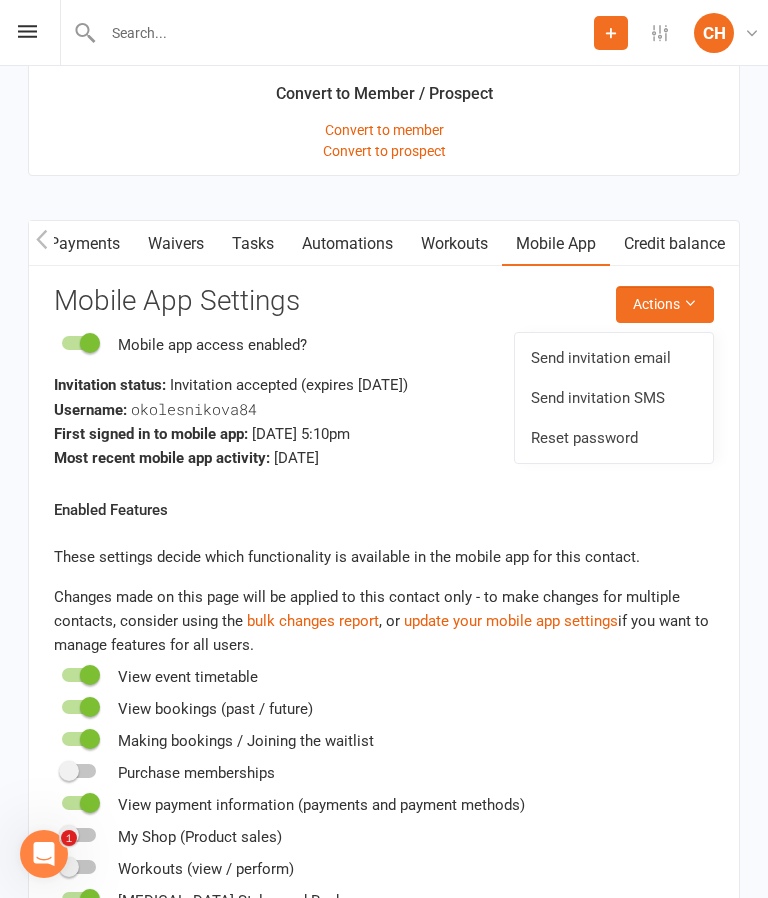 click on "Send invitation email" at bounding box center (614, 358) 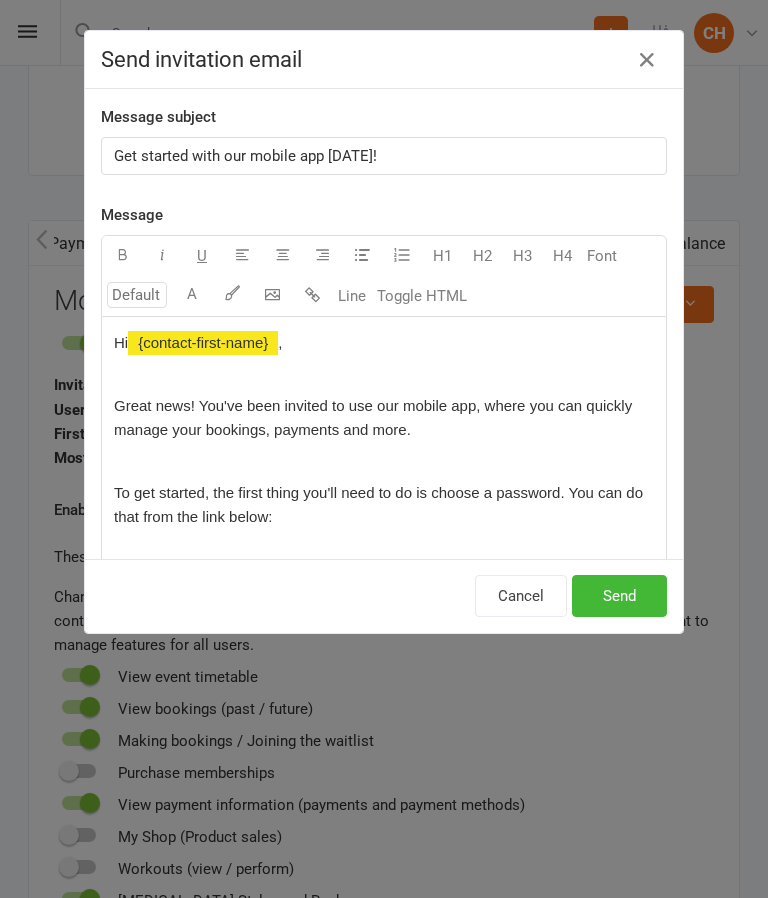 click on "Send" at bounding box center (619, 596) 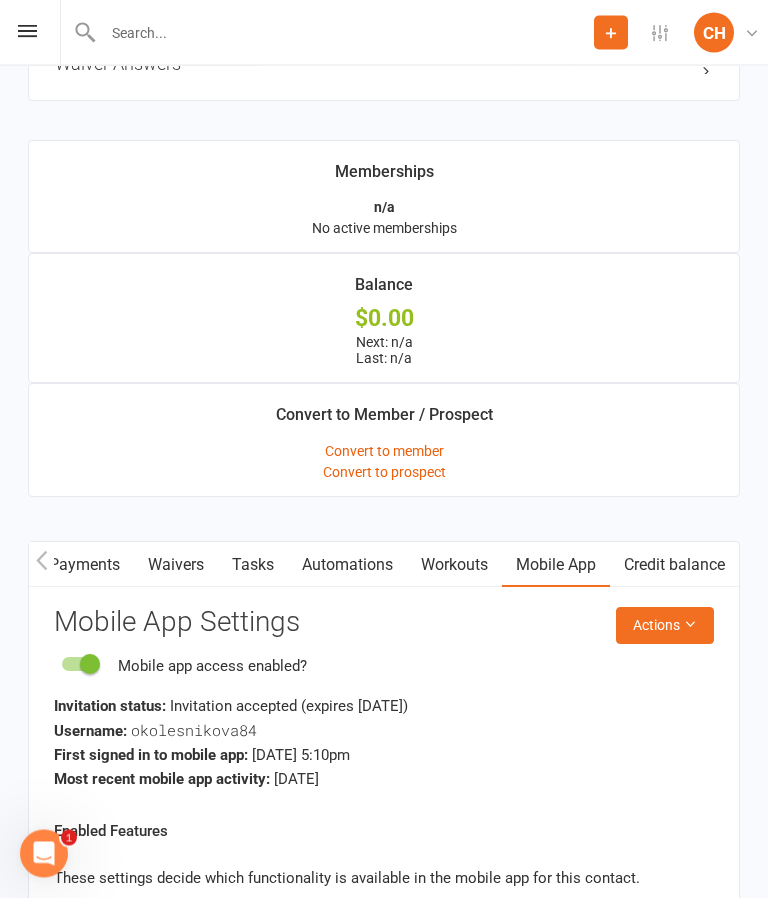scroll, scrollTop: 1565, scrollLeft: 0, axis: vertical 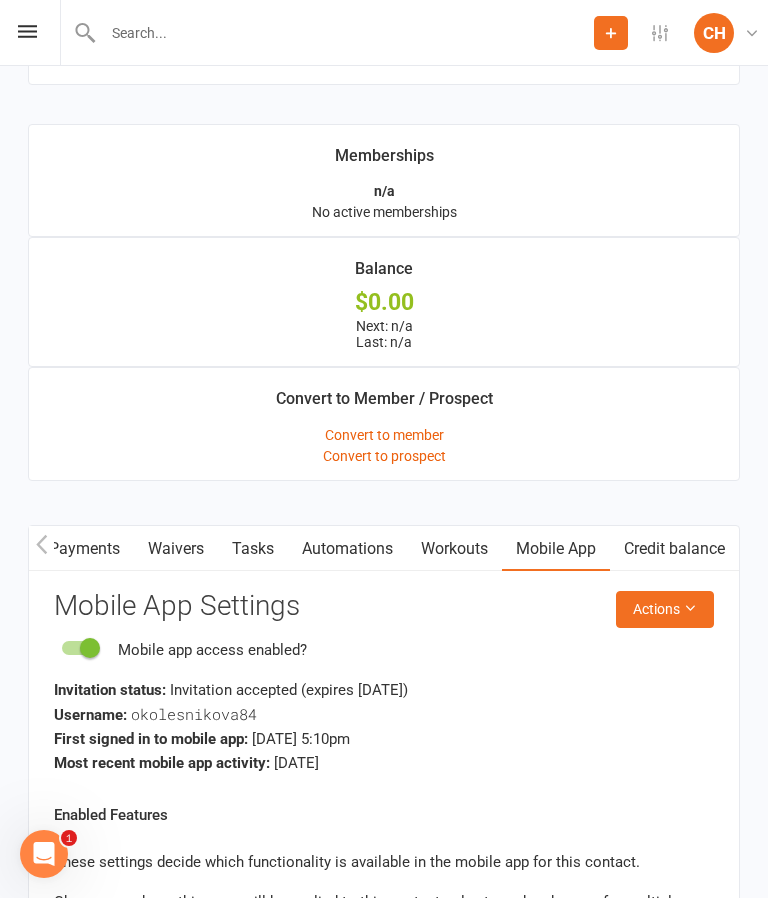 click on "Actions" at bounding box center (665, 609) 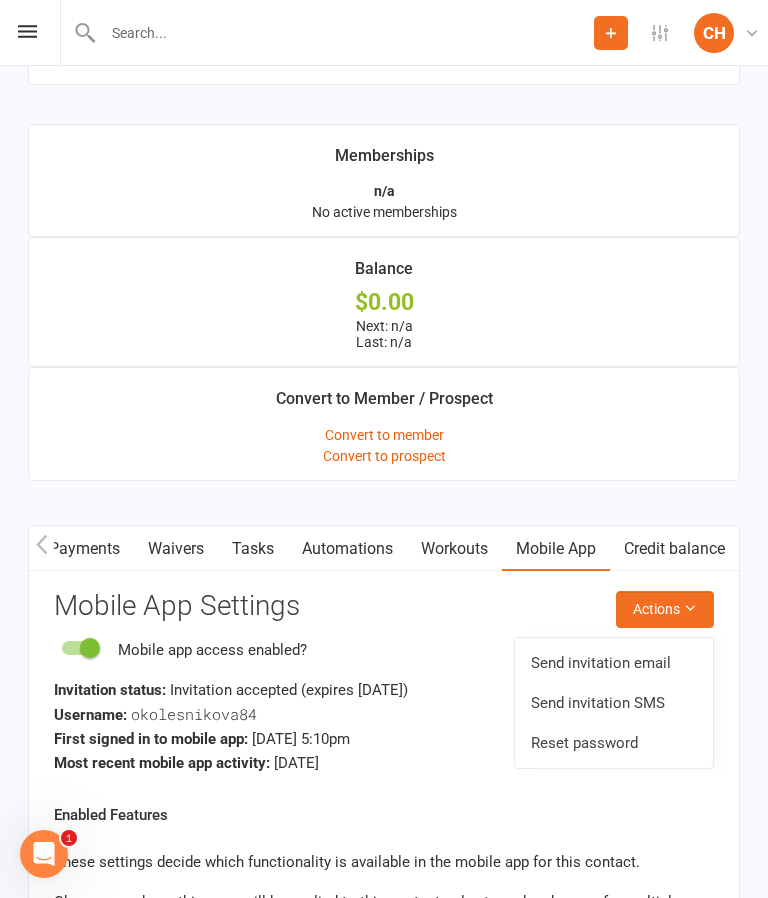 click on "Send invitation SMS" at bounding box center (614, 703) 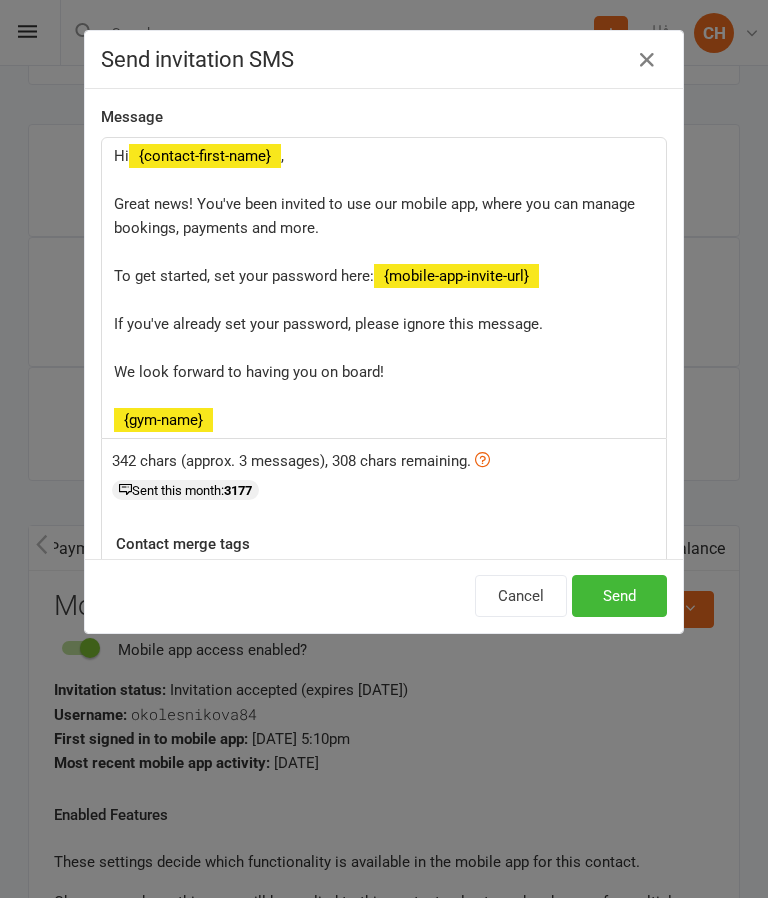 click on "Send" at bounding box center (619, 596) 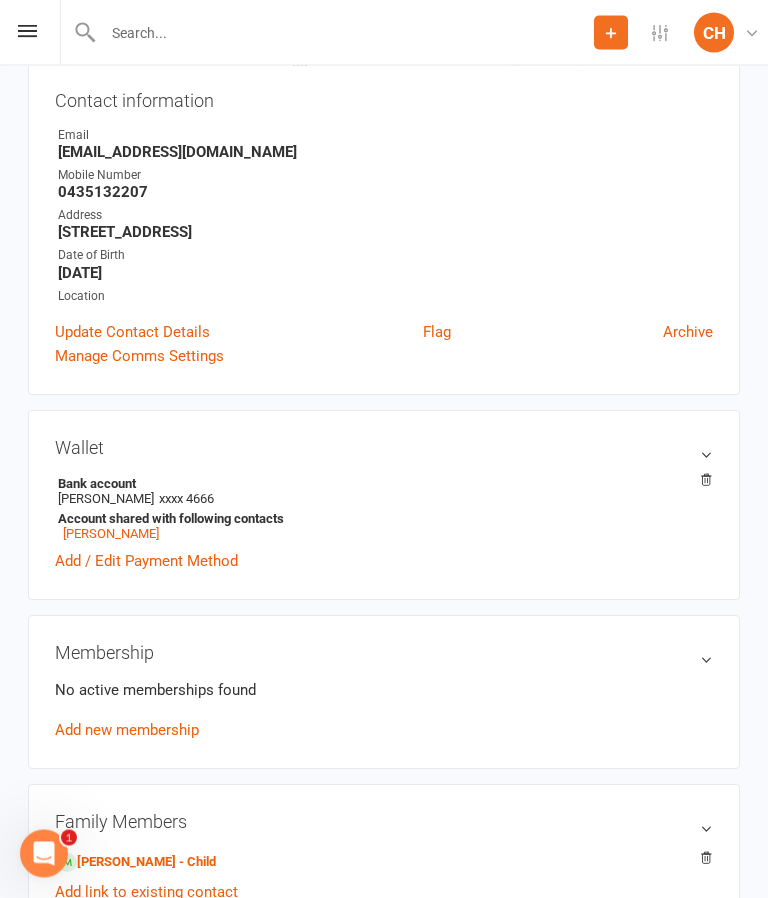 scroll, scrollTop: 0, scrollLeft: 0, axis: both 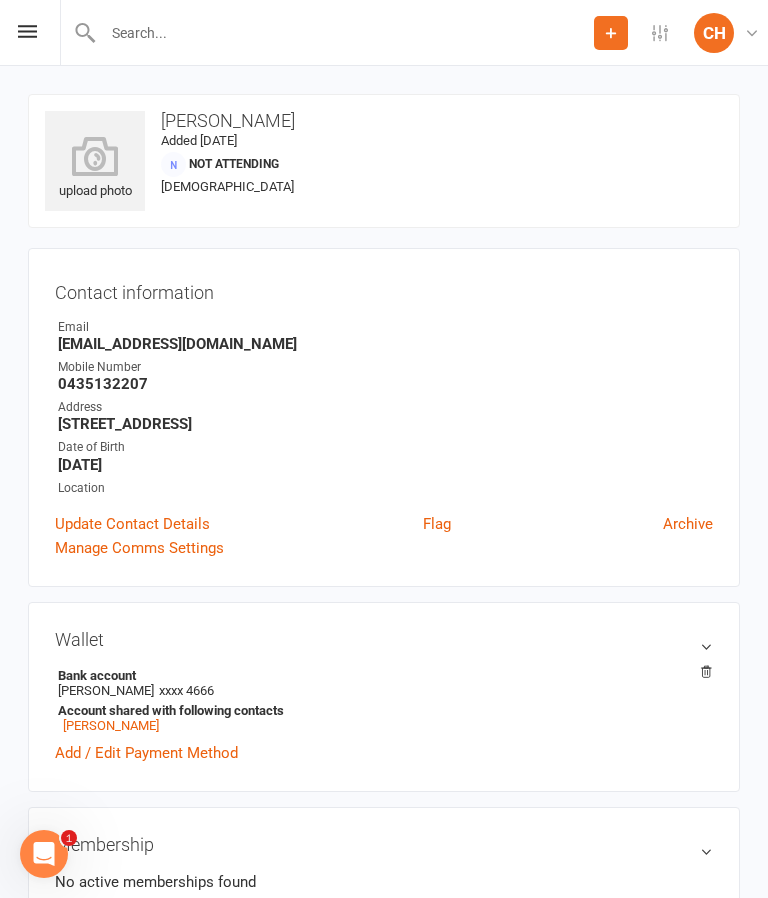 click on "upload photo Olga Kolesnikova Added 20 March, 2024   Not Attending 51 years old  Contact information Owner   Email  Olgakol5517@gmail.com
Mobile Number  0435132207
Address  15 Reign Street Slacks Creek Qld 4127
Date of Birth  June 5, 1974
Location
Update Contact Details Flag Archive Manage Comms Settings
Wallet Bank account KOLESNIKOVA Olga  xxxx 4666  Account shared with following contacts Pavel Kozinets
Add / Edit Payment Method
Membership  No active memberships found Add new membership
Family Members   Pavel Kozinets - Child Add link to existing contact  Add link to new contact
Email / SMS Subscriptions  edit Unsubscribed from Emails No
Unsubscribed from SMSes No
Mobile App  Username:  okolesnikova84 Enabled:
3 features disabled Manages 1 family member Manage Settings
Waiver Answers  edit Memberships n/a No active memberships Balance $0.00 Next: n/a Last: n/a Convert to Member / Prospect Convert to member Convert to prospect
Activity Notes Comms Payments Waivers Tasks" at bounding box center (384, 1645) 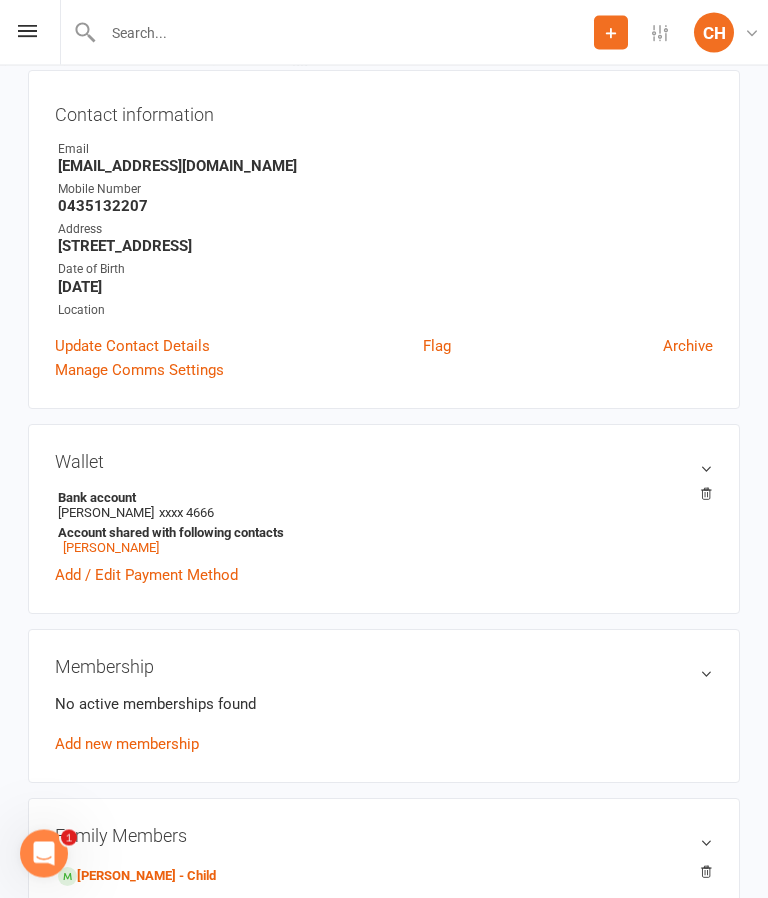 scroll, scrollTop: 0, scrollLeft: 0, axis: both 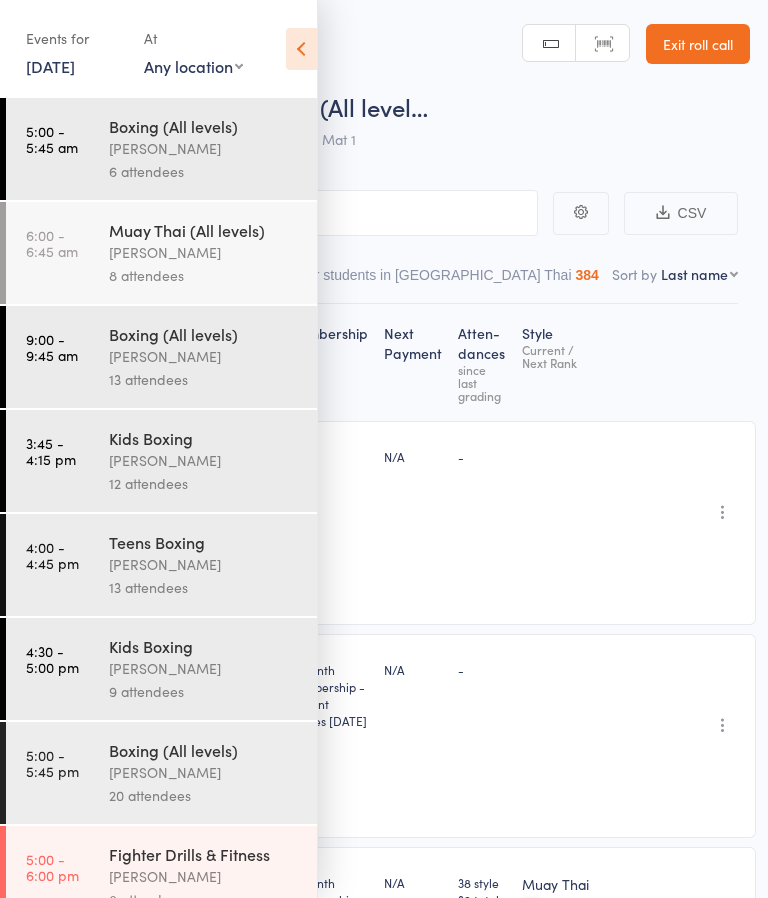 click on "Exit roll call" at bounding box center [698, 44] 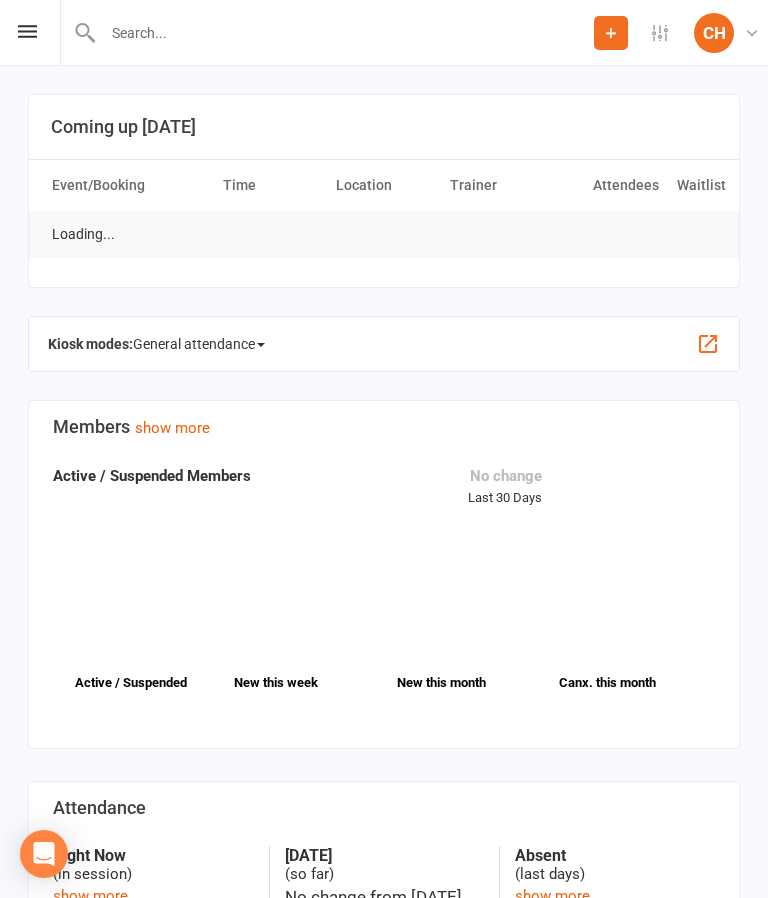 scroll, scrollTop: 0, scrollLeft: 0, axis: both 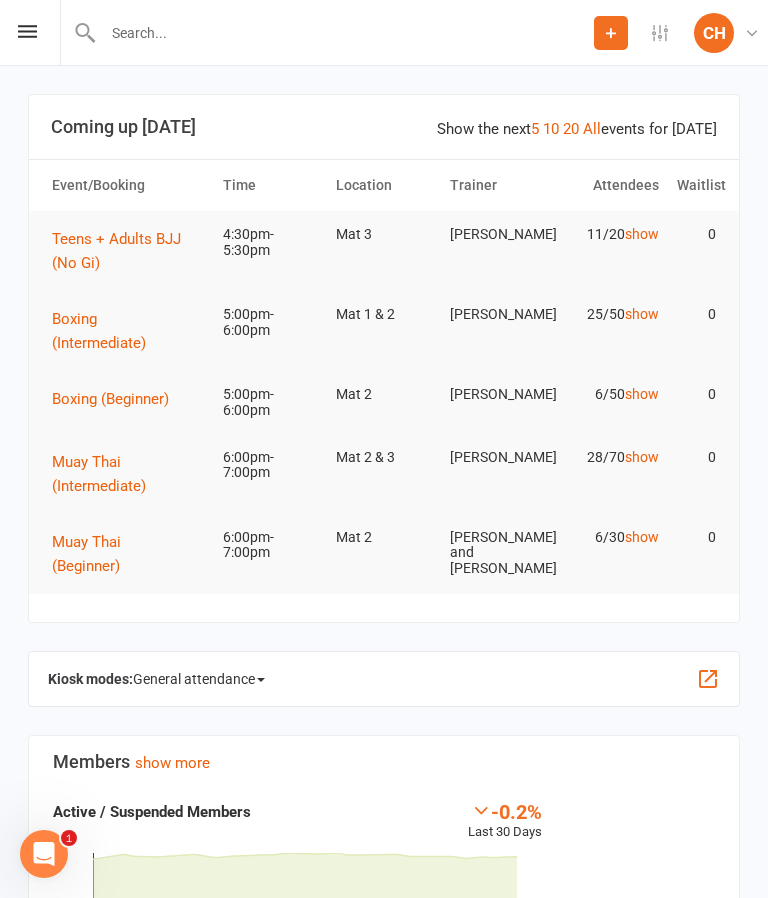 click on "Prospect
Member
Non-attending contact
Class / event
Appointment
Grading event
Task
Membership plan
Bulk message
Add
Settings Membership Plans Event Templates Appointment Types Website Customize Contacts Account Profile [PERSON_NAME] The Fight Centre [GEOGRAPHIC_DATA] My profile Help Terms & conditions  Privacy policy  Sign out" at bounding box center (384, 33) 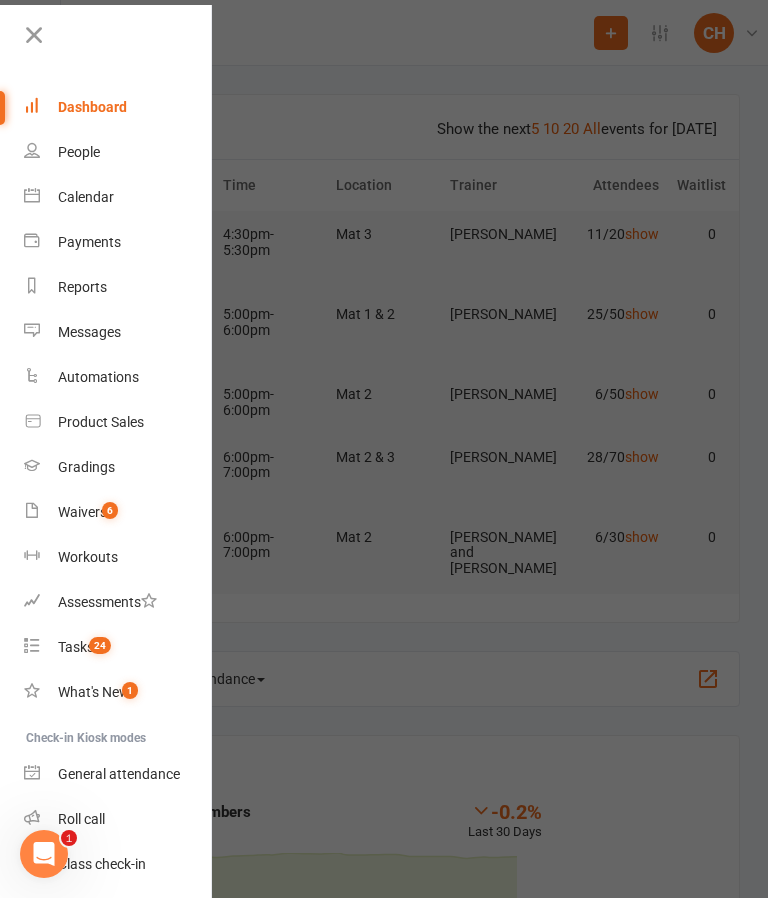 click on "People" at bounding box center [79, 152] 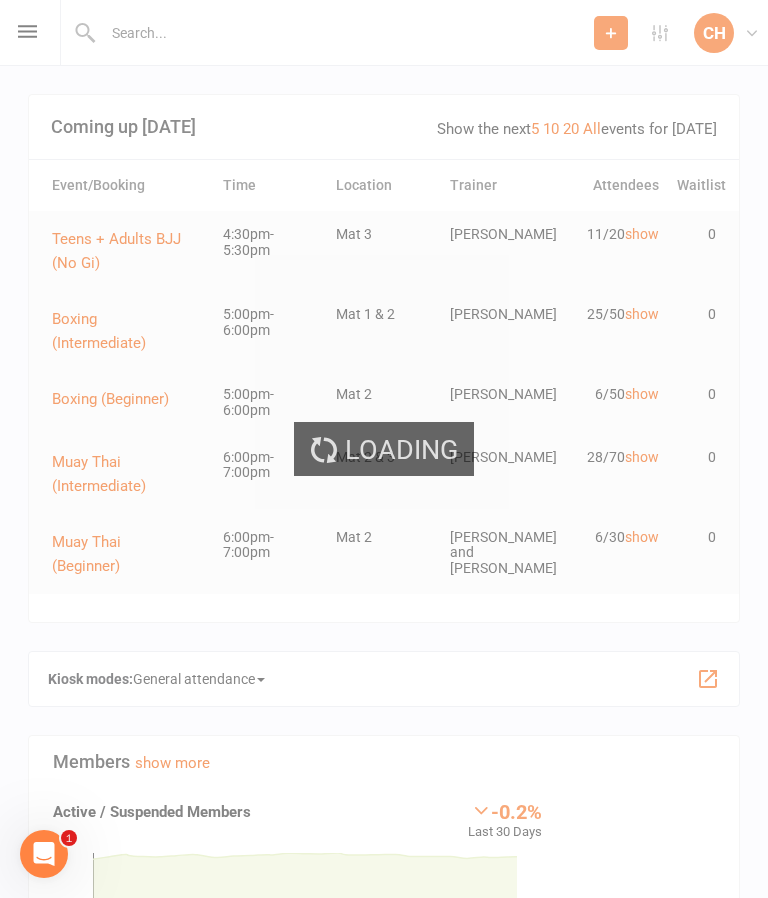 select on "25" 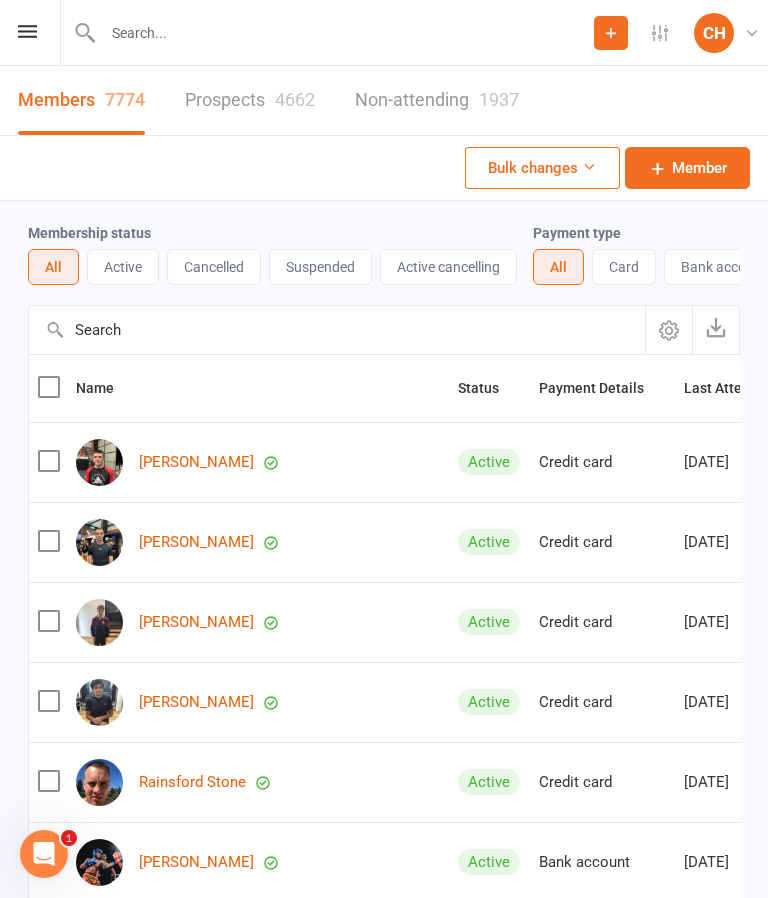 click on "Prospects 4662" at bounding box center [250, 100] 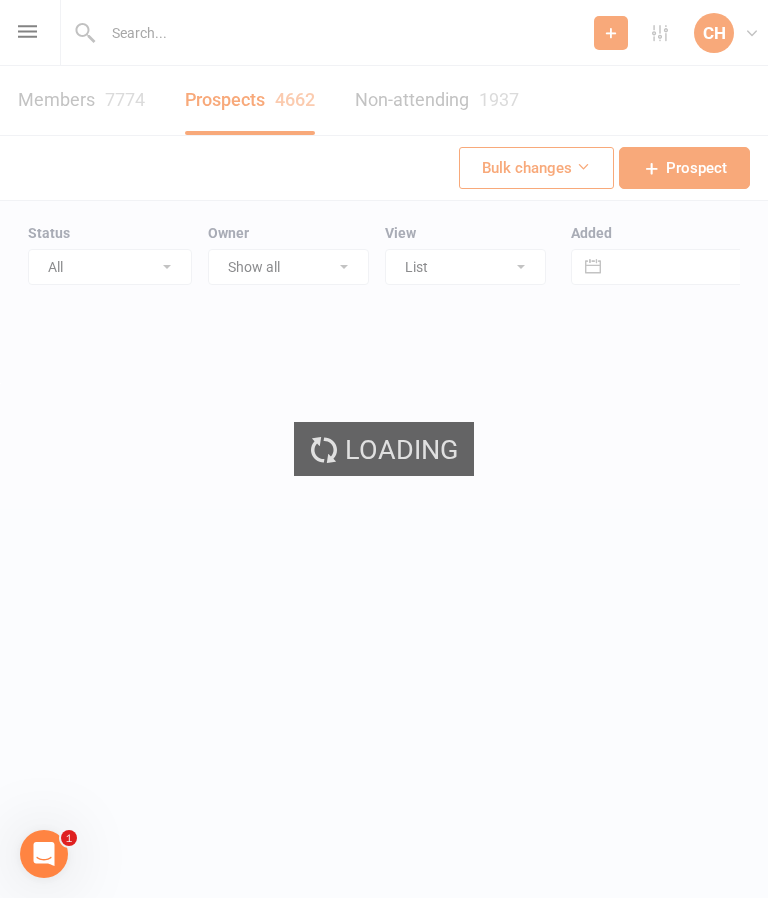 select on "25" 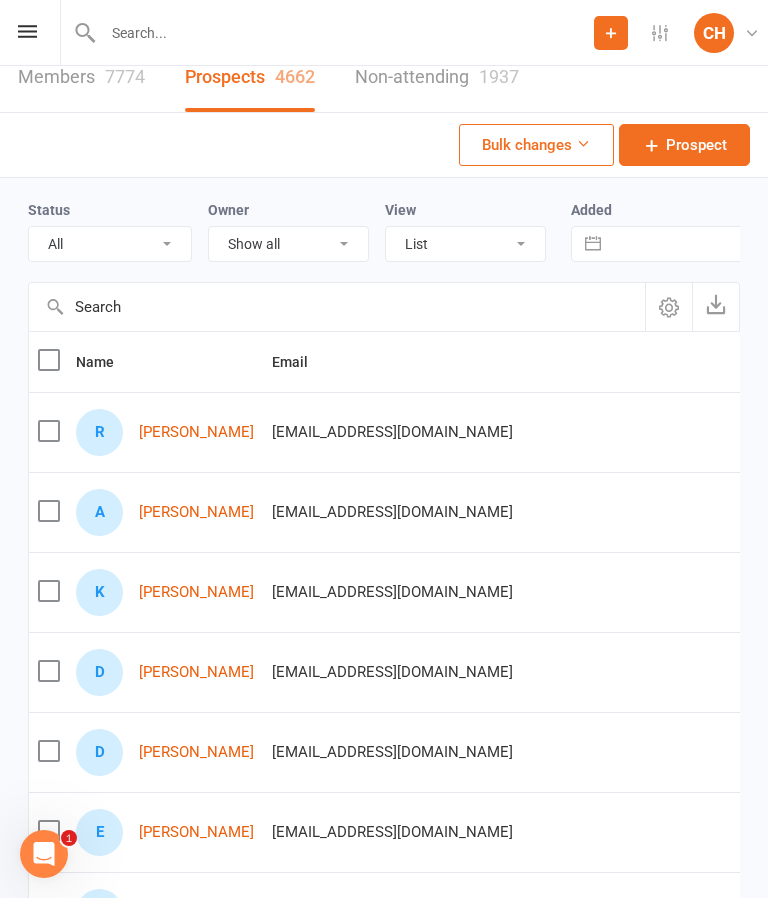 scroll, scrollTop: 47, scrollLeft: 0, axis: vertical 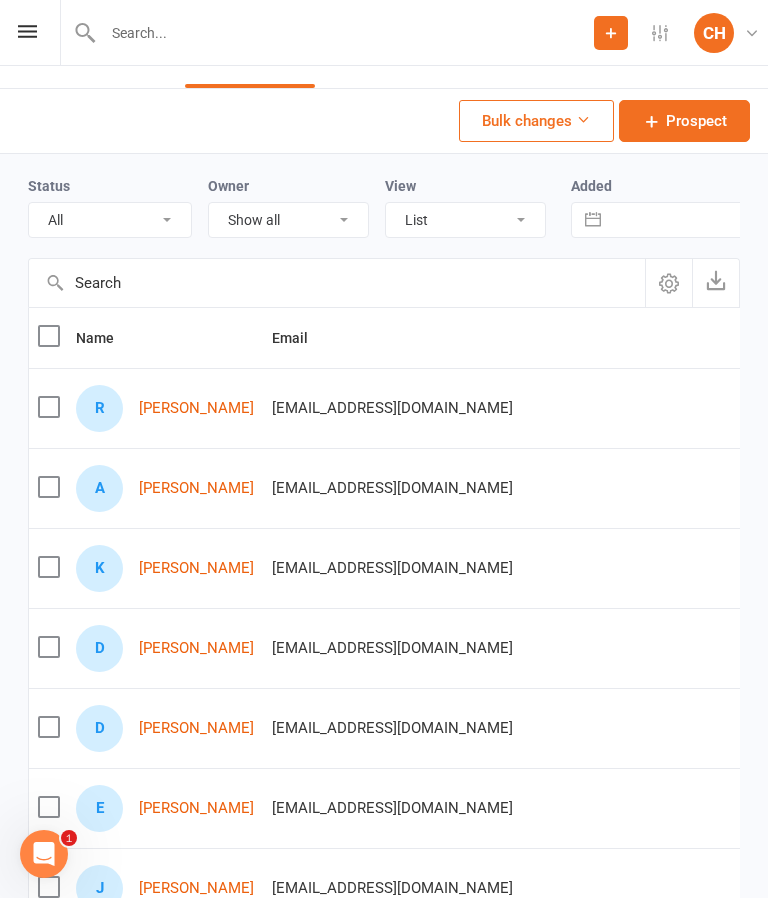 click on "[PERSON_NAME]" at bounding box center (196, 408) 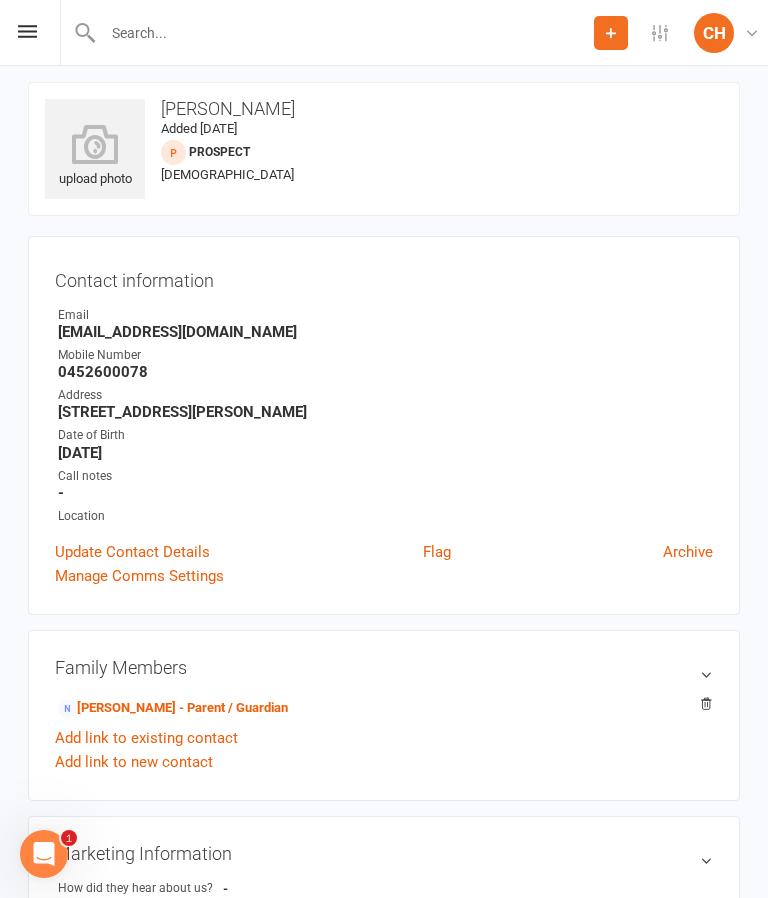 scroll, scrollTop: 0, scrollLeft: 0, axis: both 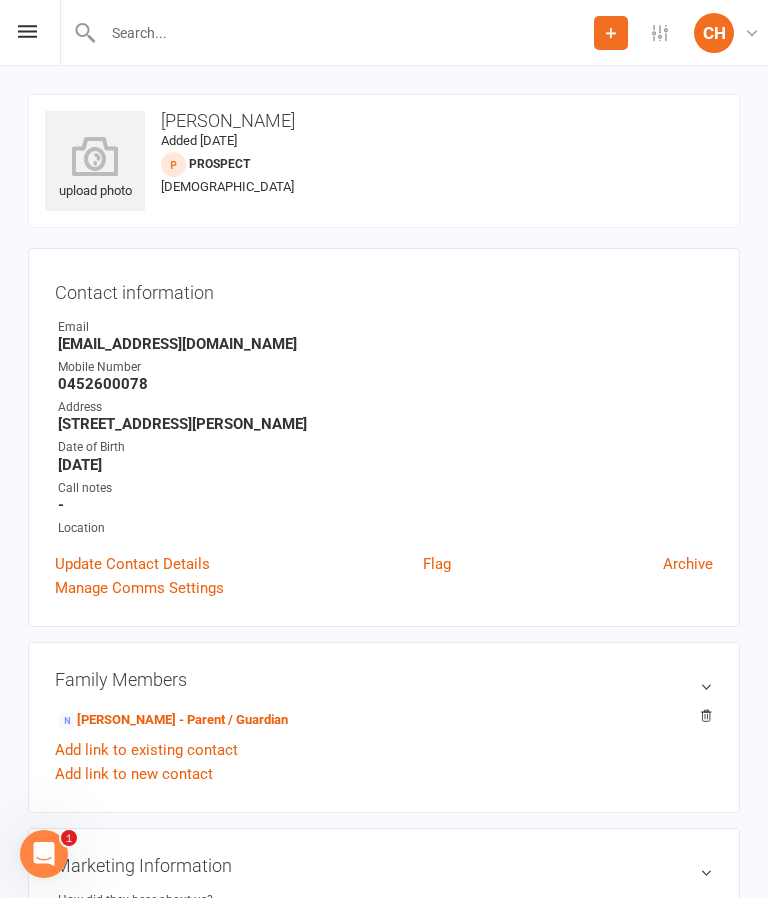 click at bounding box center (95, 156) 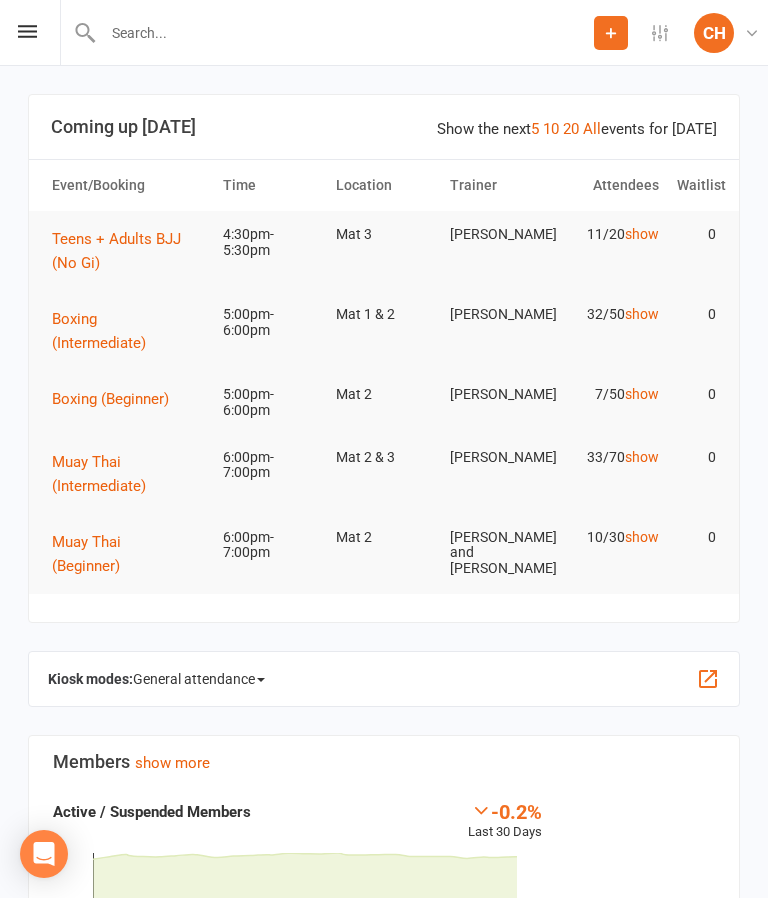 scroll, scrollTop: 0, scrollLeft: 0, axis: both 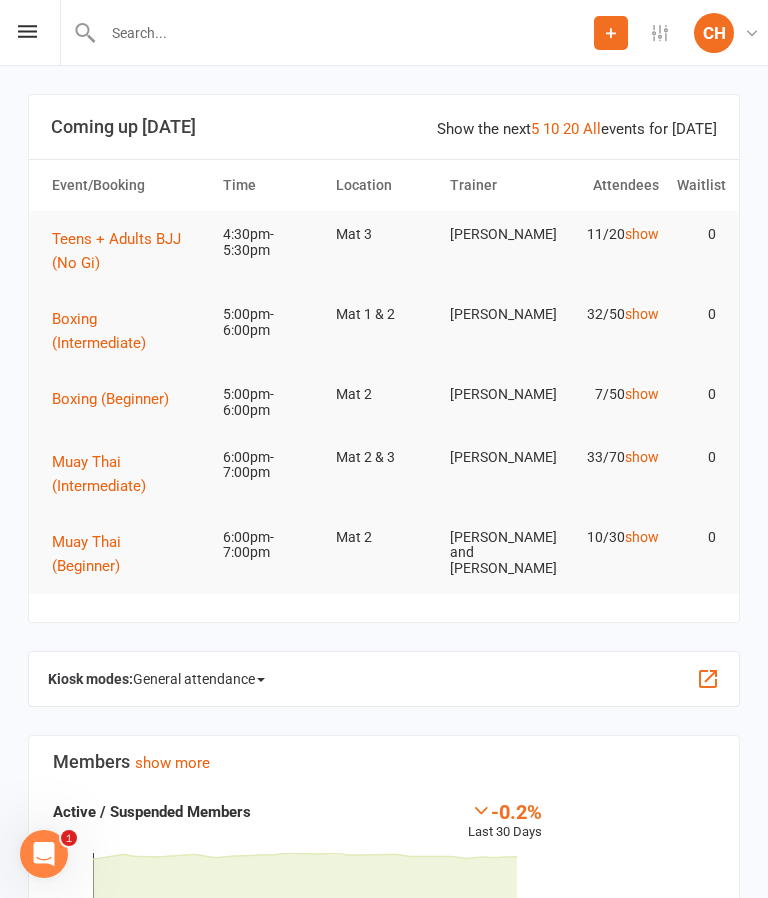 click at bounding box center (27, 31) 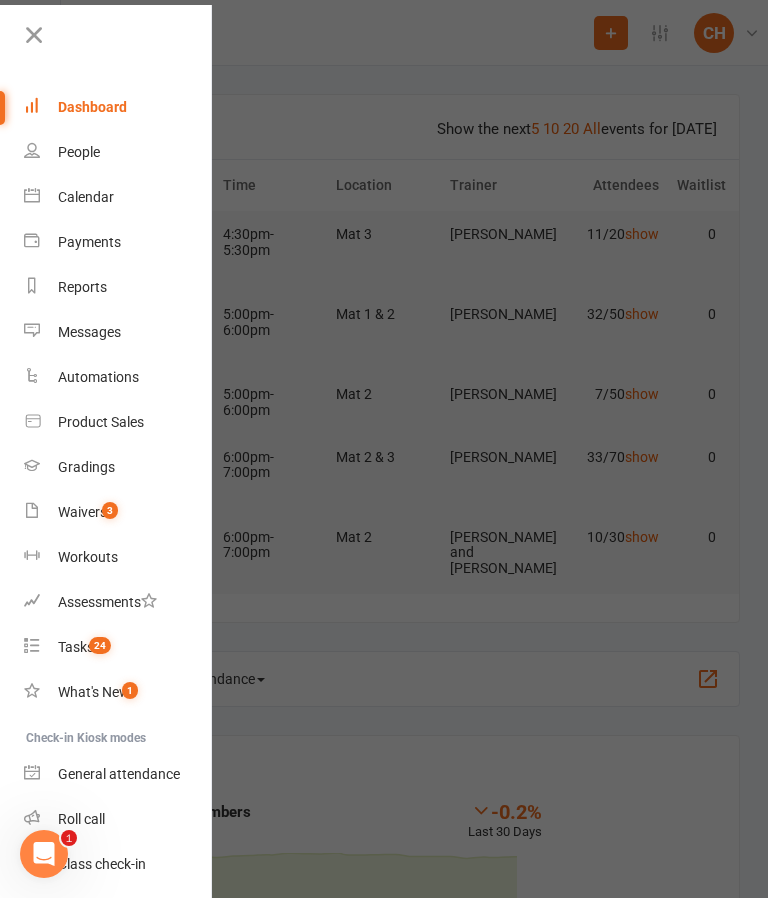 click on "People" at bounding box center [118, 152] 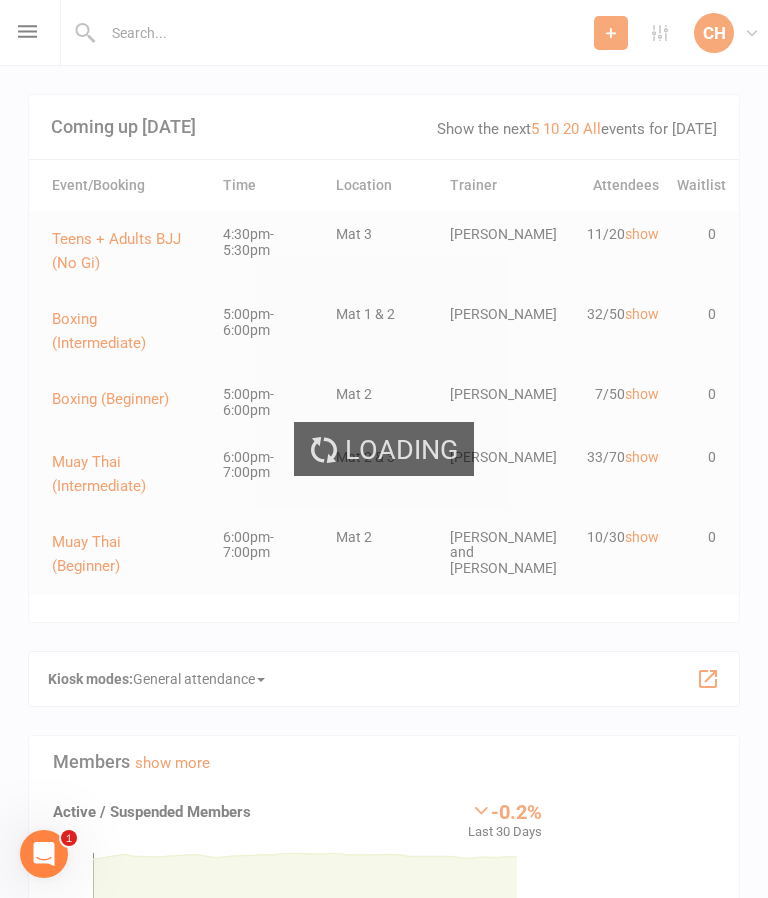 select on "25" 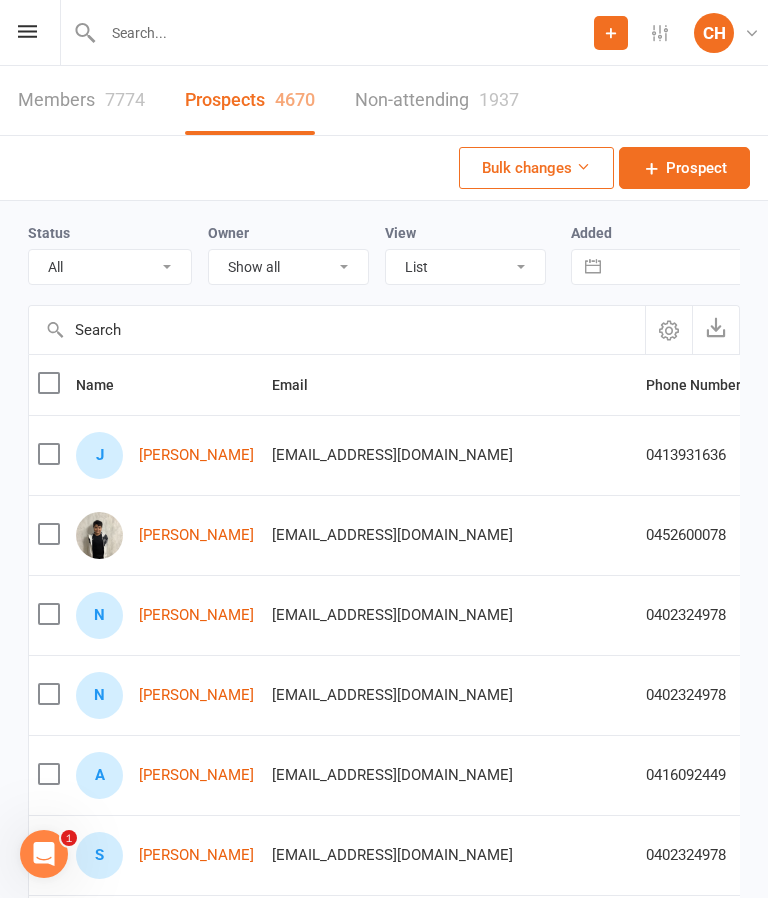click on "[PERSON_NAME]" at bounding box center (196, 455) 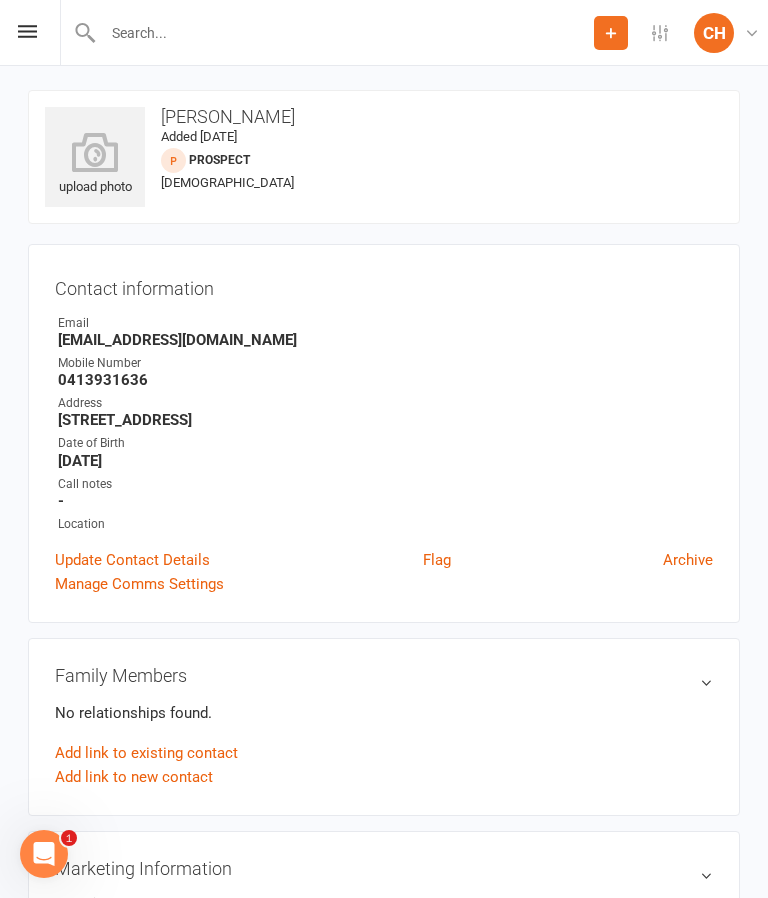 scroll, scrollTop: 0, scrollLeft: 0, axis: both 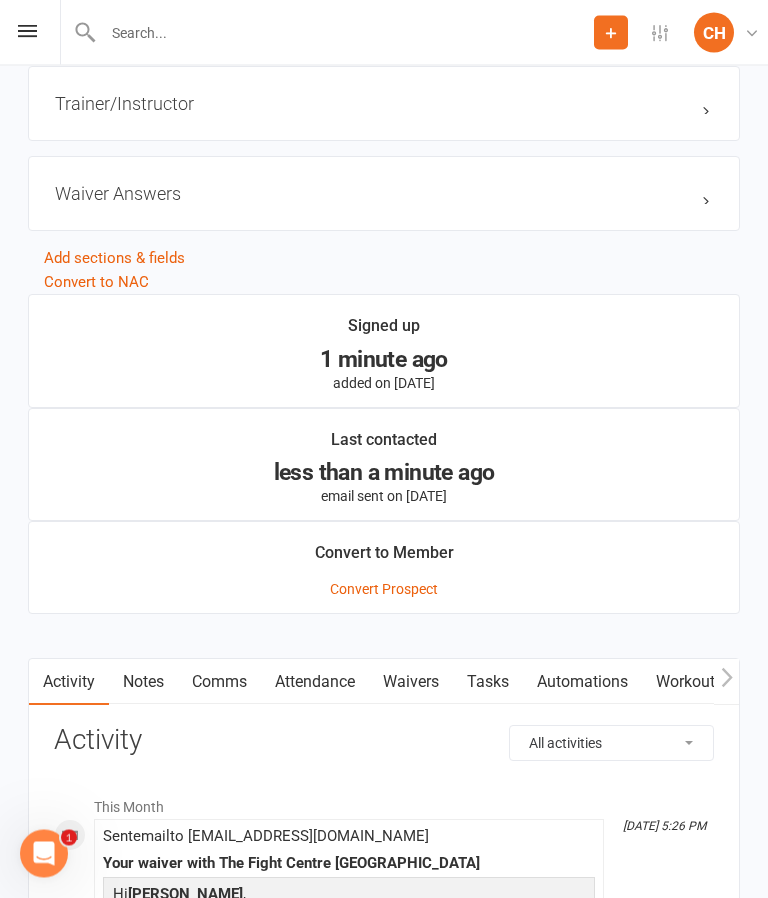click on "Waivers" at bounding box center (411, 683) 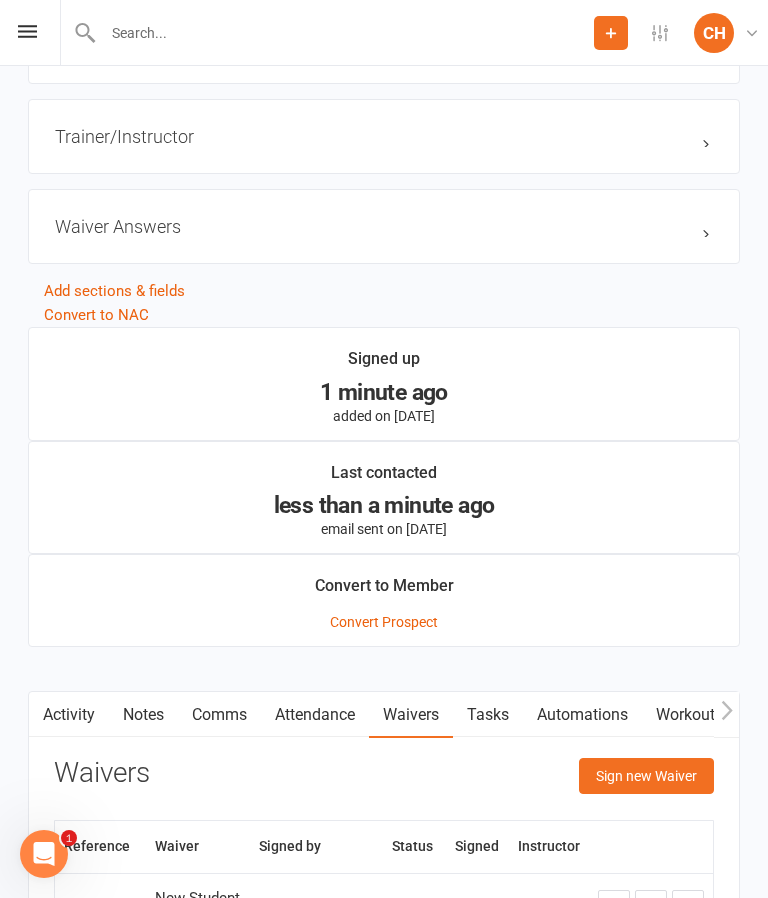 click on "Sign new Waiver" at bounding box center (646, 776) 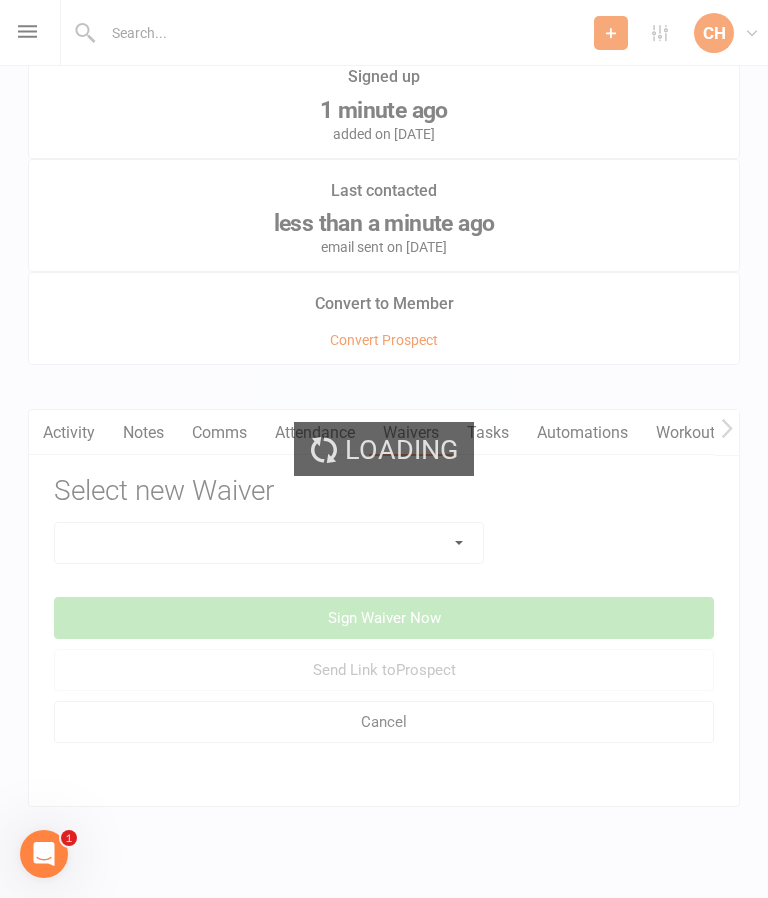 scroll, scrollTop: 1965, scrollLeft: 0, axis: vertical 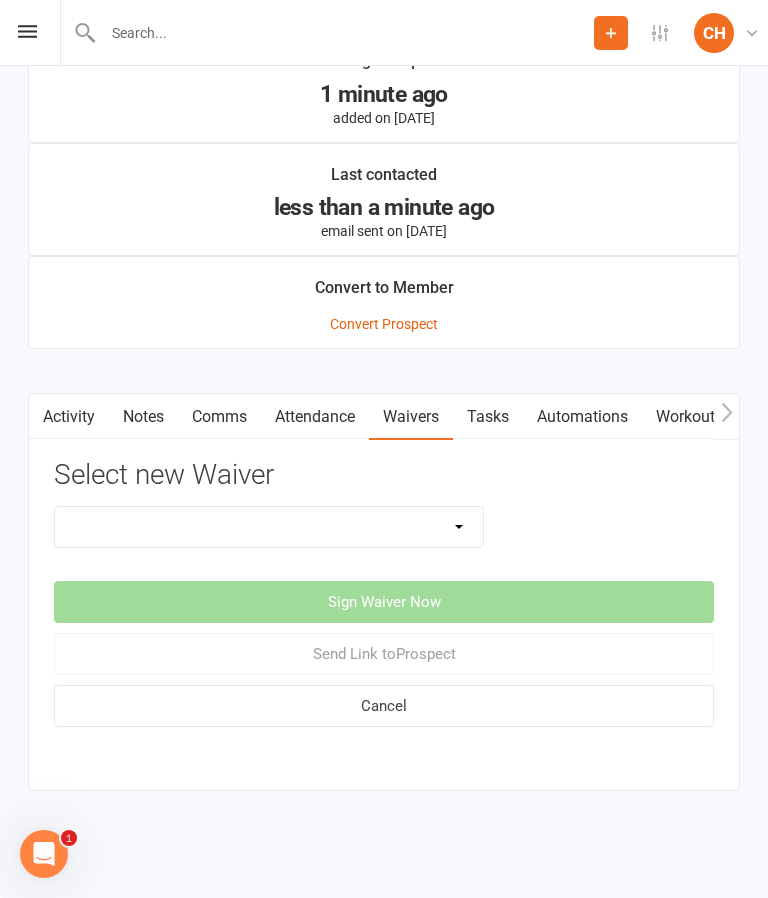 click on "Direct Debit Contract New Student Waiver Online - Adults - 12 Month DD Online - Adults - 6 Month DD Online - Adults - 6 Month UP FRONT Online - Adults - Flexi DD Online - Adults - Intro Pass Online - Student - 12 Month DD Online - Student - 6 Month DD Online - Student - 6 Month UP FRONT Online - Student - Flexi DD Online - Student - Intro Pass Online - Student - Limited Pass - 6 Month DD TFC Online Direct Debit Waiver Up front NO PAYMENT DETAILS Contract X-Pass Direct Debit Contract" at bounding box center [269, 527] 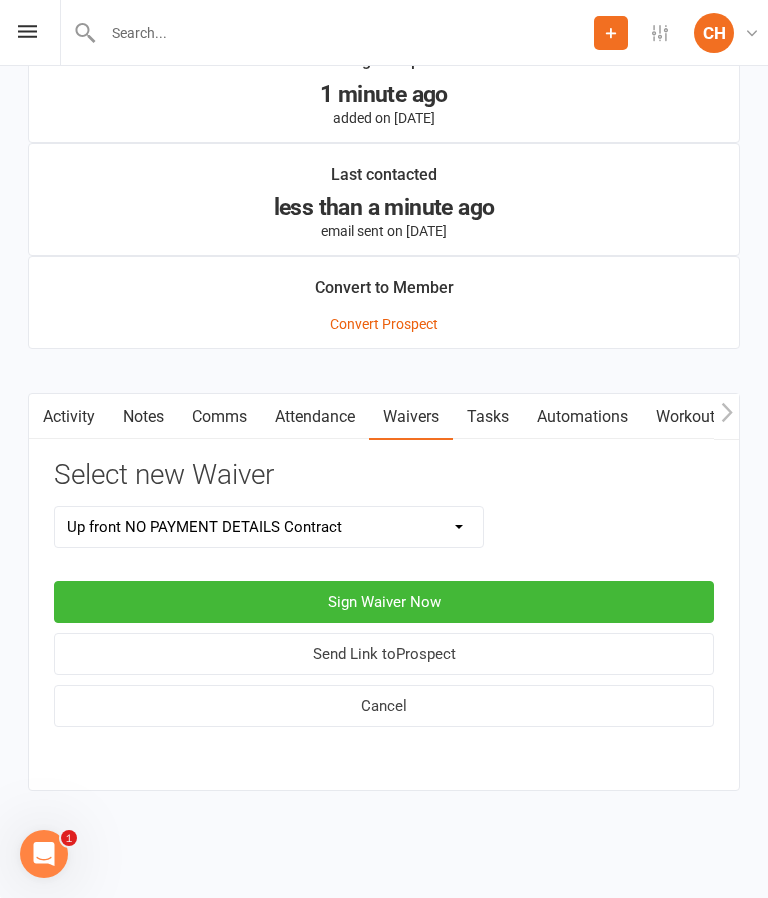 click on "Sign Waiver Now" at bounding box center [384, 602] 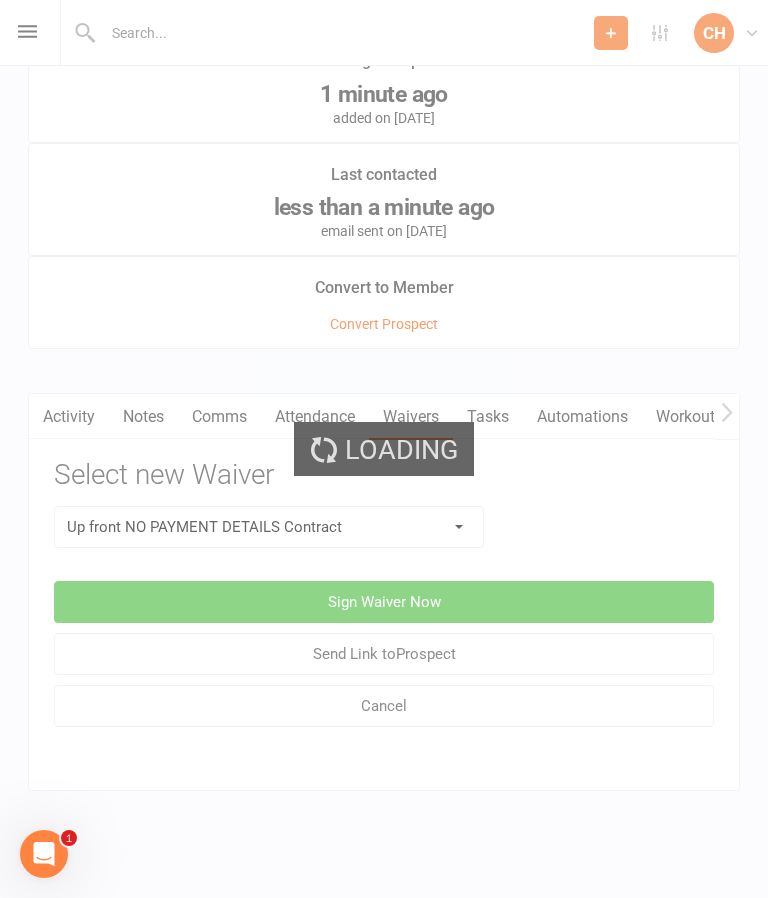 scroll, scrollTop: 0, scrollLeft: 0, axis: both 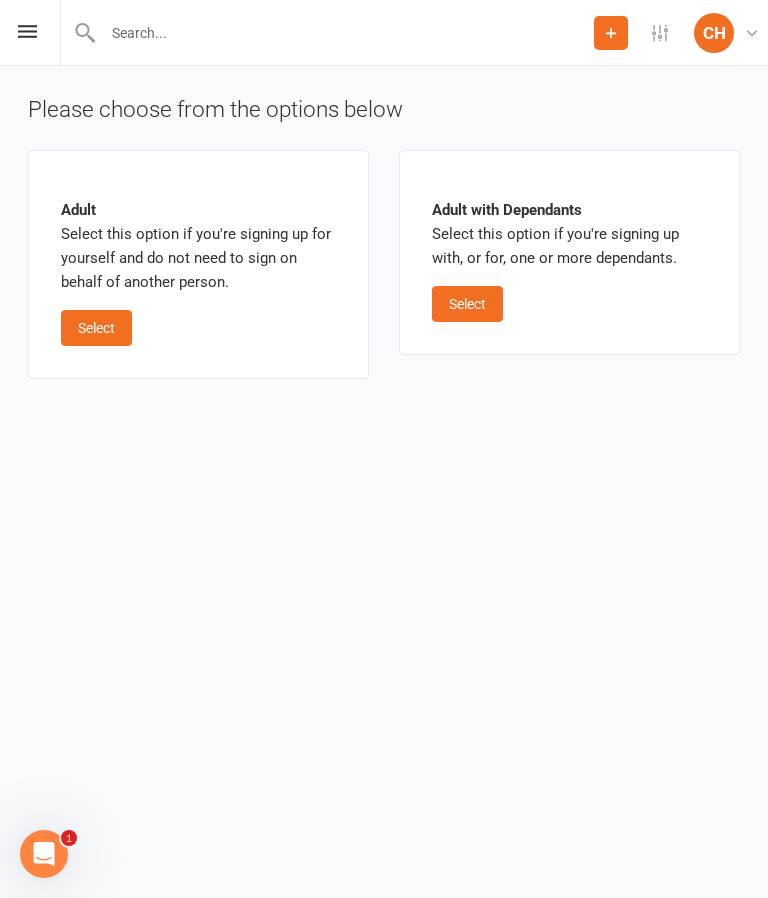 click on "Select" at bounding box center [96, 328] 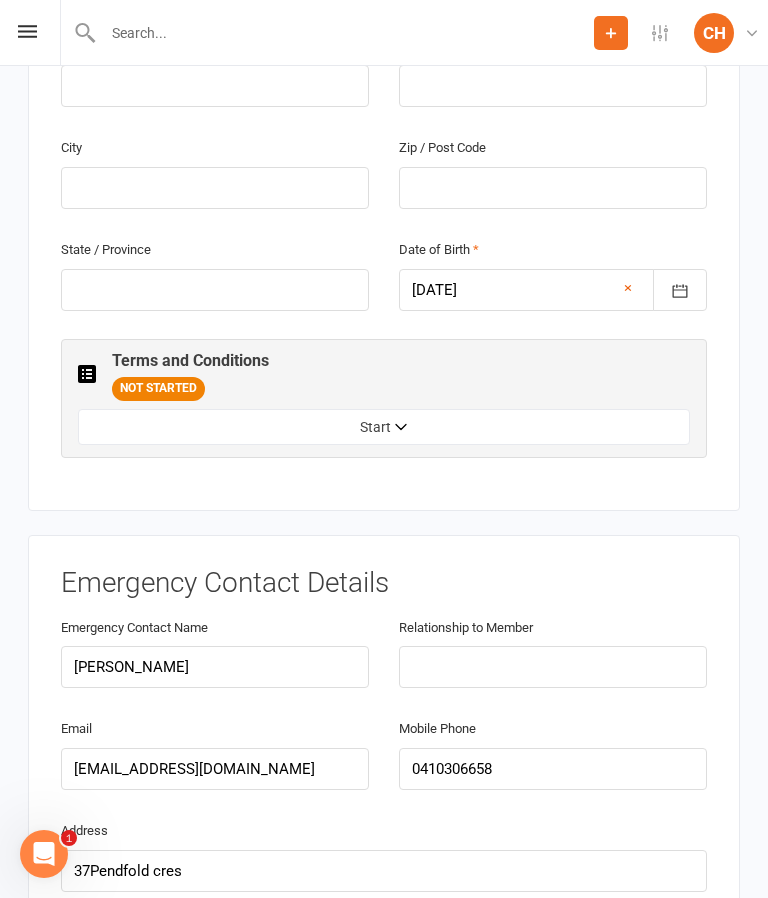 scroll, scrollTop: 929, scrollLeft: 0, axis: vertical 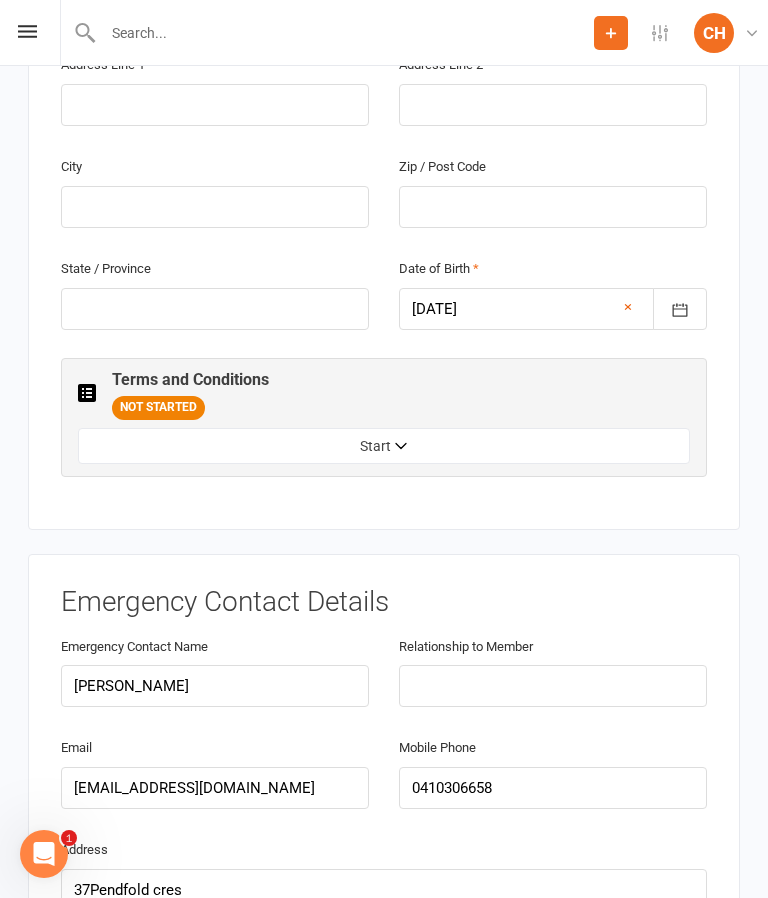 click on "Start" at bounding box center [384, 446] 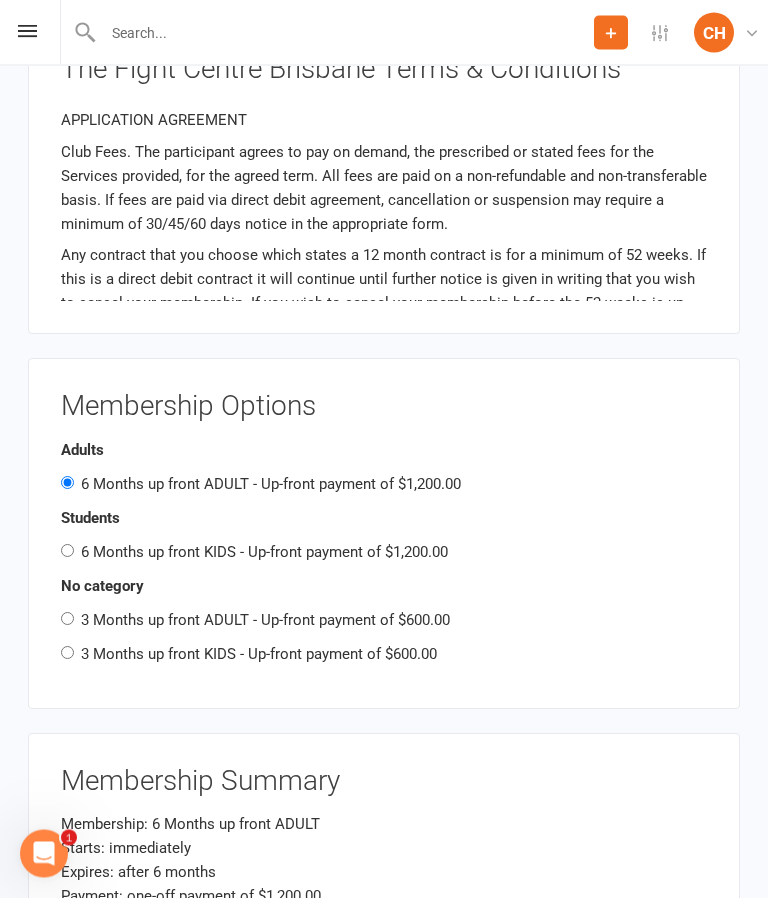 scroll, scrollTop: 2228, scrollLeft: 0, axis: vertical 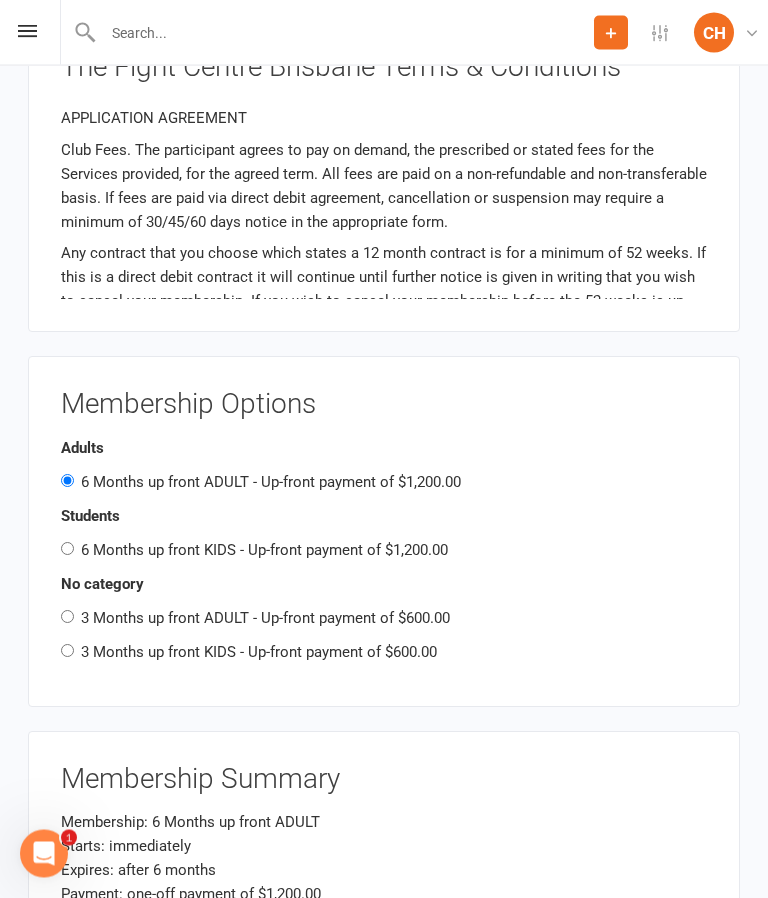 click on "3 Months up front ADULT - Up-front payment of $600.00" at bounding box center [265, 619] 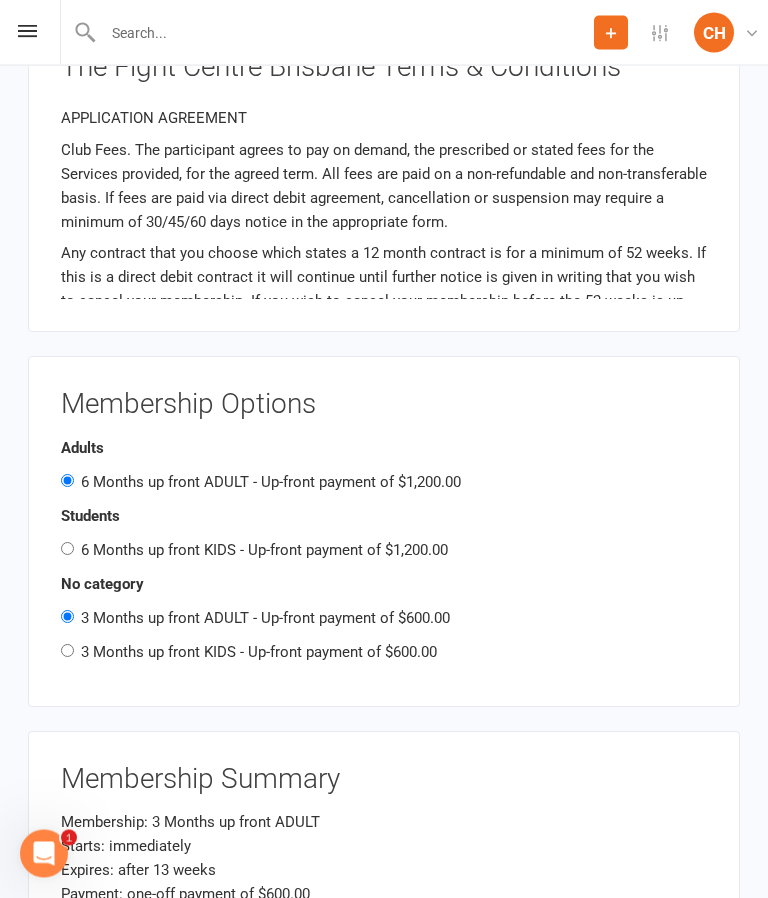radio on "false" 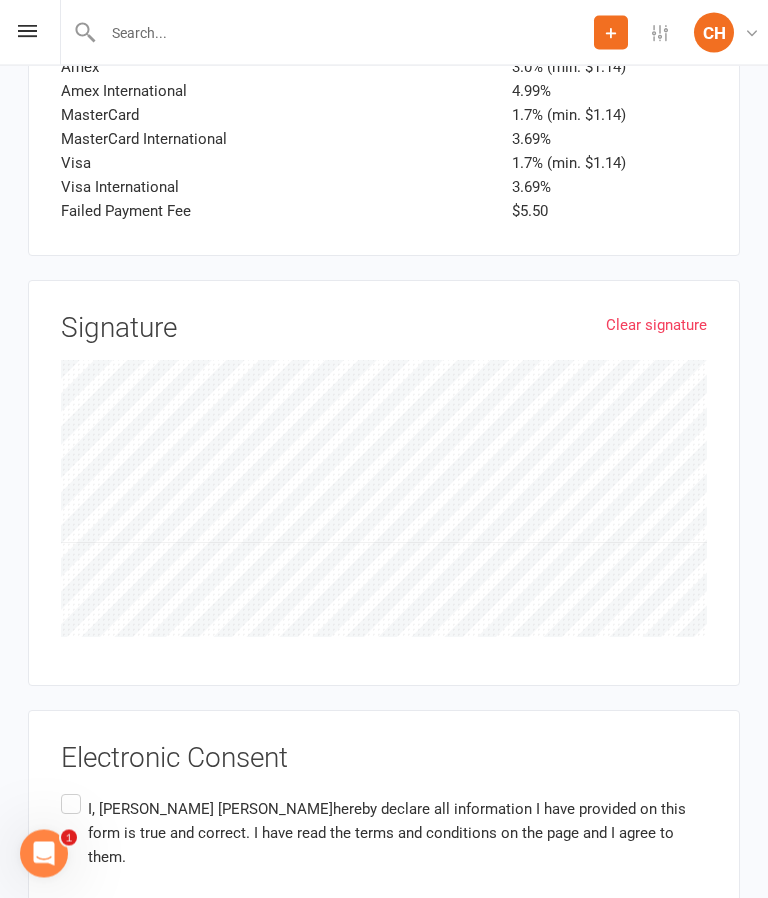 scroll, scrollTop: 3275, scrollLeft: 0, axis: vertical 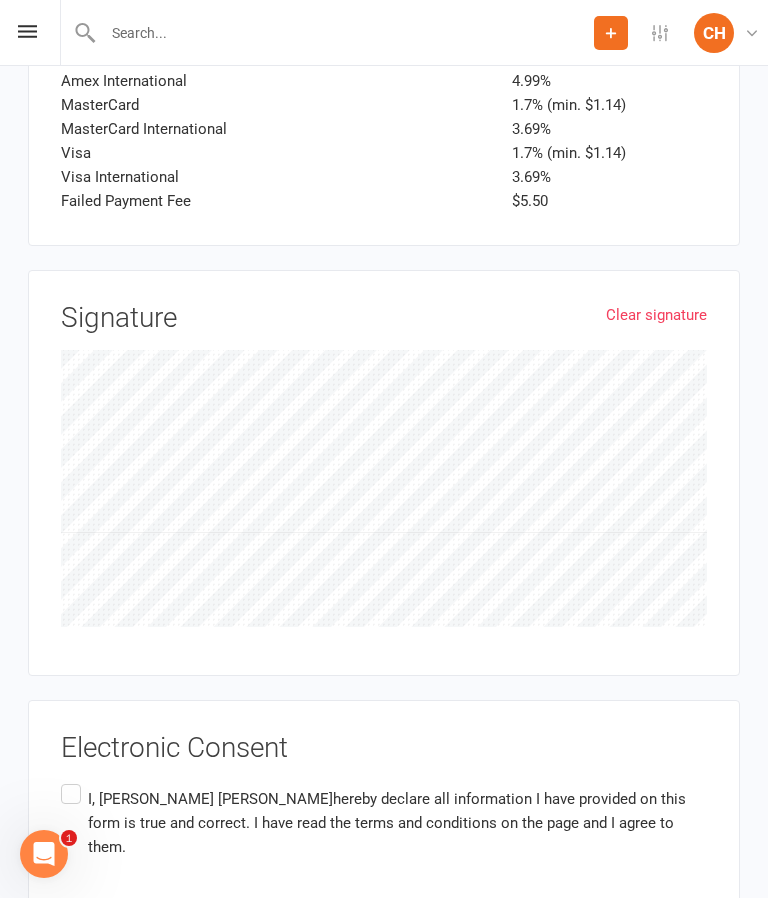 click on "Clear signature" at bounding box center [656, 315] 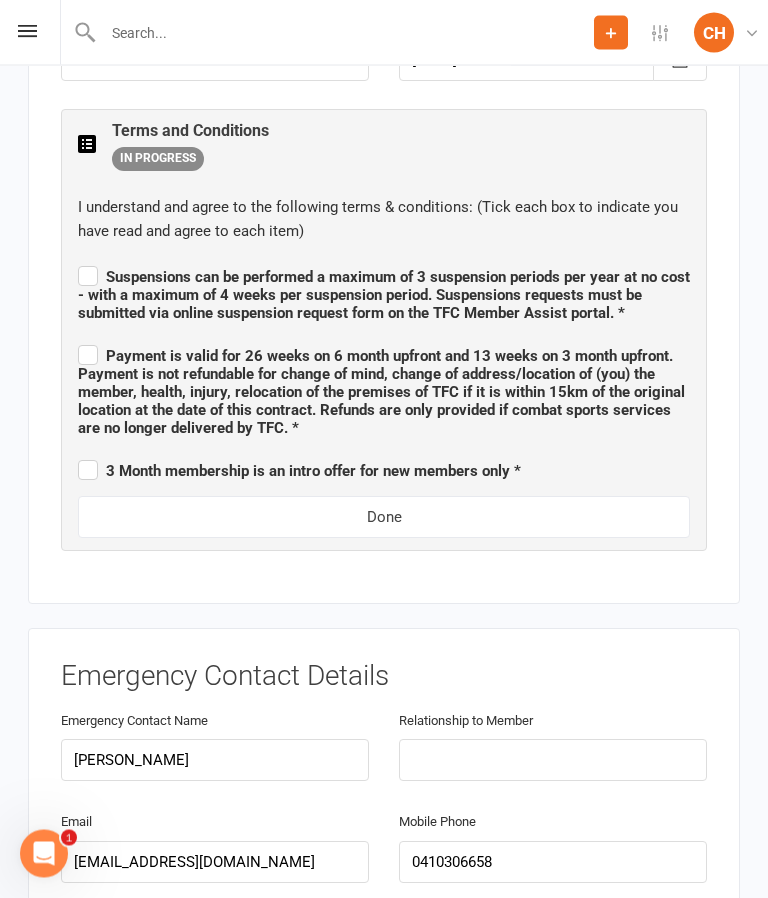 scroll, scrollTop: 1140, scrollLeft: 0, axis: vertical 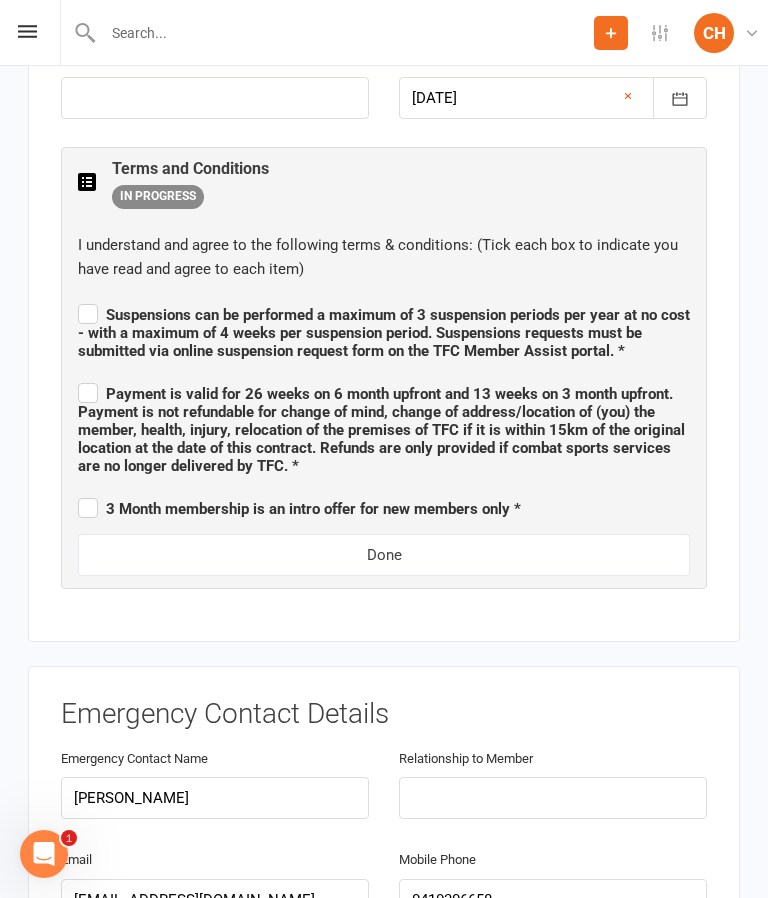 click on "Suspensions can be performed a maximum of 3 suspension periods per year at no cost - with a maximum of 4 weeks per suspension period. Suspensions requests must be submitted via online suspension request form on the TFC Member Assist portal.   *" at bounding box center (384, 333) 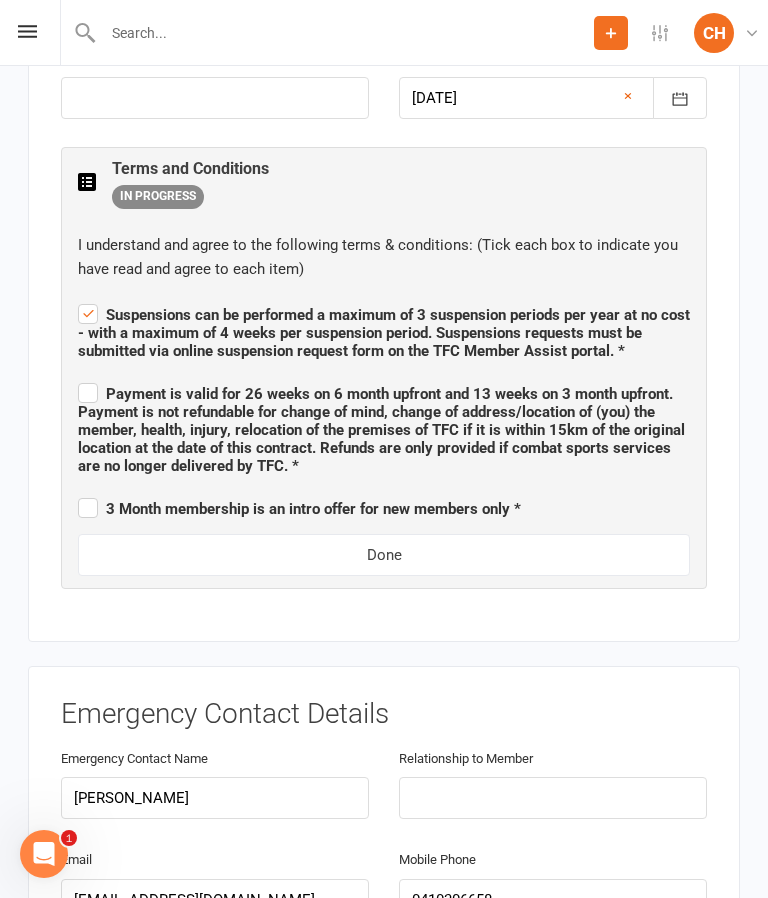 checkbox on "true" 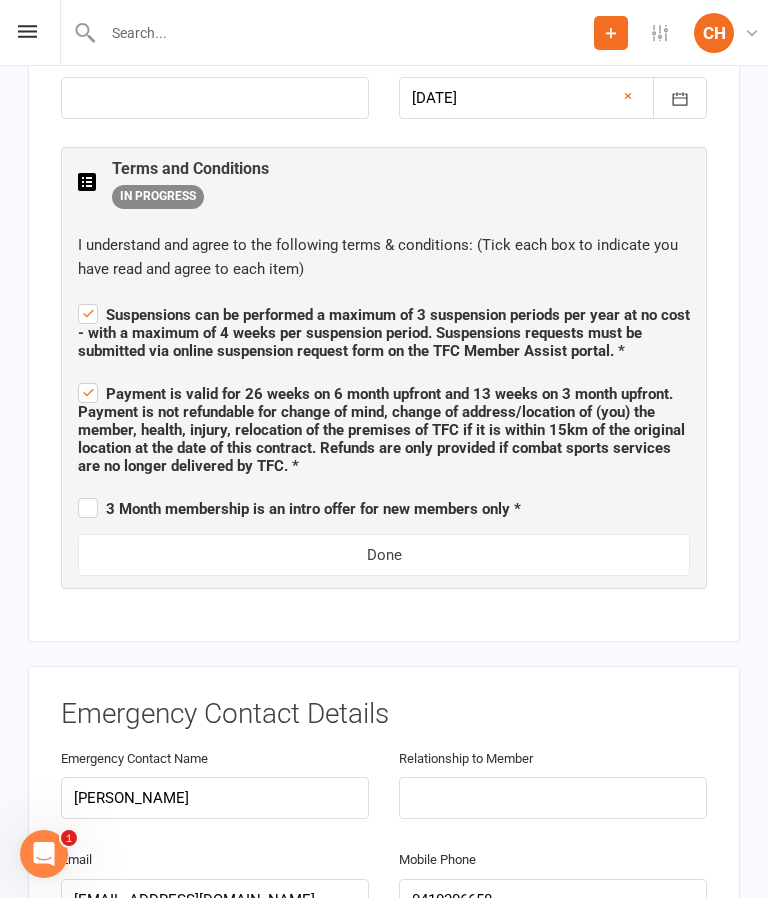 click on "Payment is valid for 26 weeks on 6 month upfront and 13 weeks on 3 month upfront. Payment is not refundable for change of mind, change of address/location of (you) the member, health, injury, relocation of the premises of TFC if it is within 15km of the original location at the date of this contract.  Refunds are only provided if combat sports services are no longer delivered by TFC.   *" at bounding box center [381, 430] 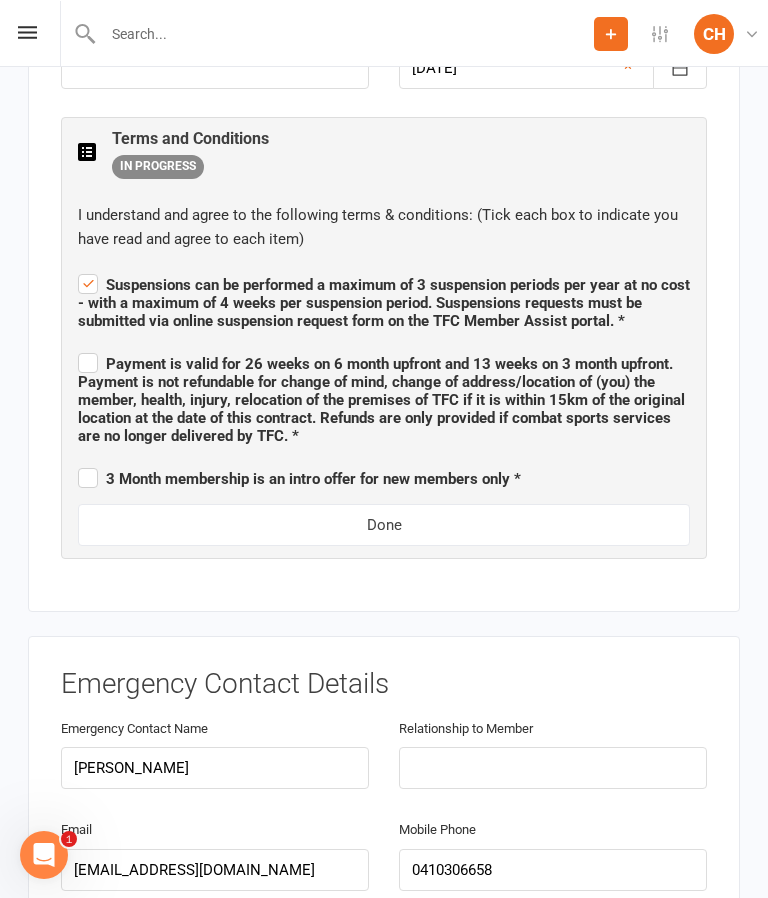 click on "3 Month membership is an intro offer for new members only   *" at bounding box center (299, 478) 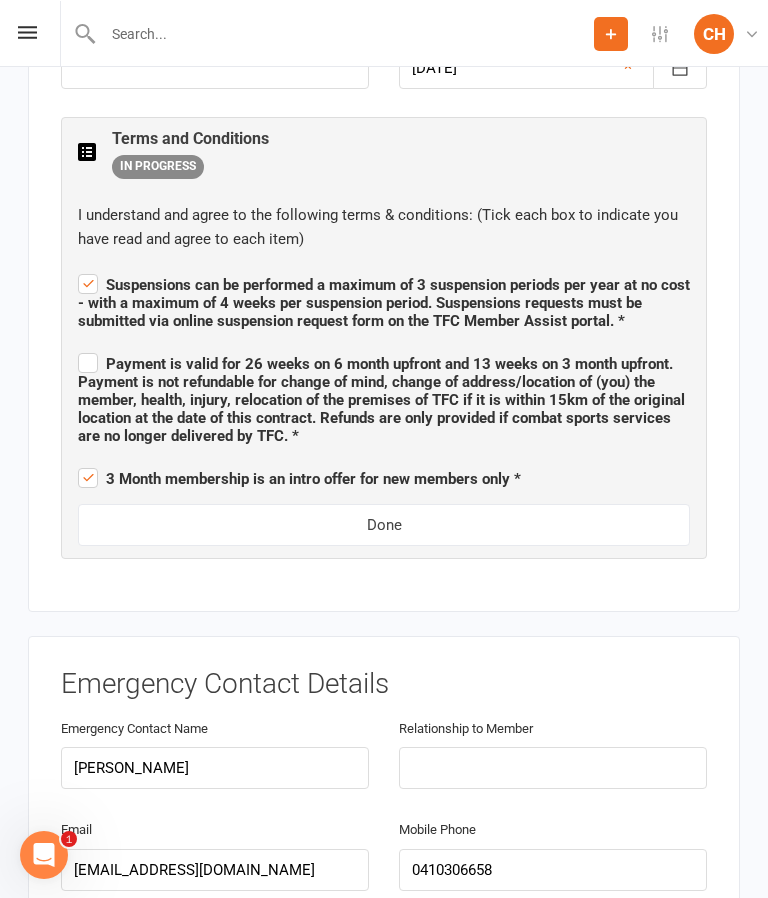 scroll, scrollTop: 1170, scrollLeft: 0, axis: vertical 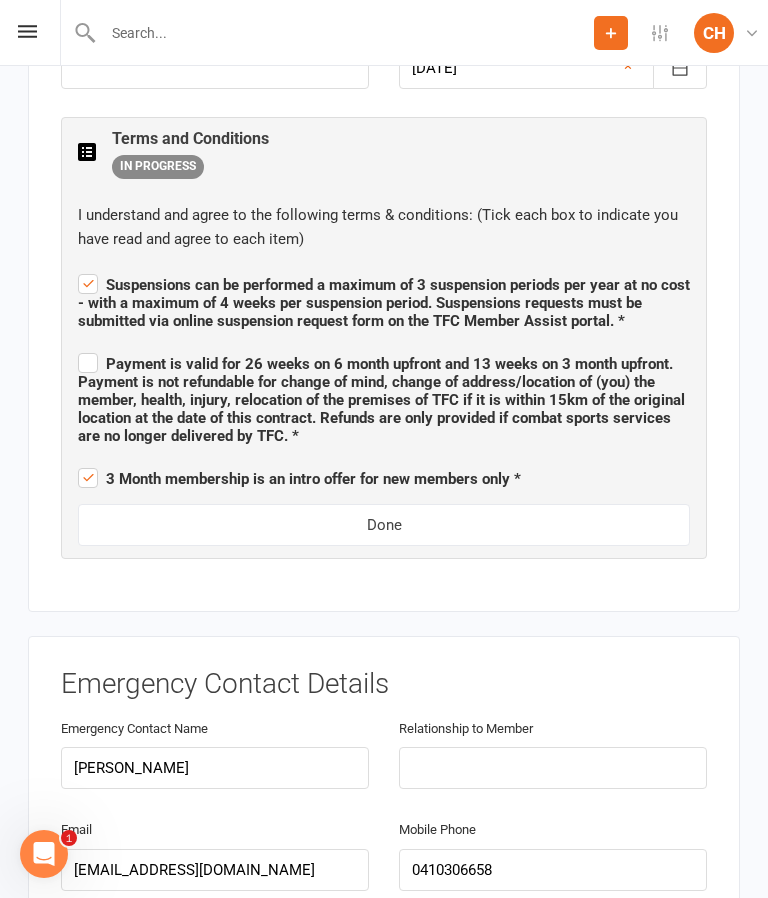 click on "Payment is valid for 26 weeks on 6 month upfront and 13 weeks on 3 month upfront. Payment is not refundable for change of mind, change of address/location of (you) the member, health, injury, relocation of the premises of TFC if it is within 15km of the original location at the date of this contract.  Refunds are only provided if combat sports services are no longer delivered by TFC.   *" at bounding box center [384, 397] 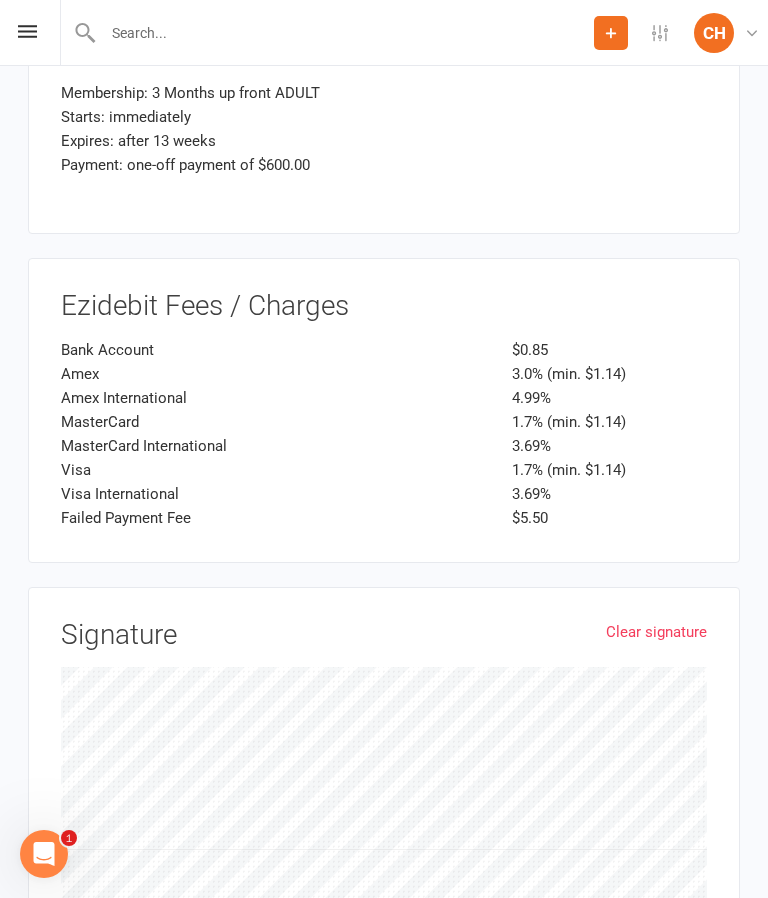 scroll, scrollTop: 3275, scrollLeft: 0, axis: vertical 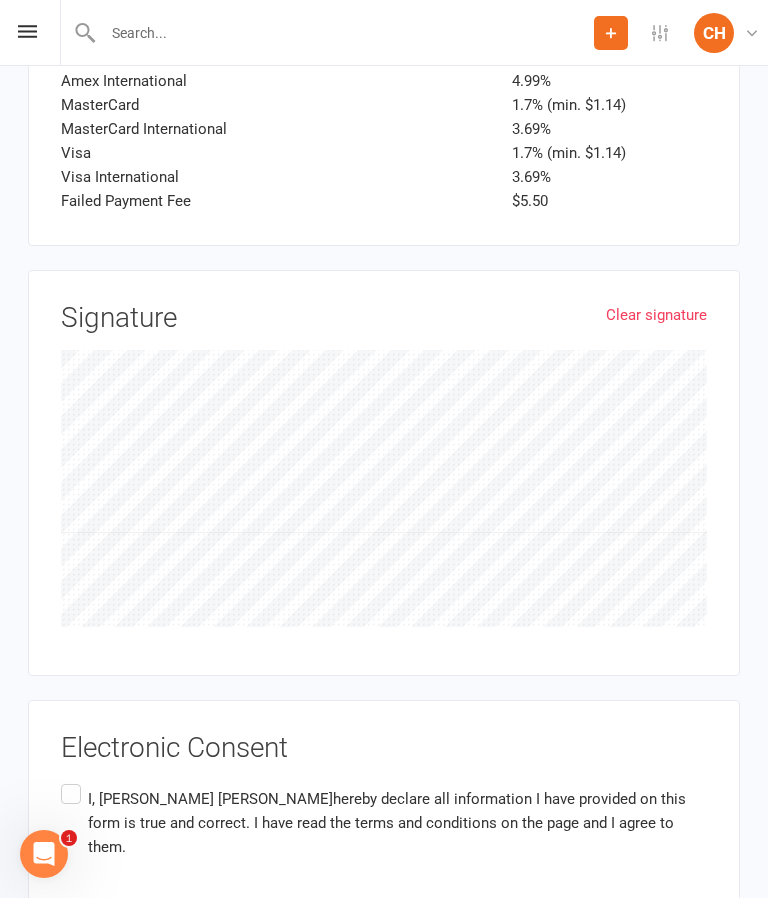 click on "I, Joohyun   Kim  hereby declare all information I have provided on this form is true and correct. I have read the terms and conditions on the page and I agree to them." at bounding box center (384, 823) 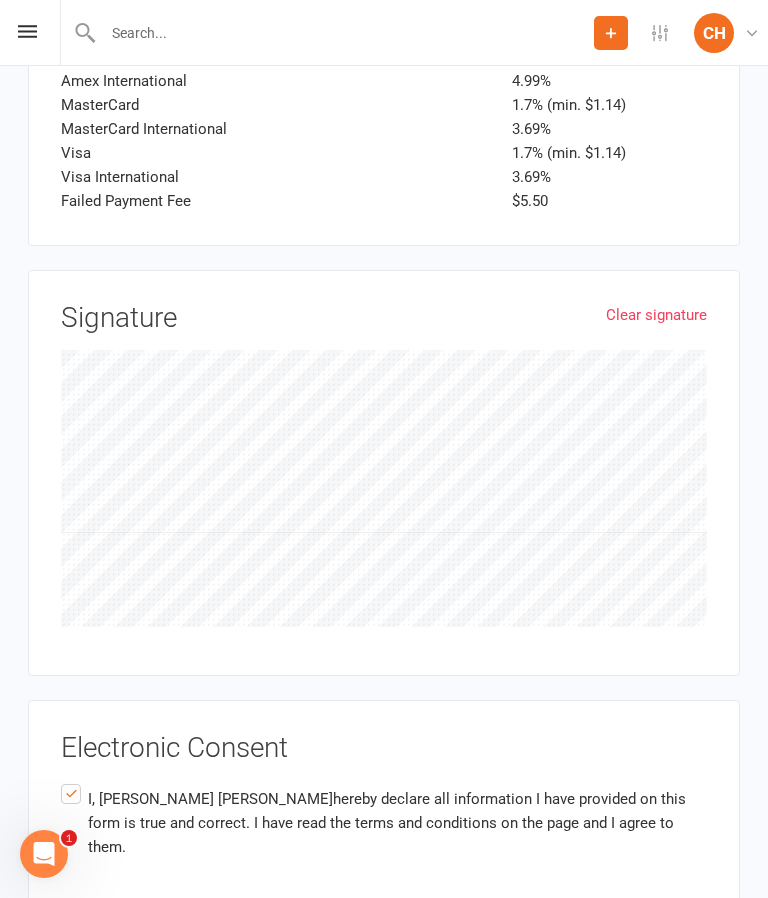 click on "Agree & Submit" at bounding box center [110, 973] 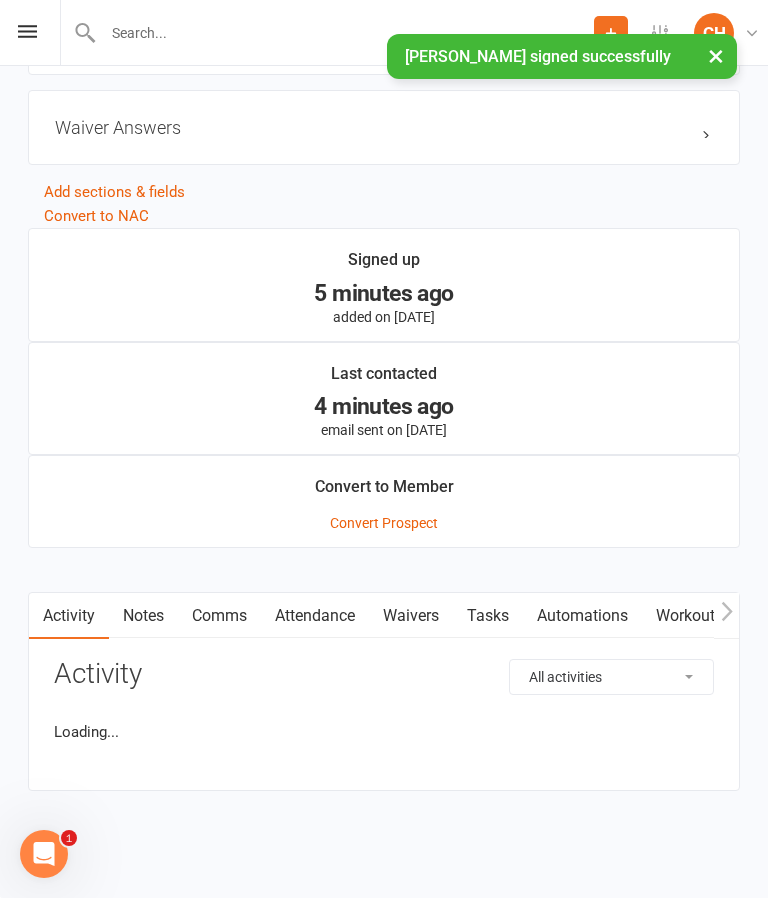scroll, scrollTop: 0, scrollLeft: 0, axis: both 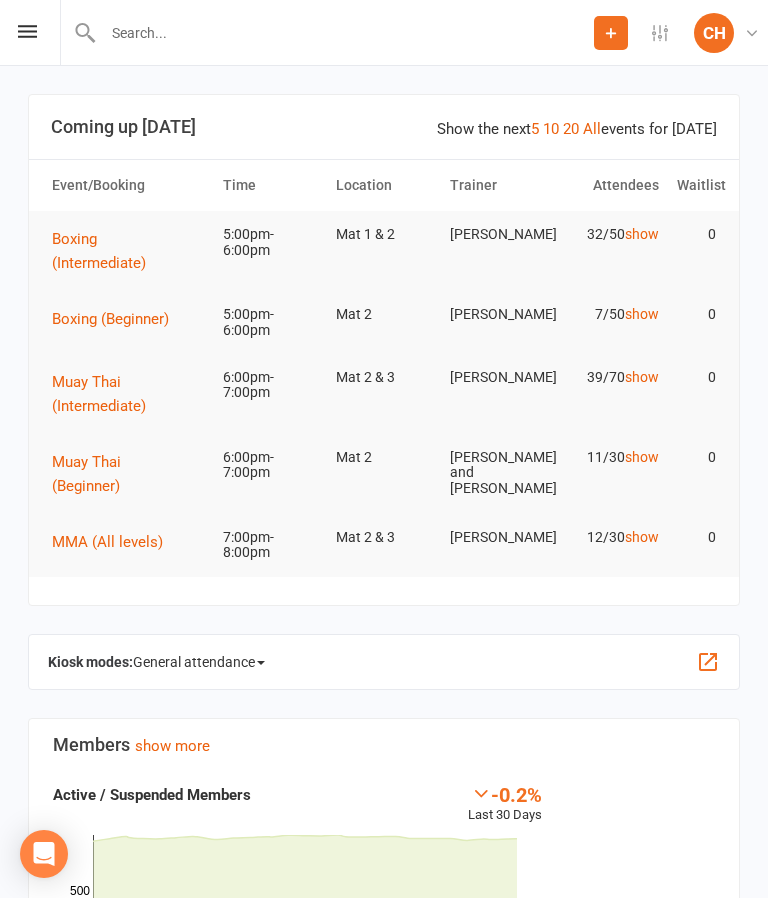click at bounding box center (27, 31) 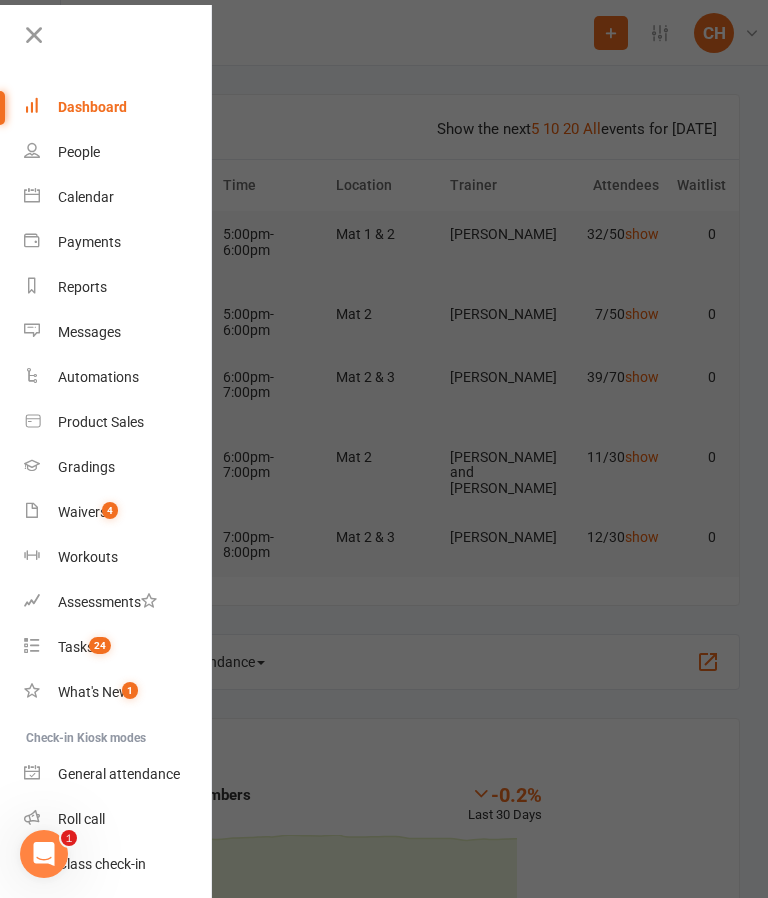 scroll, scrollTop: 0, scrollLeft: 0, axis: both 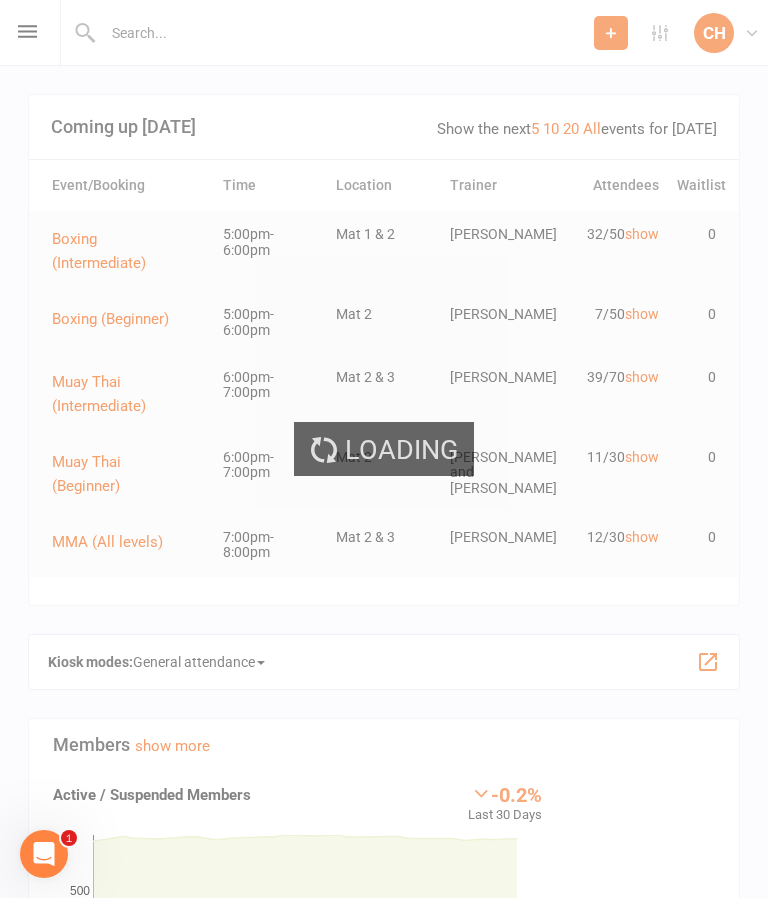 select on "25" 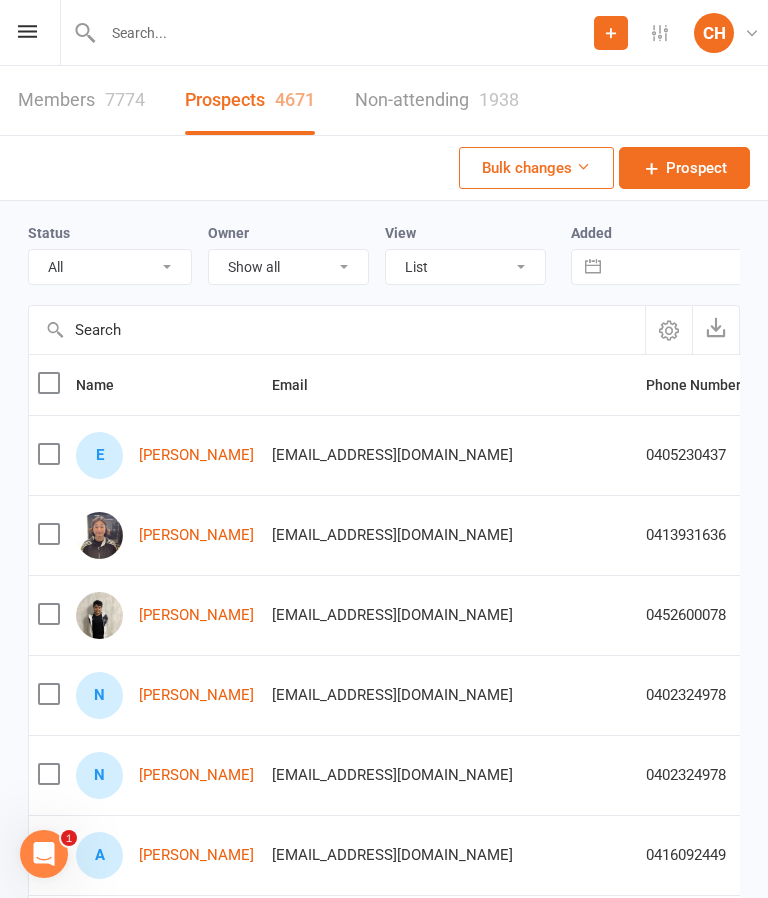 click on "[PERSON_NAME]" at bounding box center (196, 455) 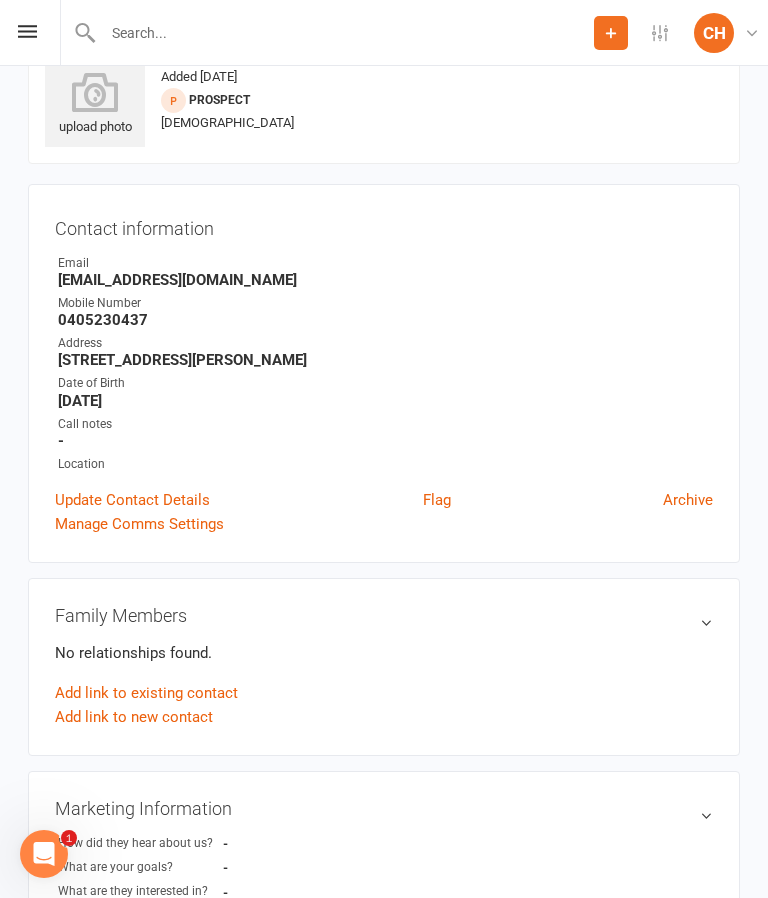 scroll, scrollTop: 0, scrollLeft: 0, axis: both 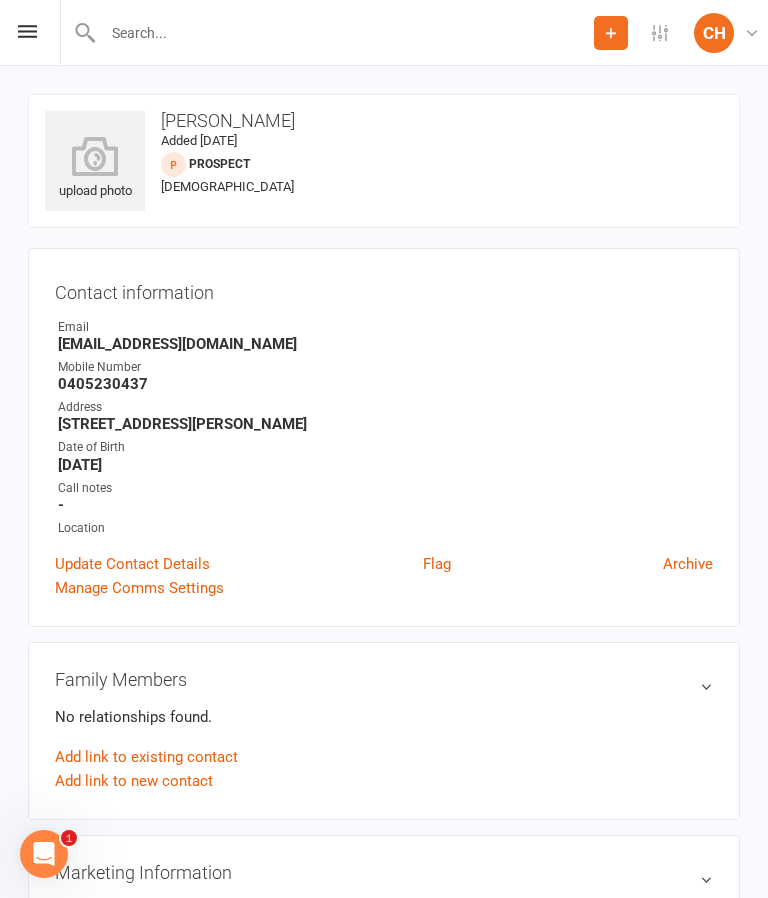 click at bounding box center (345, 33) 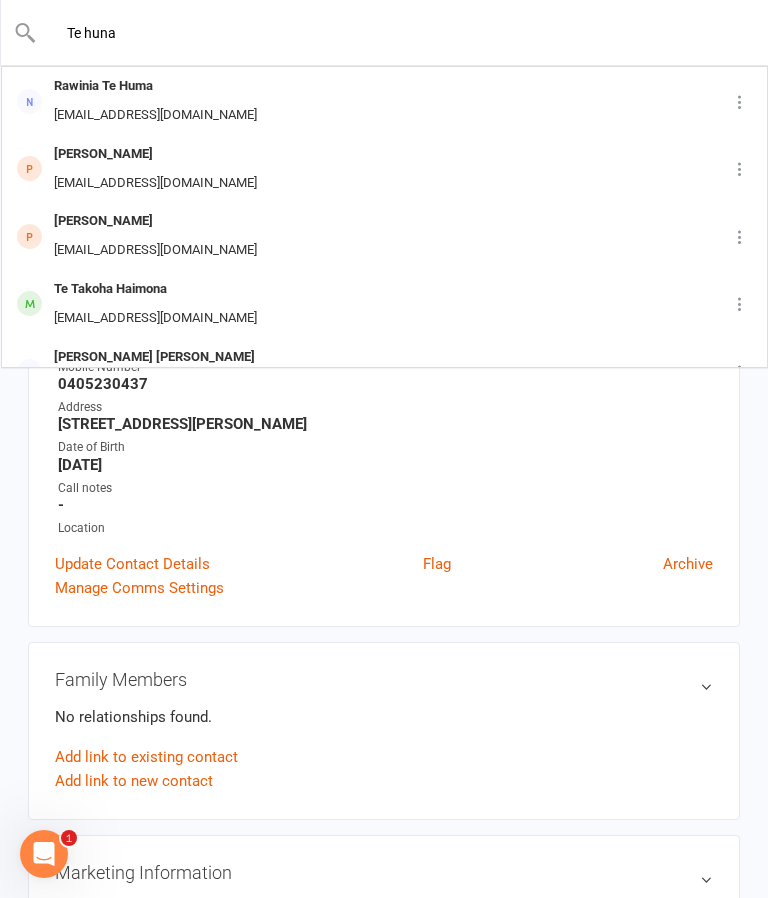 type on "Te huna" 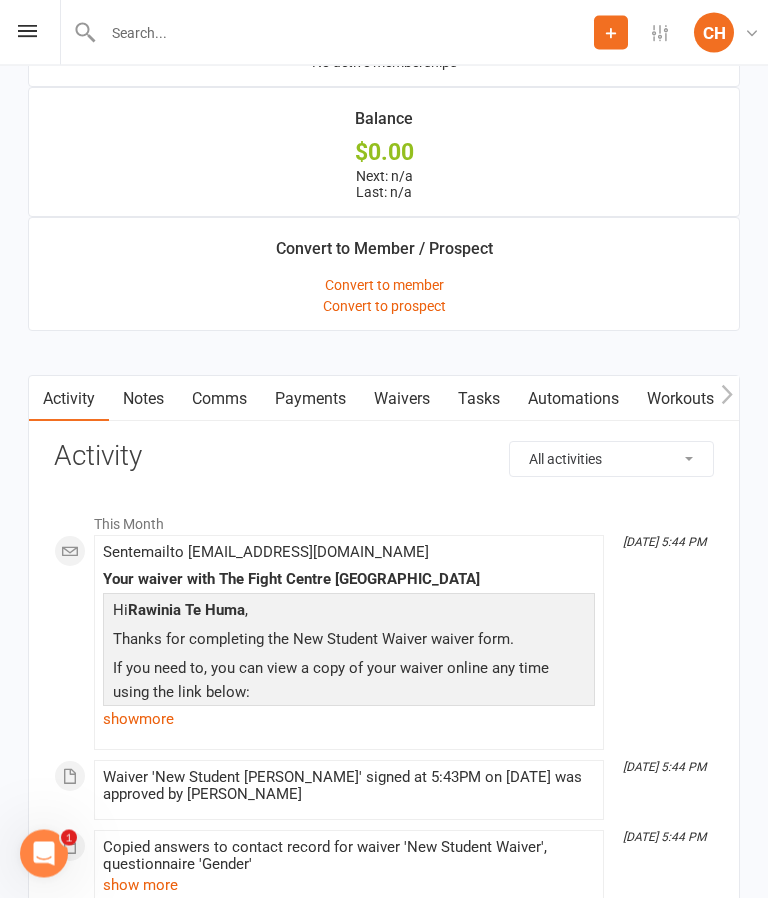 click on "Waivers" at bounding box center (402, 400) 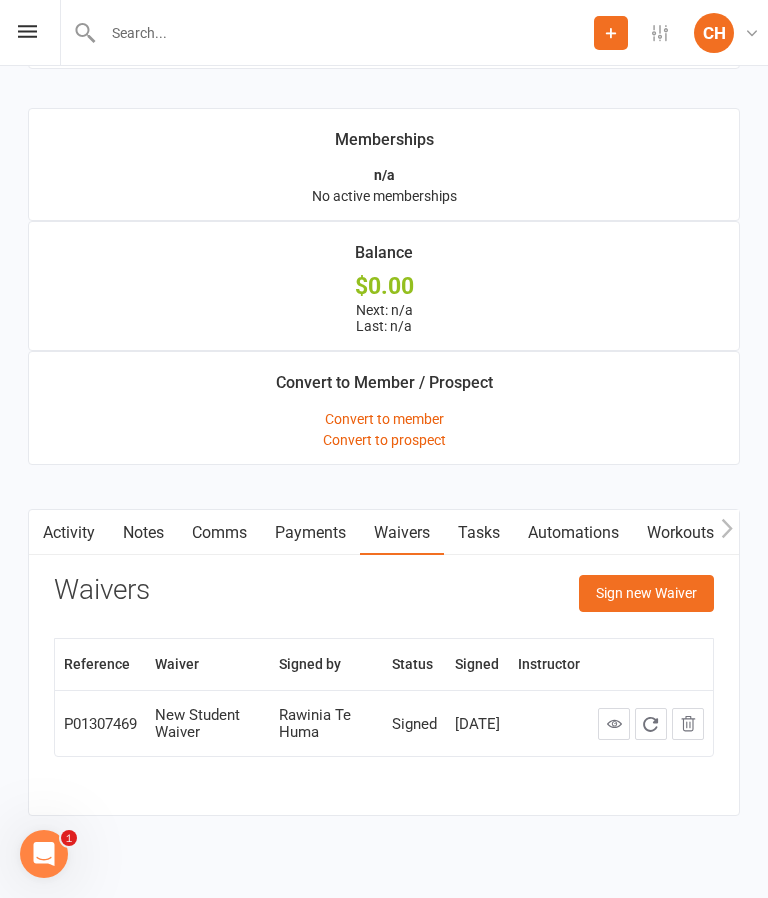 click on "Sign new Waiver" at bounding box center [646, 593] 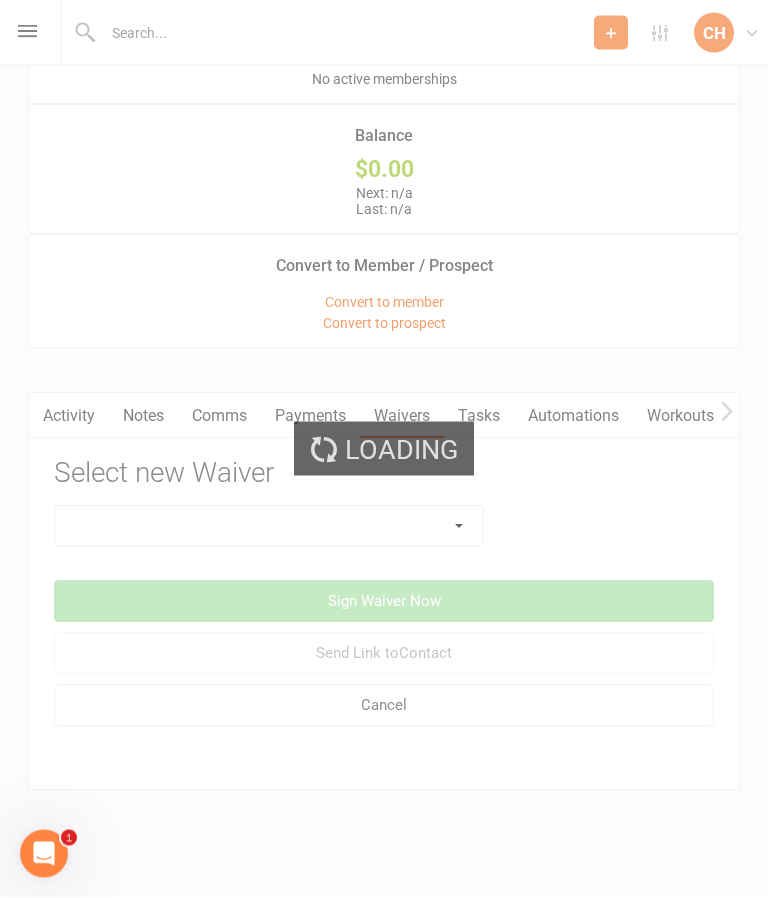 scroll, scrollTop: 1585, scrollLeft: 0, axis: vertical 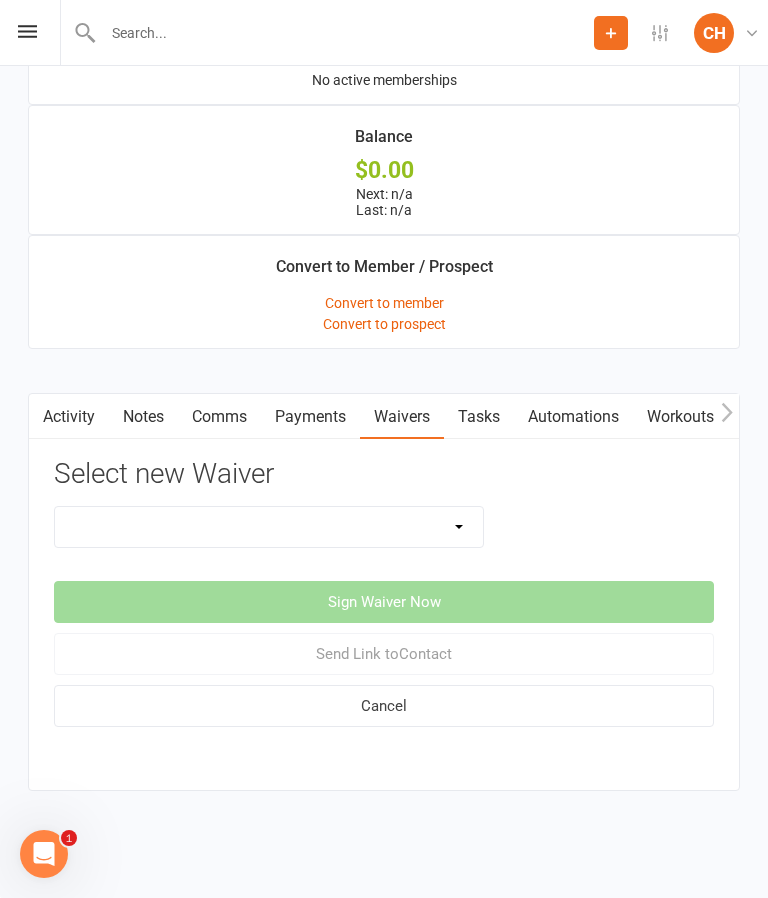 click on "Direct Debit Contract Fighter Expectations New Student Waiver Online - Adults - 12 Month DD Online - Adults - 6 Month DD Online - Adults - 6 Month UP FRONT Online - Adults - Flexi DD Online - Adults - Intro Pass Online - Student - 12 Month DD Online - Student - 6 Month DD Online - Student - 6 Month UP FRONT Online - Student - Flexi DD Online - Student - Intro Pass Online - Student - Limited Pass - 6 Month DD TFC Online Direct Debit Waiver Up front NO PAYMENT DETAILS Contract X-Pass Direct Debit Contract" at bounding box center (269, 527) 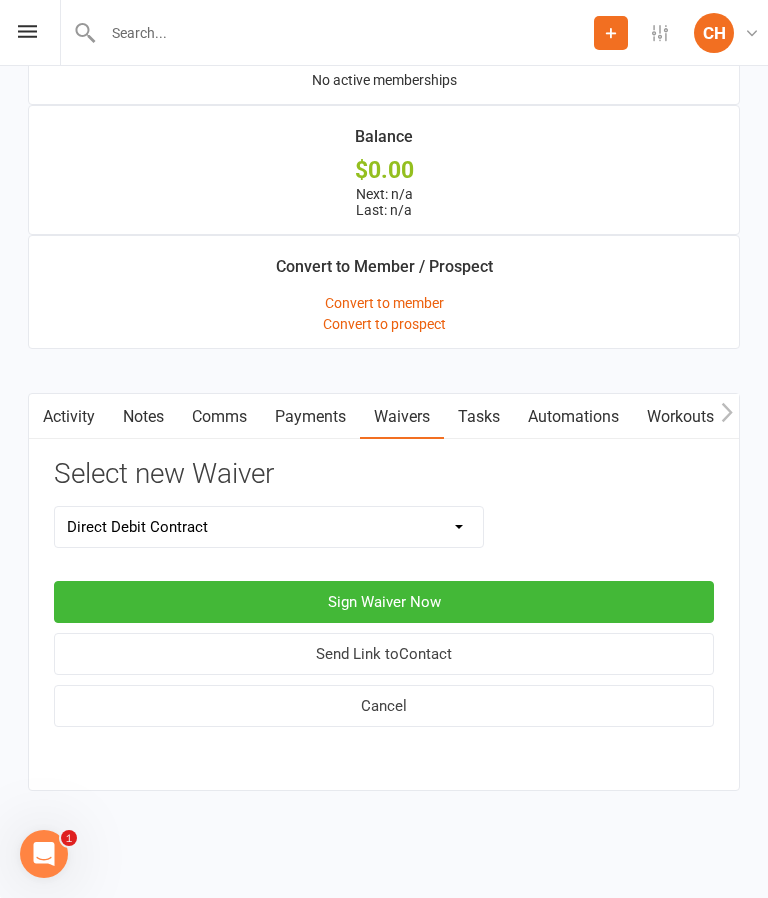 click on "Sign Waiver Now" at bounding box center (384, 602) 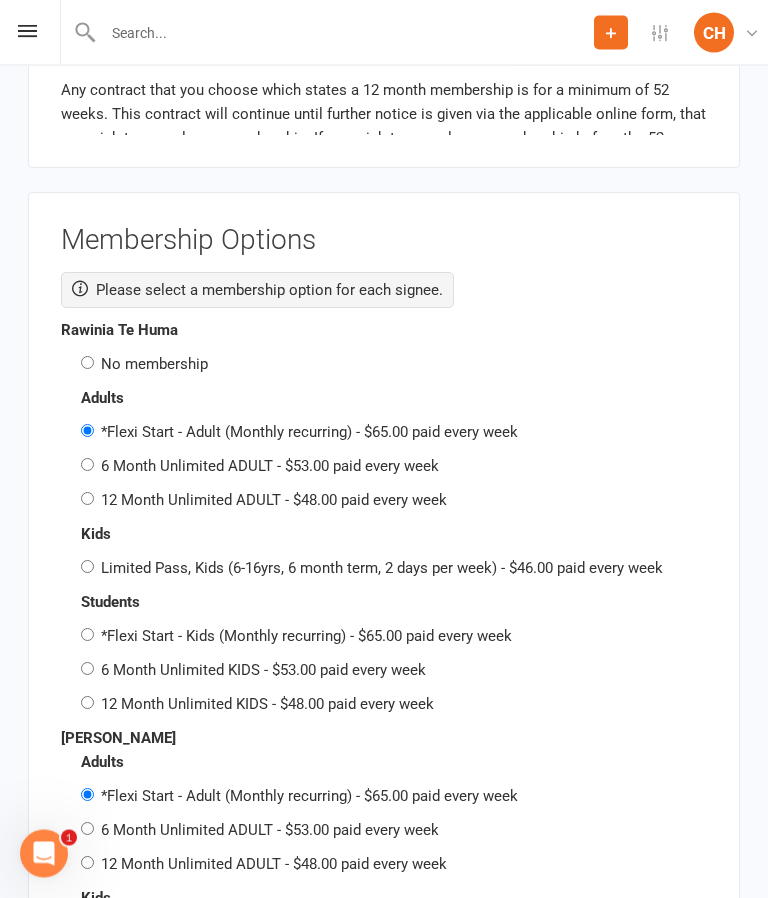 scroll, scrollTop: 3381, scrollLeft: 0, axis: vertical 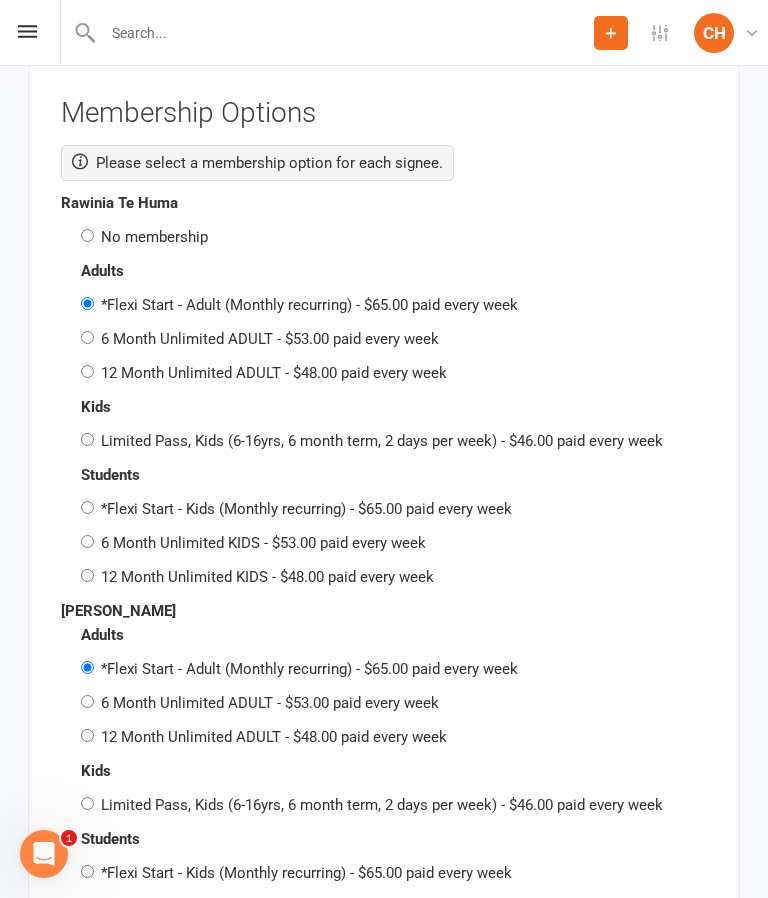 click on "No membership" at bounding box center [154, 237] 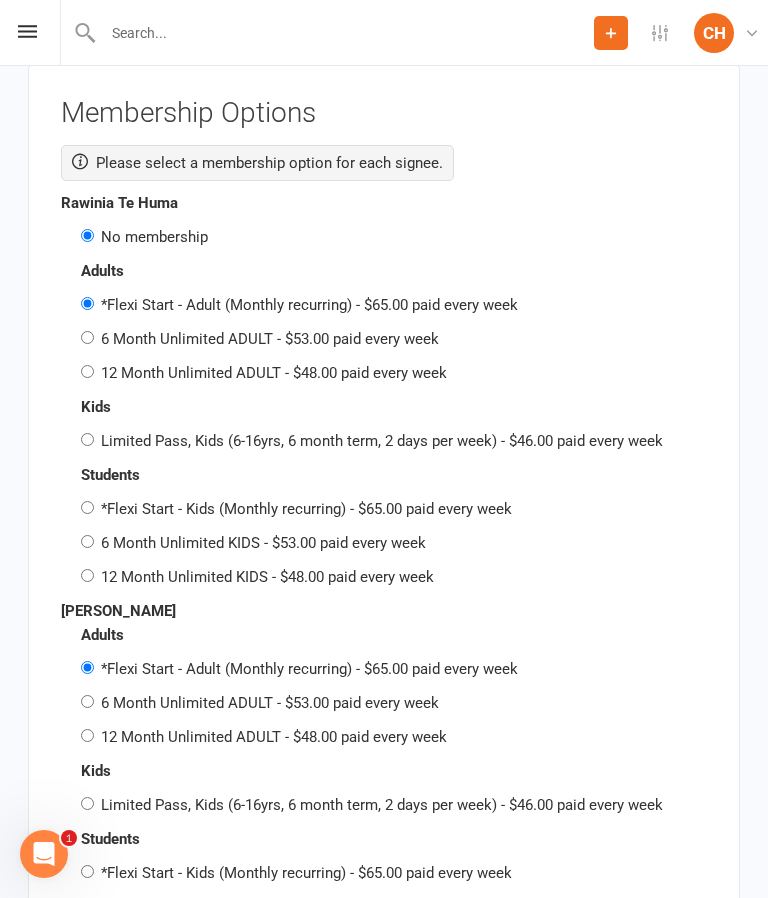radio on "false" 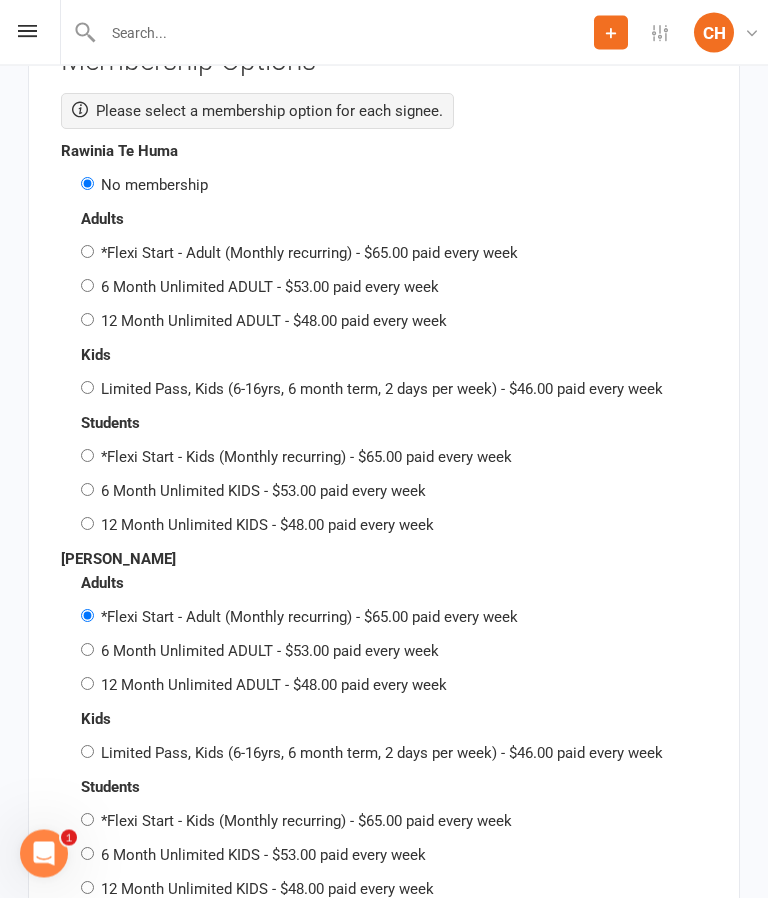 scroll, scrollTop: 3433, scrollLeft: 0, axis: vertical 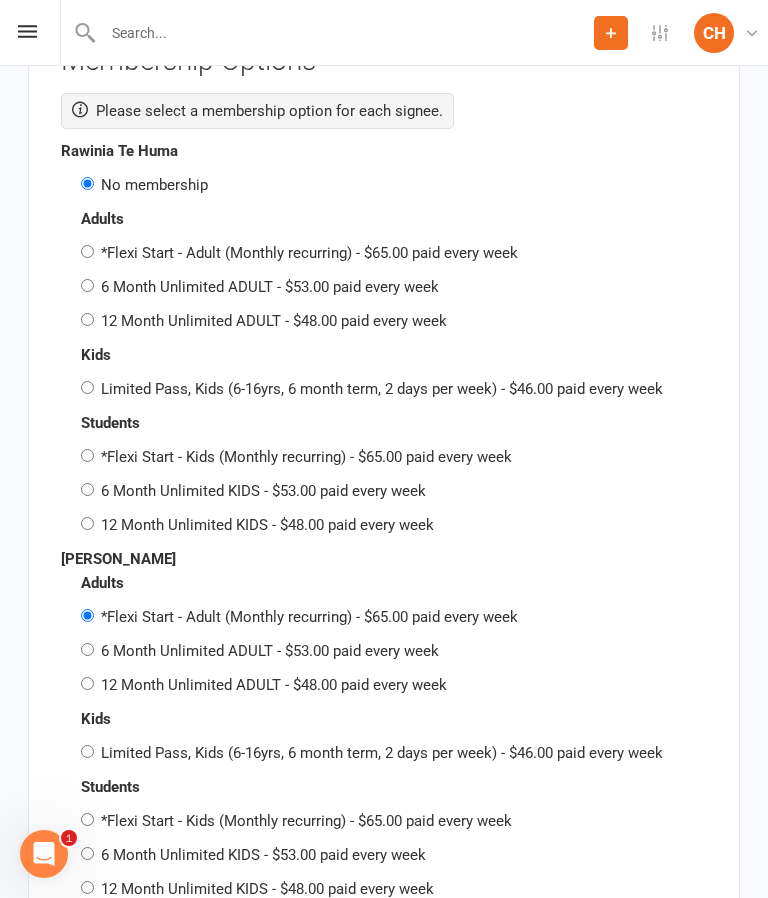 click on "6 Month Unlimited ADULT - $53.00 paid every week" at bounding box center (270, 651) 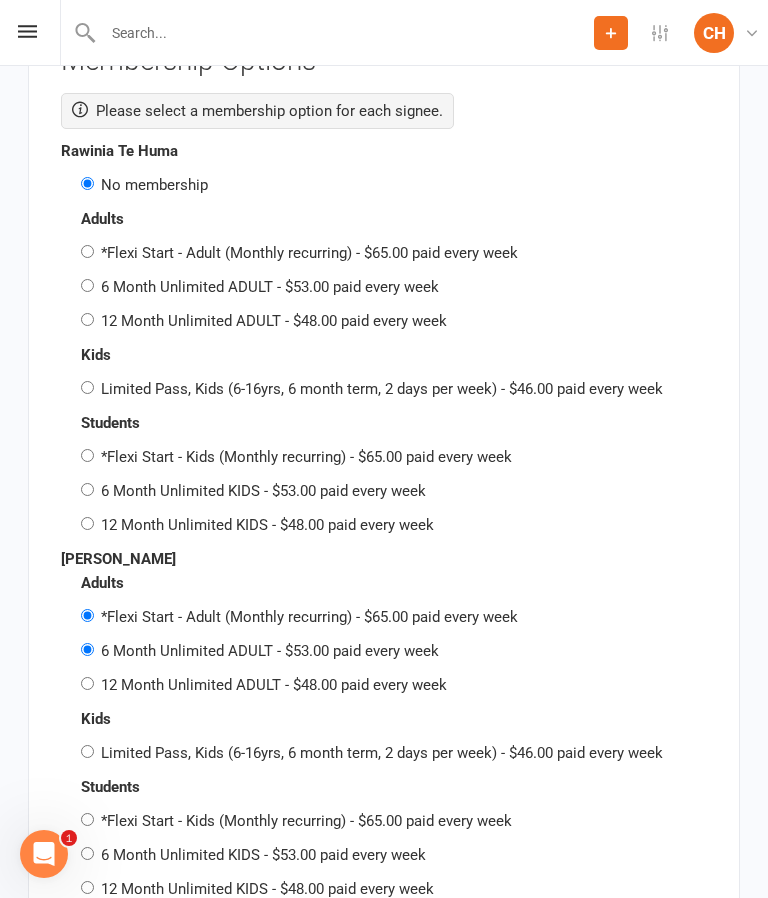 radio on "false" 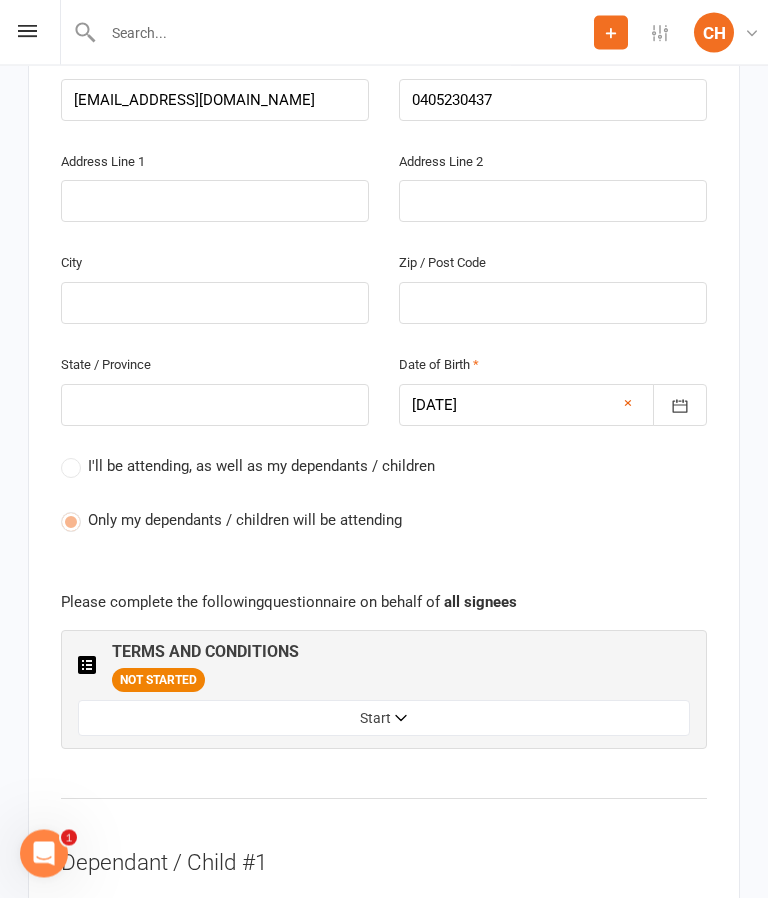 scroll, scrollTop: 887, scrollLeft: 0, axis: vertical 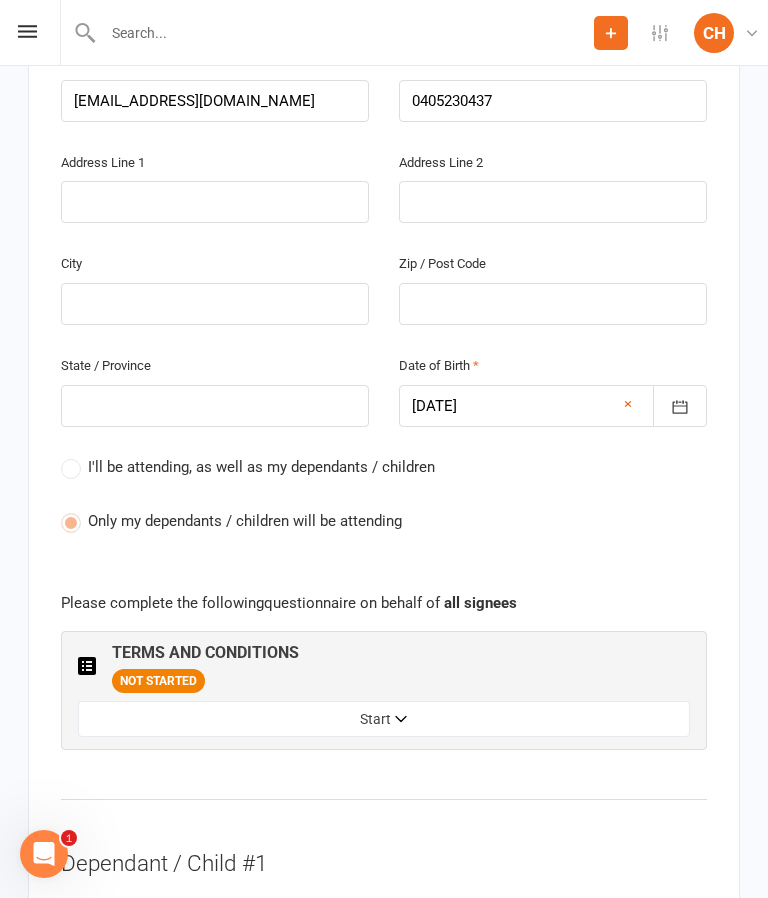 click on "Start" at bounding box center (384, 719) 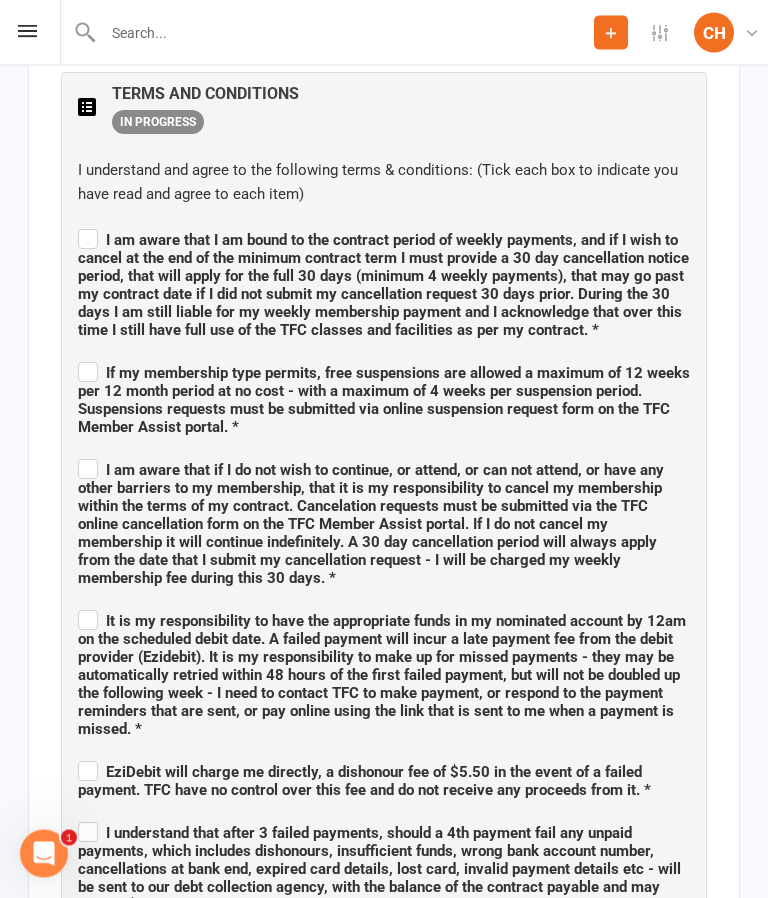 scroll, scrollTop: 1443, scrollLeft: 0, axis: vertical 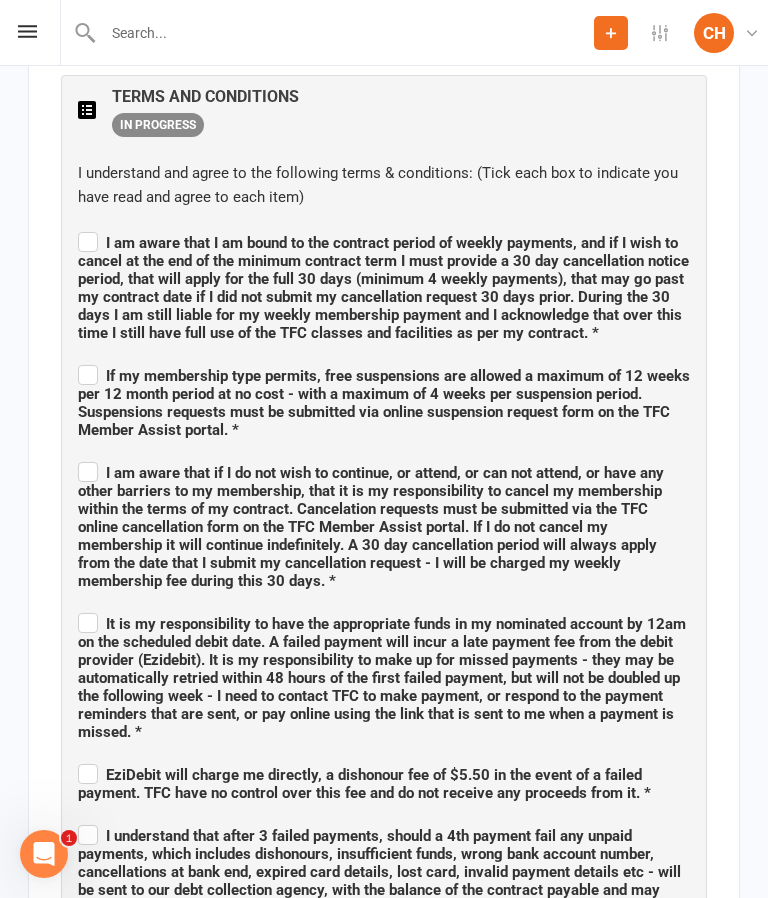 click on "TERMS AND CONDITIONS IN PROGRESS I understand and agree to the following terms & conditions: (Tick each box to indicate you have read and agree to each item) I am aware that I am bound to the contract period of weekly payments, and if I wish to cancel at the end of the minimum contract term I must provide a 30 day cancellation notice period, that will apply for the full 30 days (minimum 4 weekly payments), that may go past my contract date if I did not submit my cancellation request 30 days prior.   During the 30 days I am still liable for my weekly membership payment and I acknowledge that over this time I still have full use of the TFC classes and facilities as per my contract.   * If my membership type permits, free suspensions are allowed a maximum of 12 weeks per 12 month period at no cost - with a maximum of 4 weeks per suspension period. Suspensions requests must be submitted via online suspension request form on the TFC Member Assist portal.   *   *   *   *   *   *   *   *   * Done" at bounding box center (384, 761) 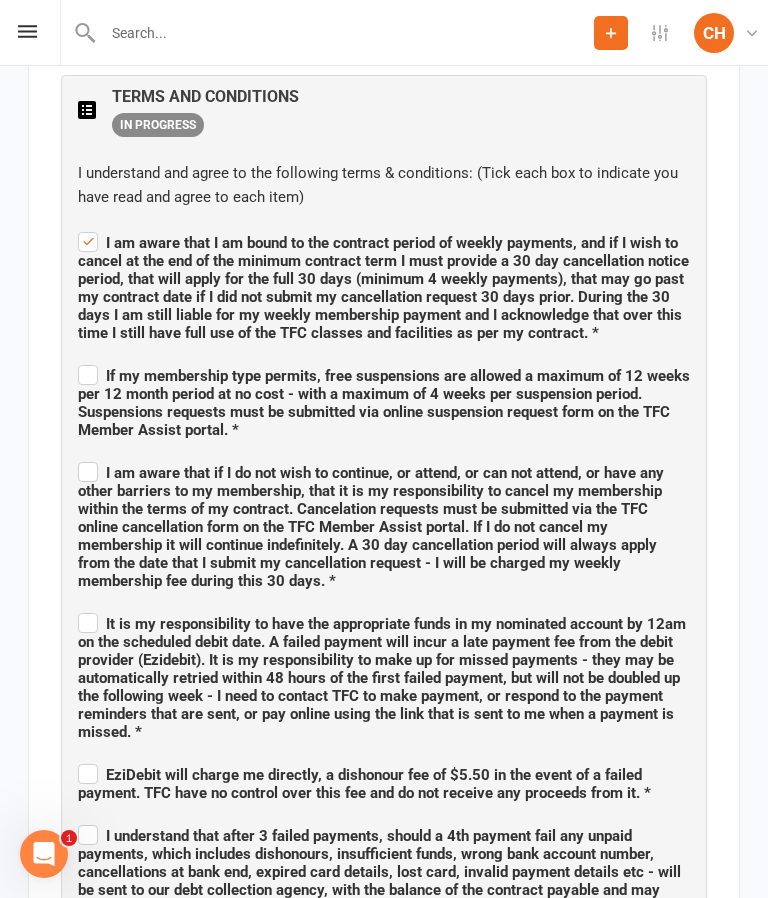 checkbox on "true" 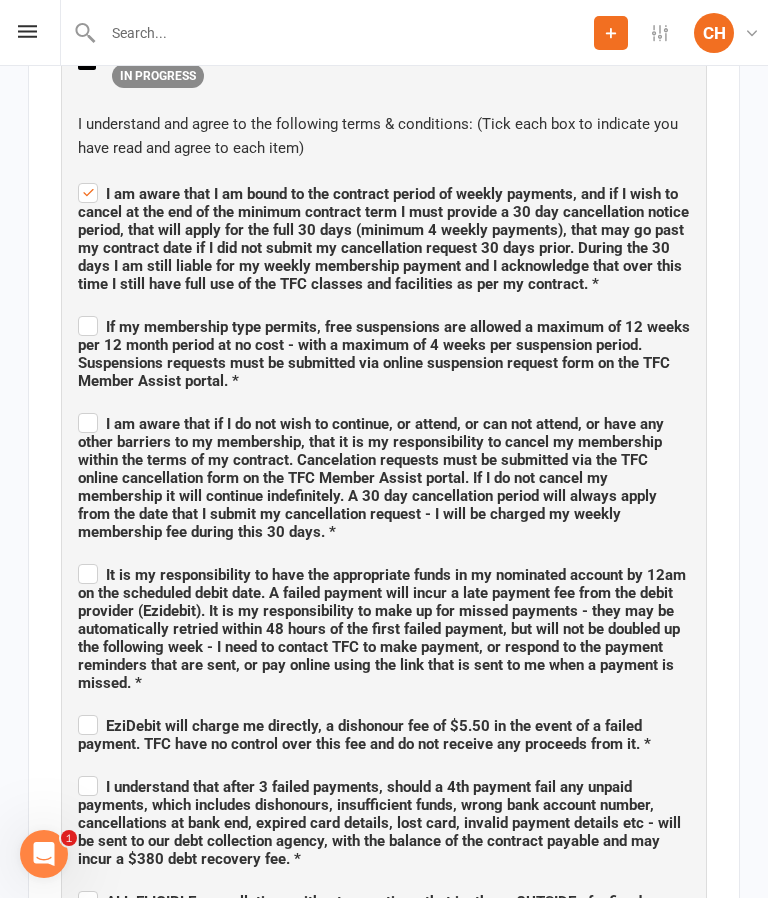 scroll, scrollTop: 1494, scrollLeft: 0, axis: vertical 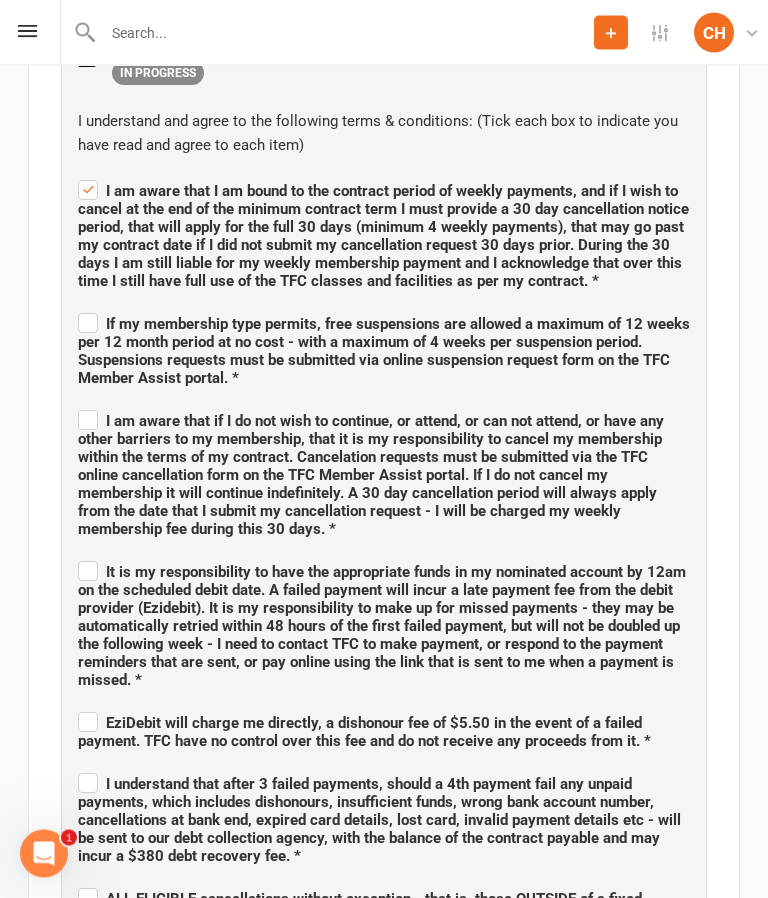 click on "If my membership type permits, free suspensions are allowed a maximum of 12 weeks per 12 month period at no cost - with a maximum of 4 weeks per suspension period. Suspensions requests must be submitted via online suspension request form on the TFC Member Assist portal.   *" at bounding box center [384, 352] 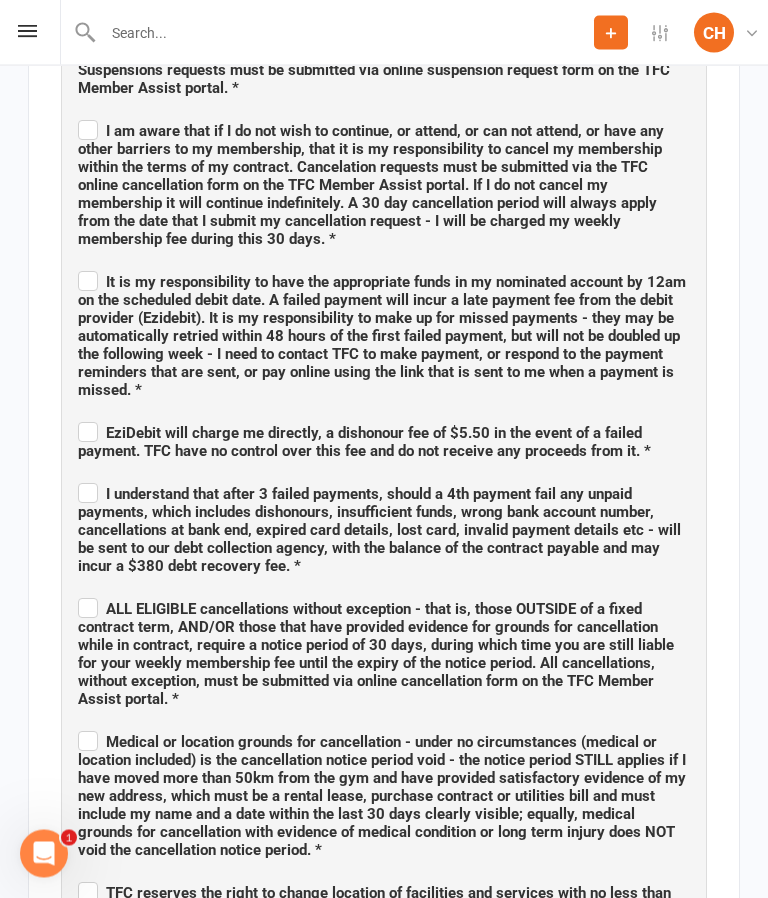 scroll, scrollTop: 1785, scrollLeft: 0, axis: vertical 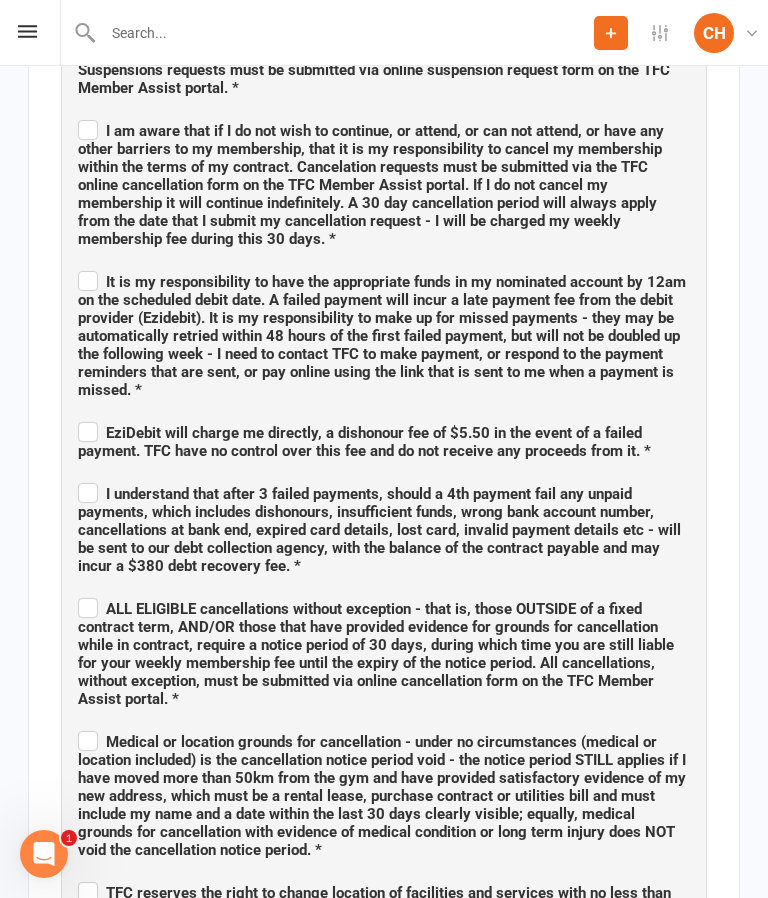 click on "I am aware that if I do not wish to continue, or attend, or can not attend, or have any other barriers to my membership, that it is my responsibility to cancel my membership within the terms of my contract.  Cancelation requests must be submitted via the TFC online cancellation form on the TFC Member Assist portal. If I do not cancel my membership it will continue indefinitely.  A 30 day cancellation period will always apply from the date that I submit my cancellation request - I will be charged my weekly membership fee during this 30 days.   *" at bounding box center (371, 185) 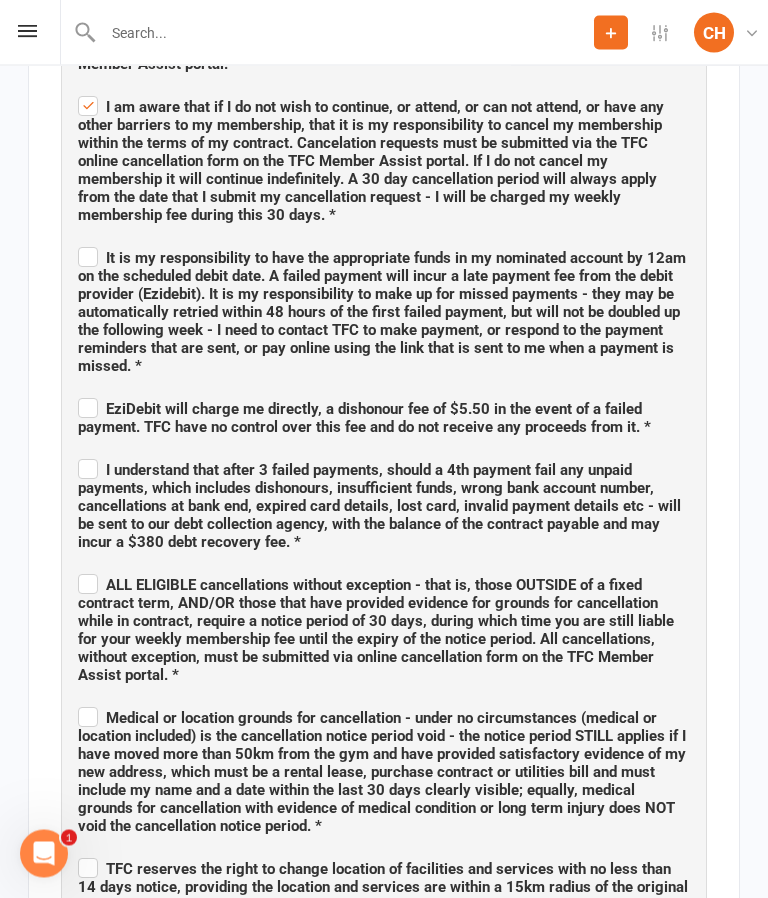 scroll, scrollTop: 1809, scrollLeft: 0, axis: vertical 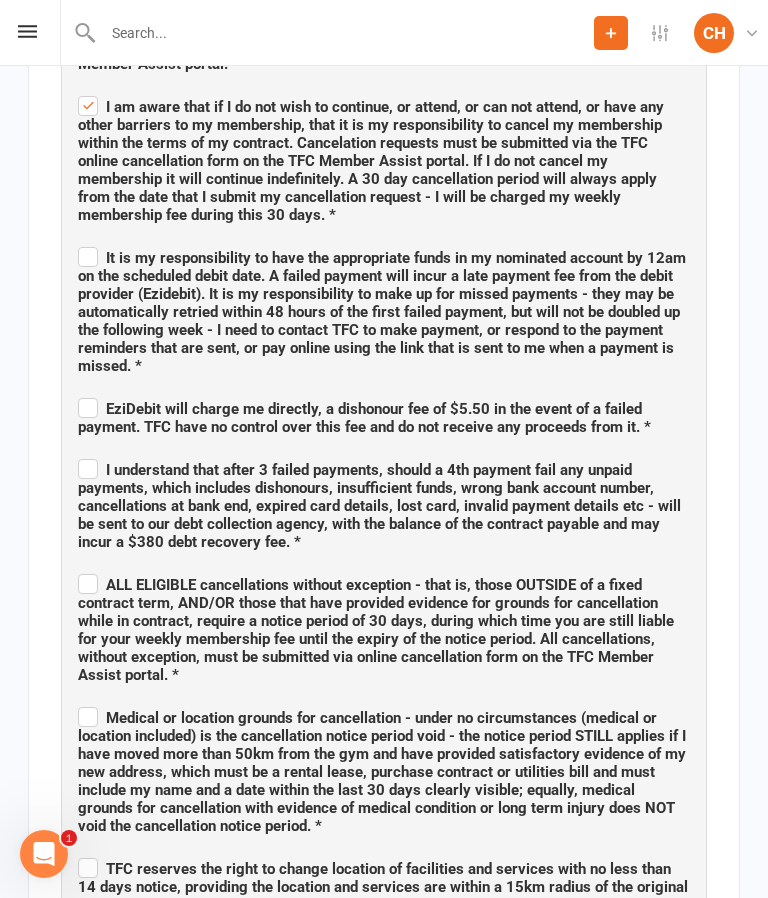 click on "It is my responsibility to have the appropriate funds in my nominated account by 12am on the scheduled debit date.  A failed payment will incur a late payment fee from the debit provider (Ezidebit). It is my responsibility to make up for missed payments - they may be automatically retried within 48 hours of the first failed payment, but will not be doubled up the following week - I need to contact TFC to make payment, or respond to the payment reminders that are sent, or pay online using the link that is sent to me when a payment is missed.   *" at bounding box center [384, 240] 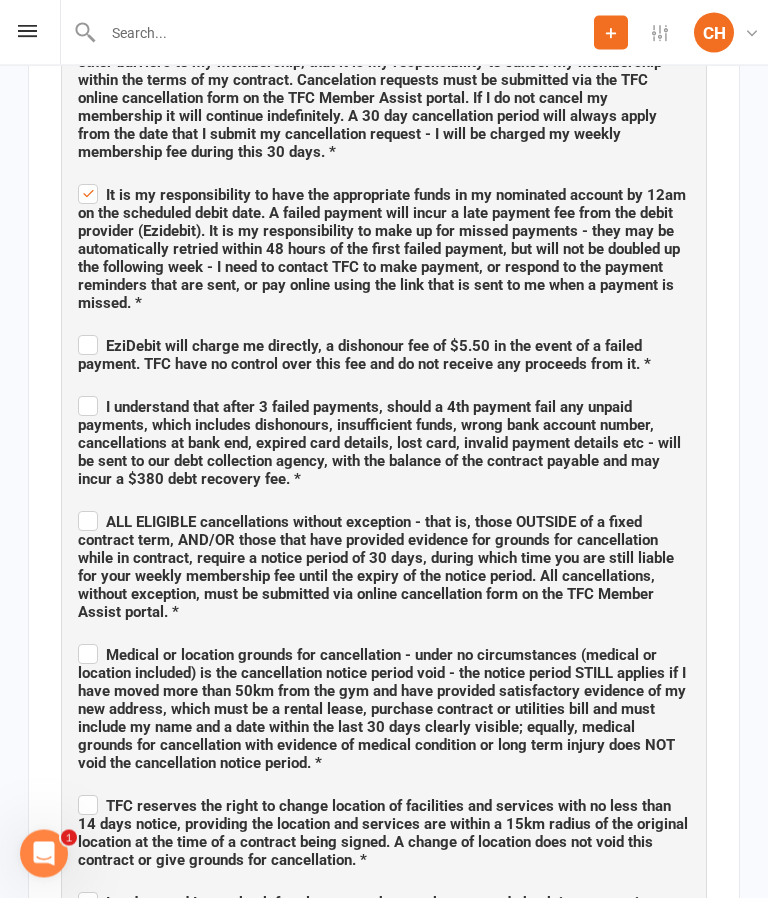 scroll, scrollTop: 1872, scrollLeft: 0, axis: vertical 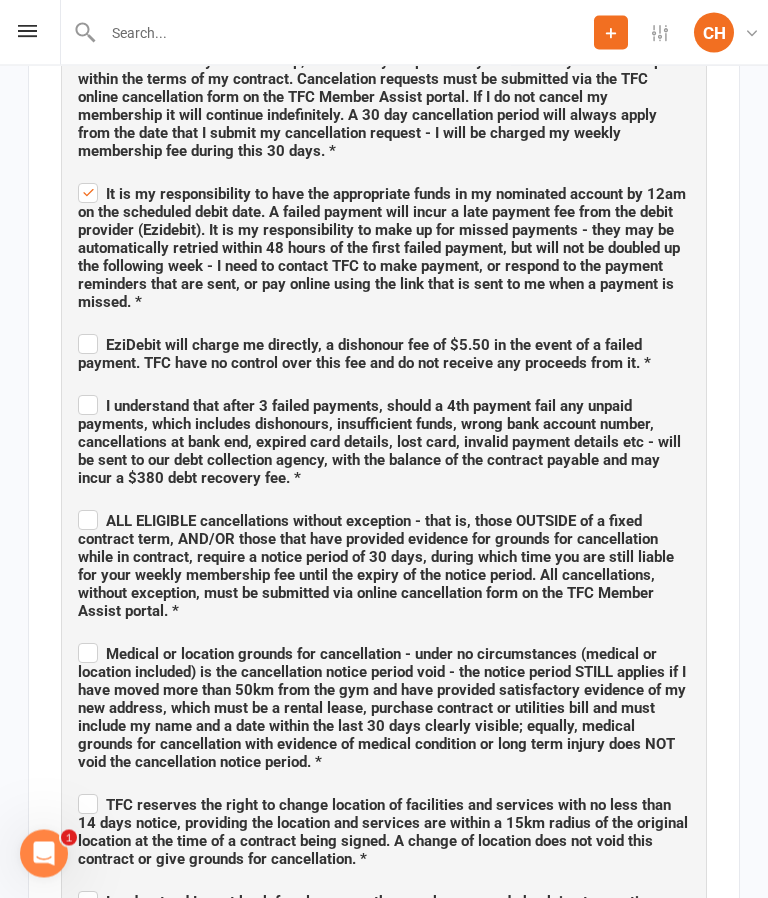 click on "EziDebit will charge me directly, a dishonour fee of $5.50 in the event of a failed payment. TFC have no control over this fee and do not receive any proceeds from it.   *" at bounding box center (364, 355) 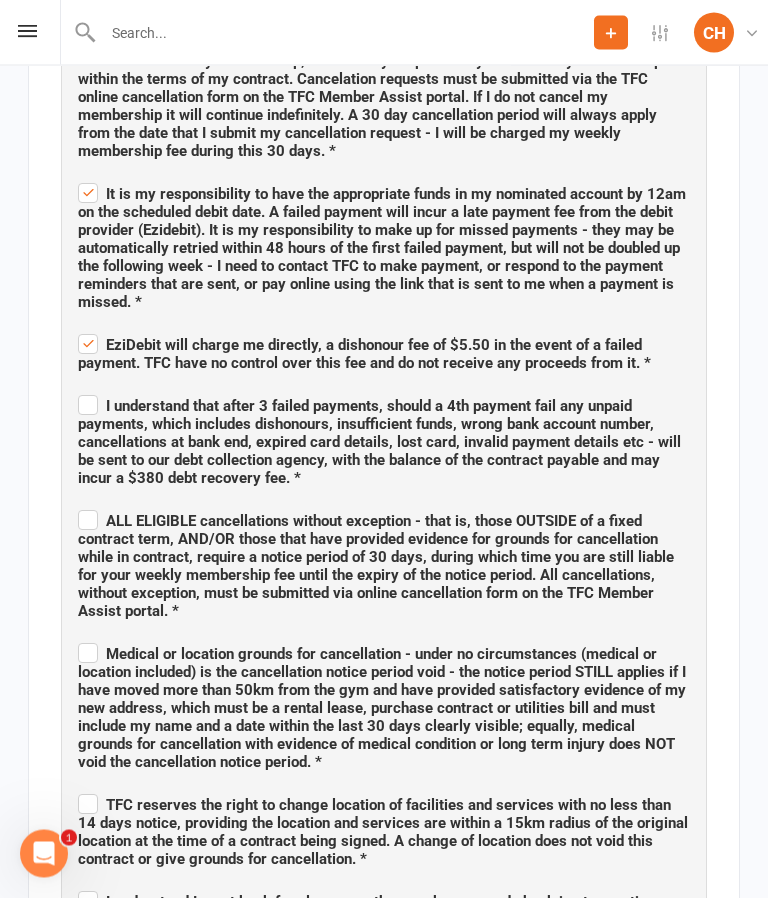 checkbox on "true" 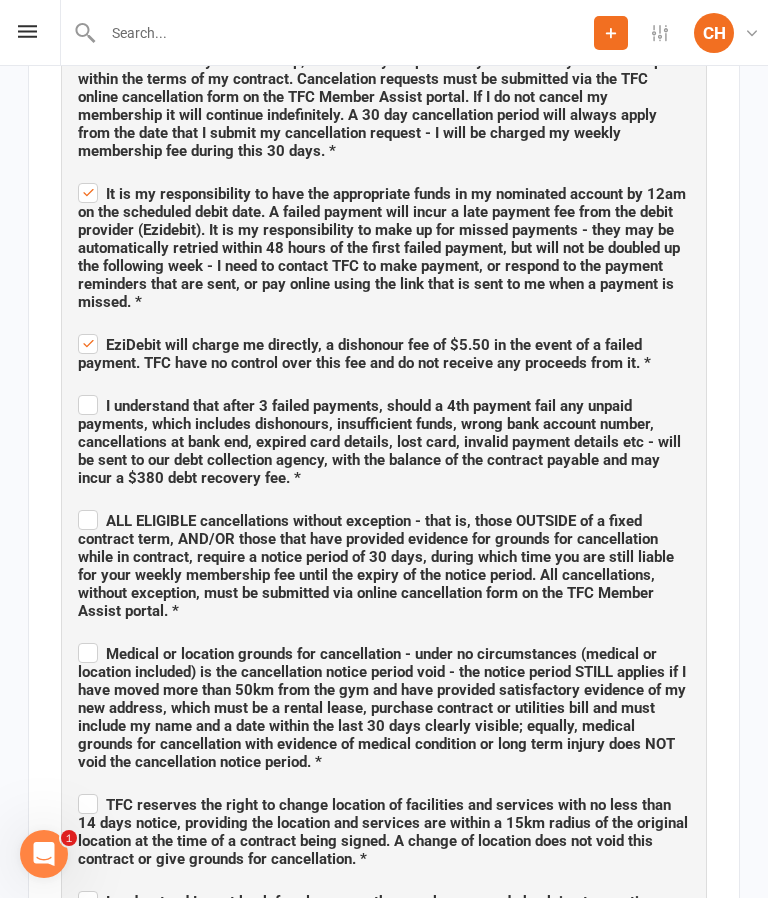 click on "I understand that after 3 failed payments, should a 4th payment fail any unpaid payments, which includes dishonours, insufficient funds, wrong bank account number, cancellations at bank end, expired card details, lost card, invalid payment details etc -  will be sent to our debt collection agency, with the balance of the contract payable and may incur a $380 debt recovery fee.   *" at bounding box center [379, 442] 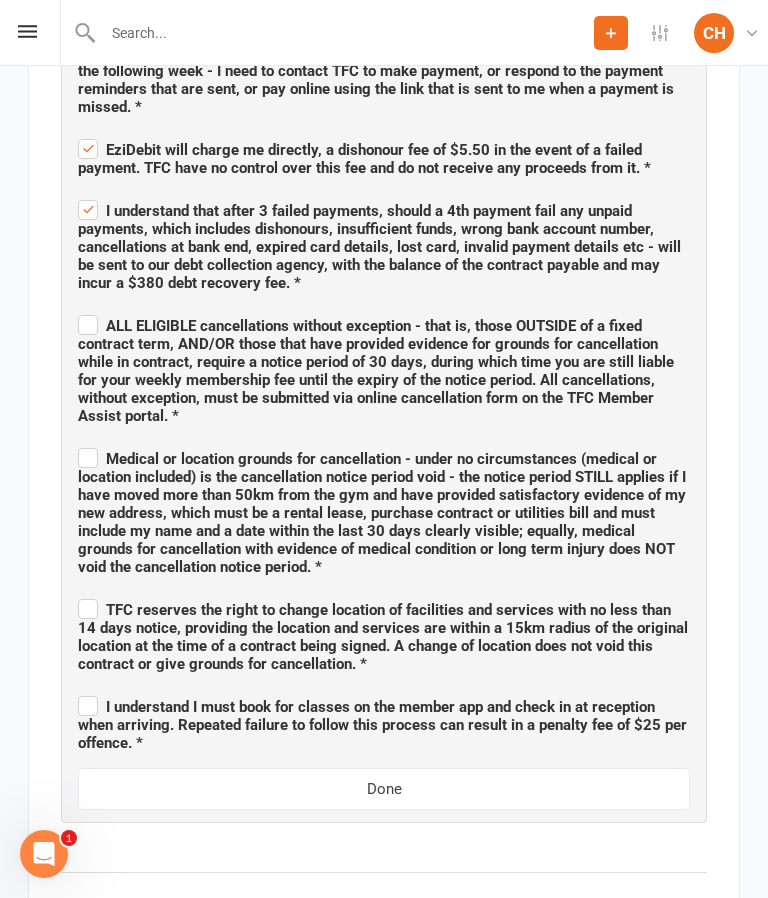 scroll, scrollTop: 2065, scrollLeft: 0, axis: vertical 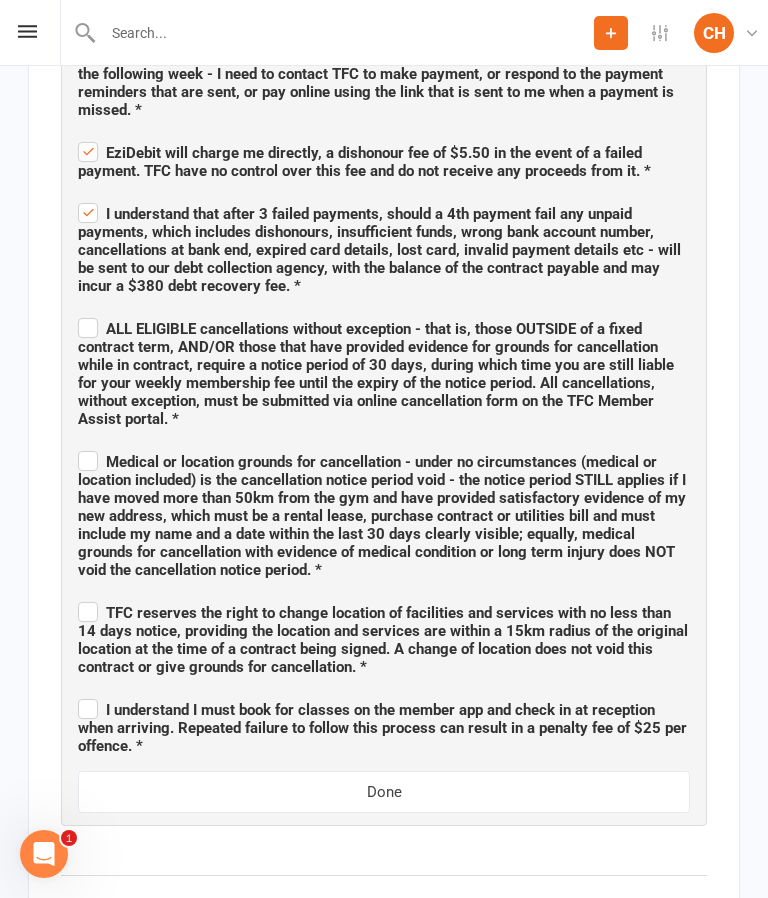 click on "ALL ELIGIBLE cancellations without exception - that is, those OUTSIDE of a fixed contract term, AND/OR those that have provided evidence for grounds for cancellation while in contract, require a notice period of 30 days, during which time you are still liable for your weekly membership fee until the expiry of the notice period.  All cancellations, without exception, must be submitted via online cancellation form on the TFC Member Assist portal.   *" at bounding box center (376, 374) 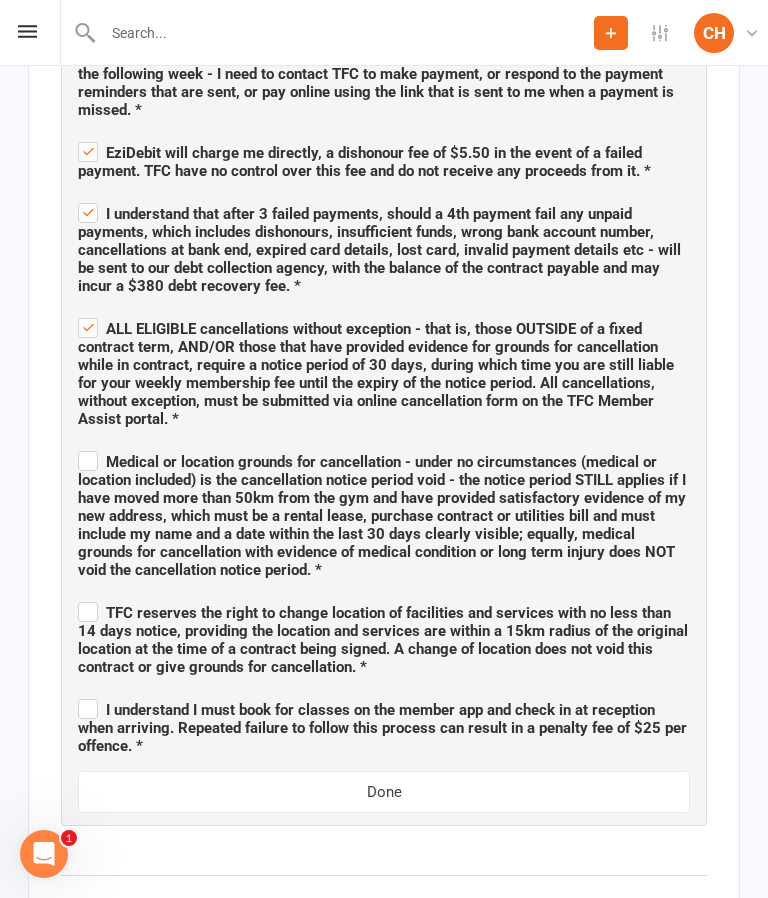 click on "Medical or location grounds for cancellation - under no circumstances (medical or location included) is the cancellation notice period void - the notice period STILL applies if I have moved more than 50km from the gym and have provided satisfactory evidence of my new address, which must be a rental lease, purchase contract or utilities bill and must include my name and a date within the last 30 days clearly visible; equally, medical grounds for cancellation with evidence of medical condition or long term injury does NOT void the cancellation notice period.   *" at bounding box center (382, 516) 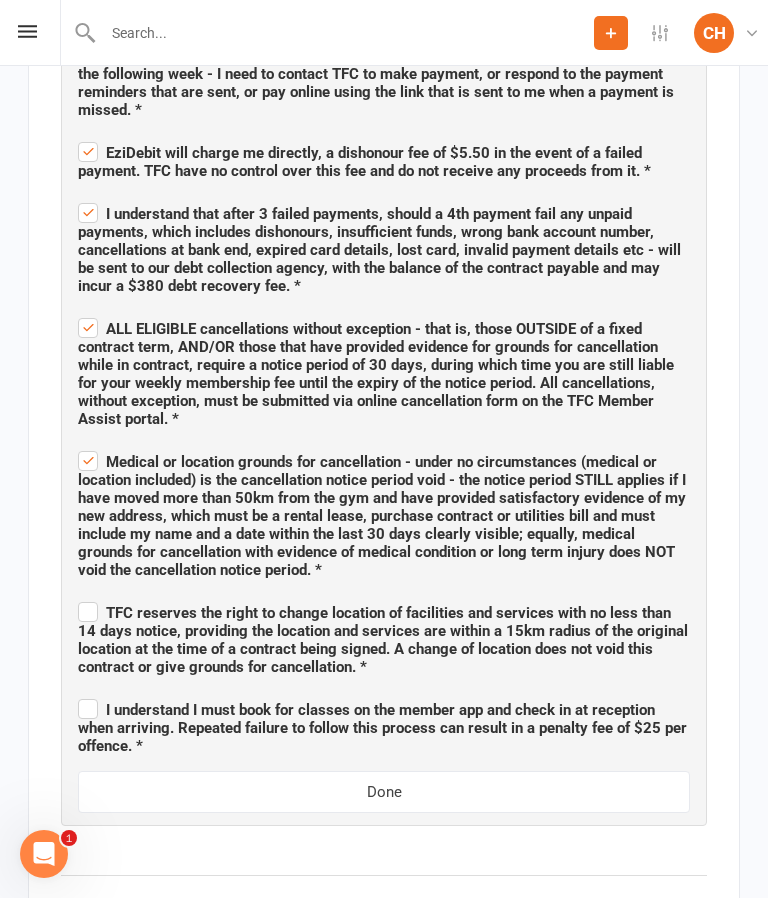 checkbox on "true" 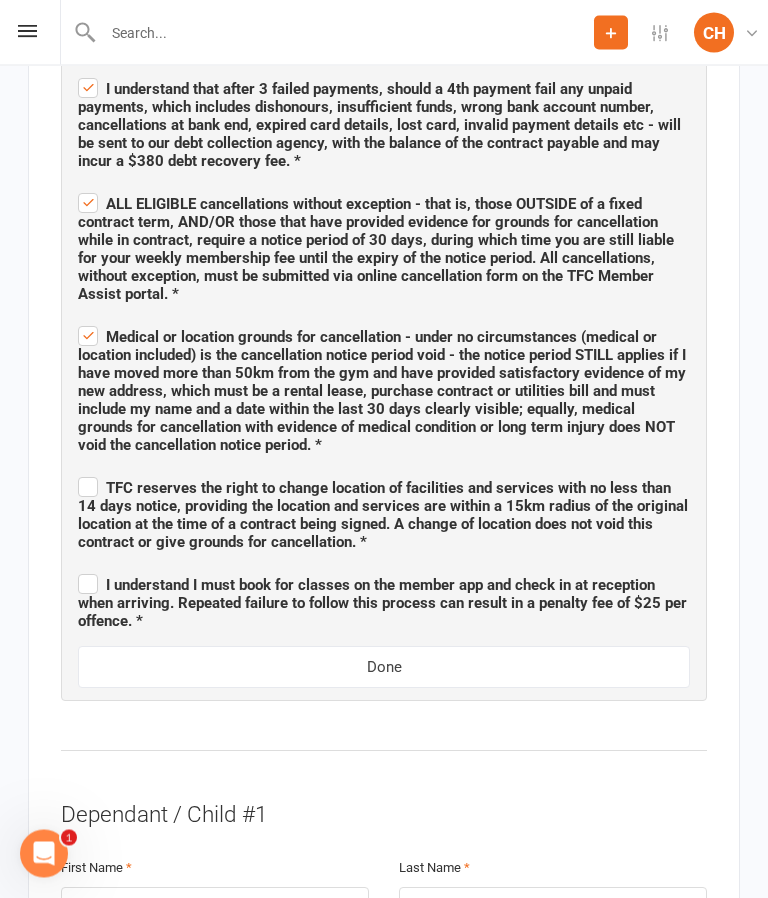 scroll, scrollTop: 2190, scrollLeft: 0, axis: vertical 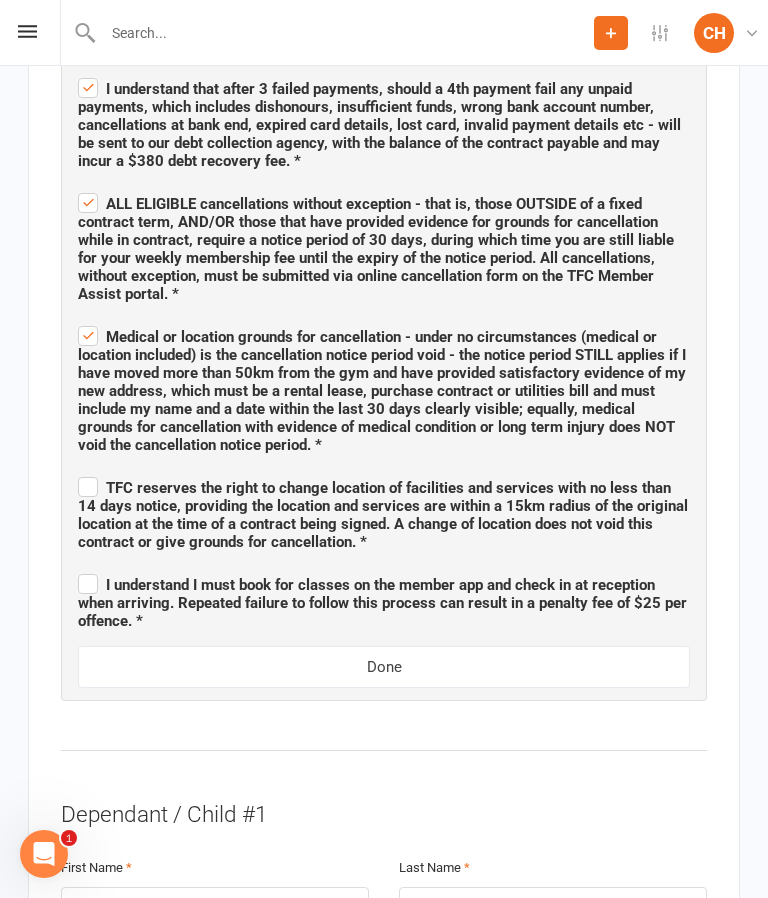 click on "TFC reserves the right to change location of facilities and services with no less than 14 days notice, providing the location and services are within a 15km radius of the original location at the time of a contract being signed.  A change of location does not void this contract or give grounds for cancellation.   *" at bounding box center [383, 515] 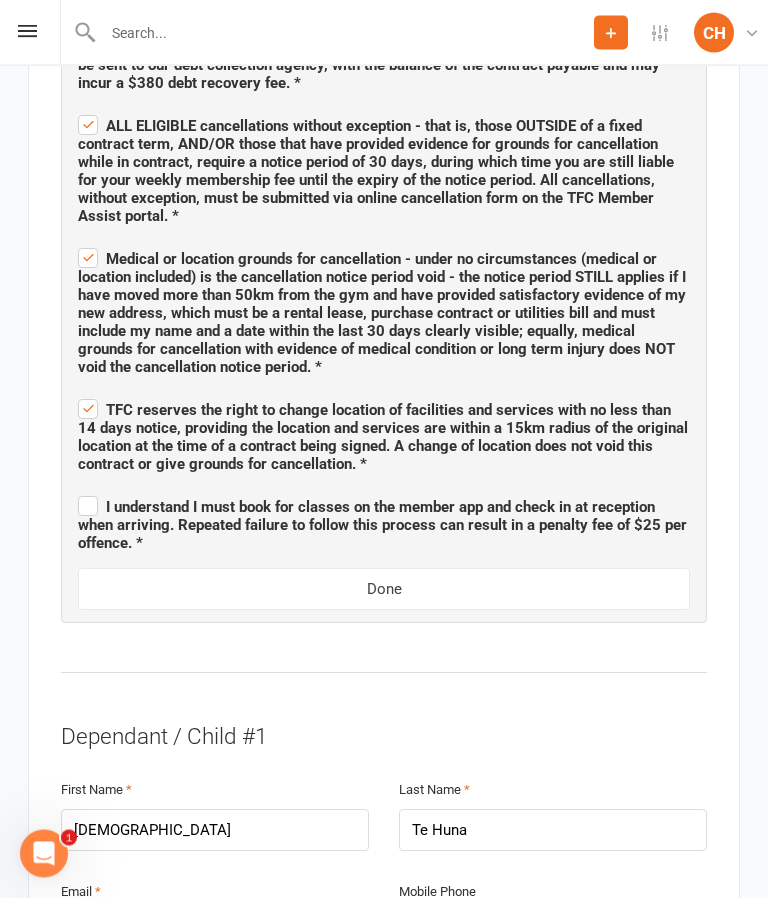 scroll, scrollTop: 2284, scrollLeft: 0, axis: vertical 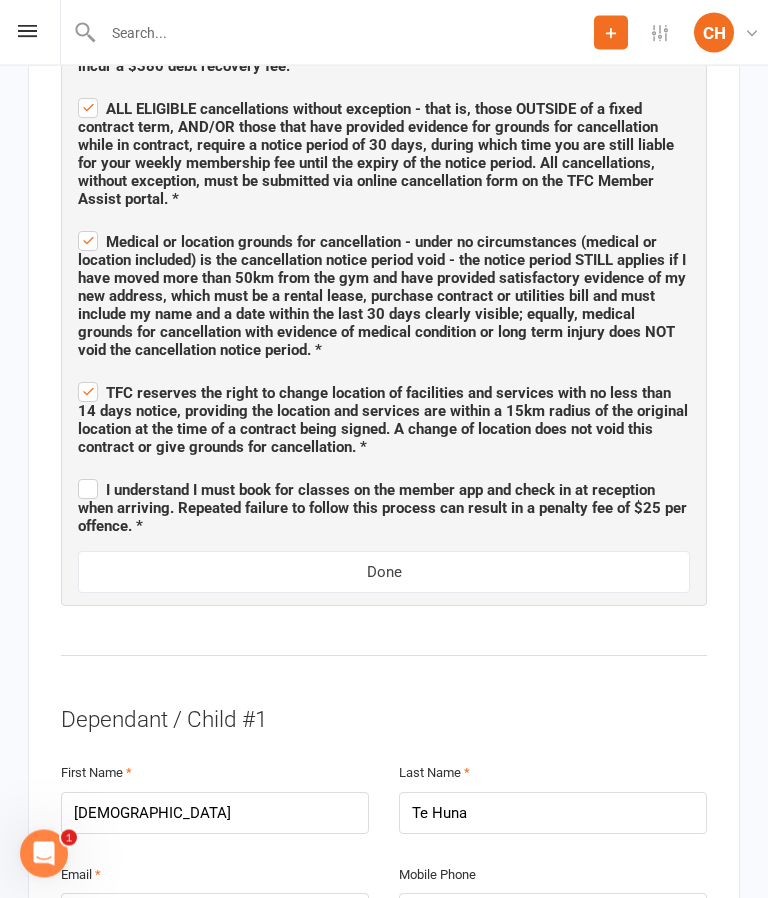 click on "I understand I must book for classes on the member app and check in at reception when arriving.  Repeated failure to follow this process can result in a penalty fee of $25 per offence.   *" at bounding box center (382, 509) 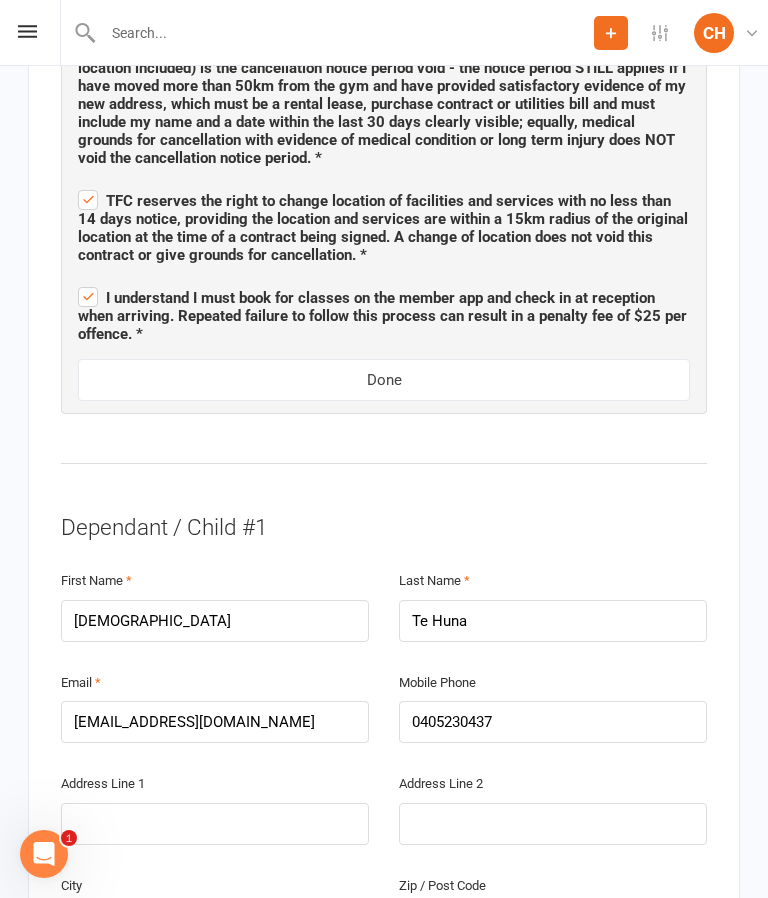 scroll, scrollTop: 2459, scrollLeft: 0, axis: vertical 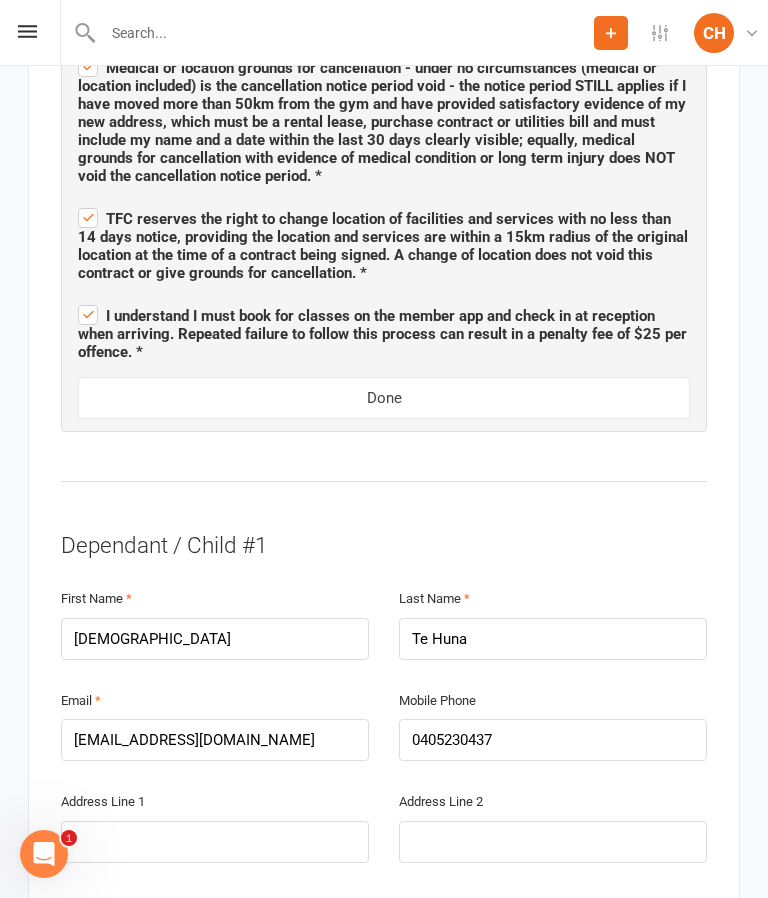 click on "Done" at bounding box center (384, 398) 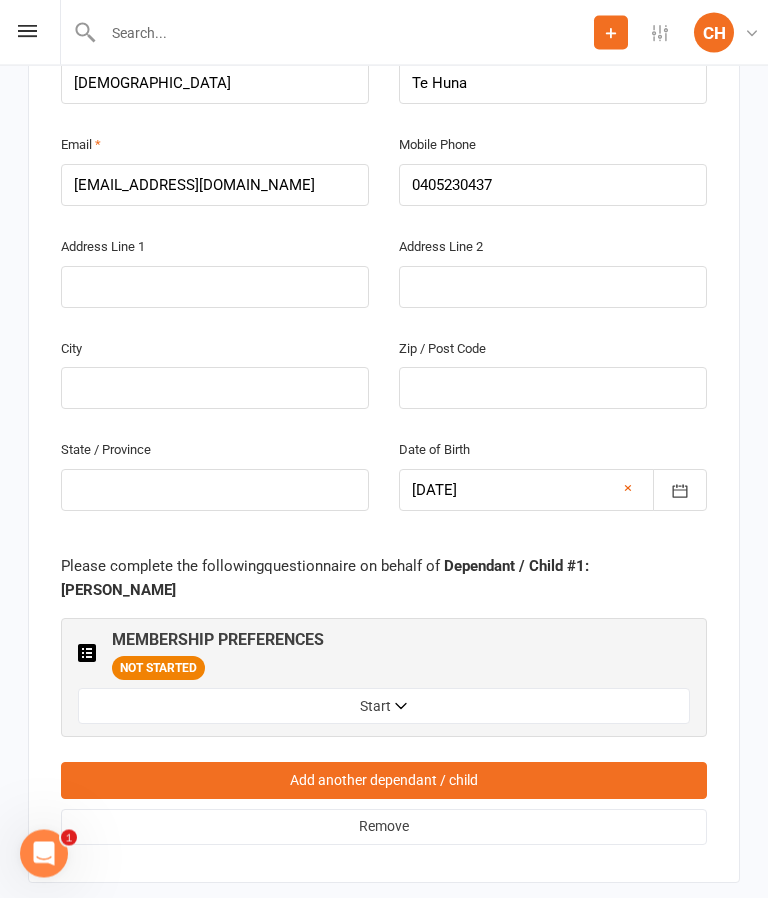 scroll, scrollTop: 1755, scrollLeft: 0, axis: vertical 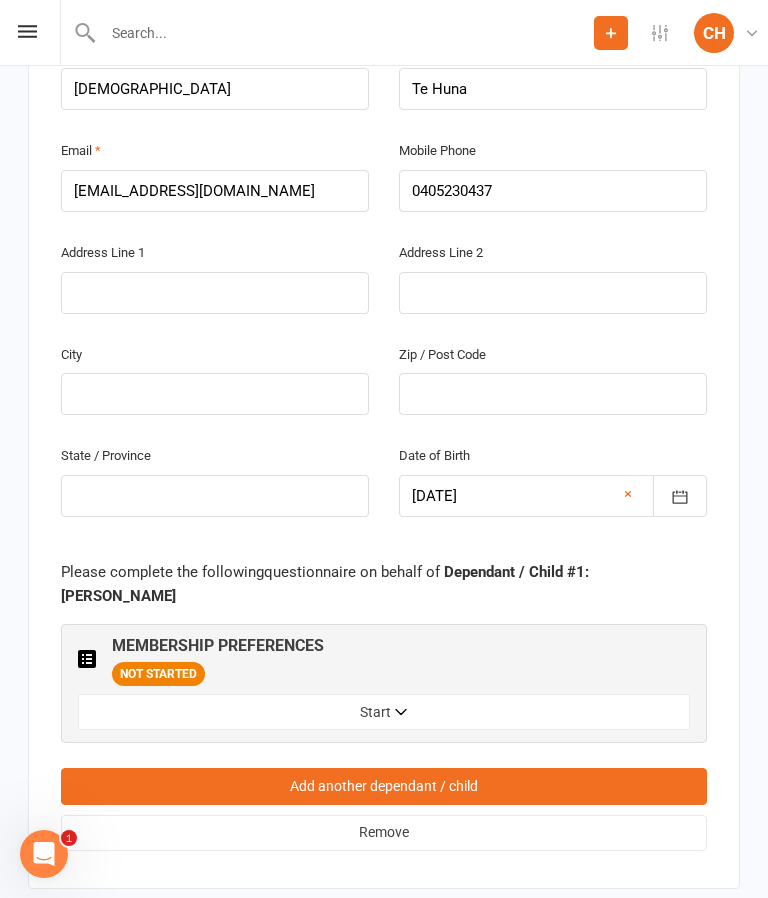 click on "Start" at bounding box center (384, 712) 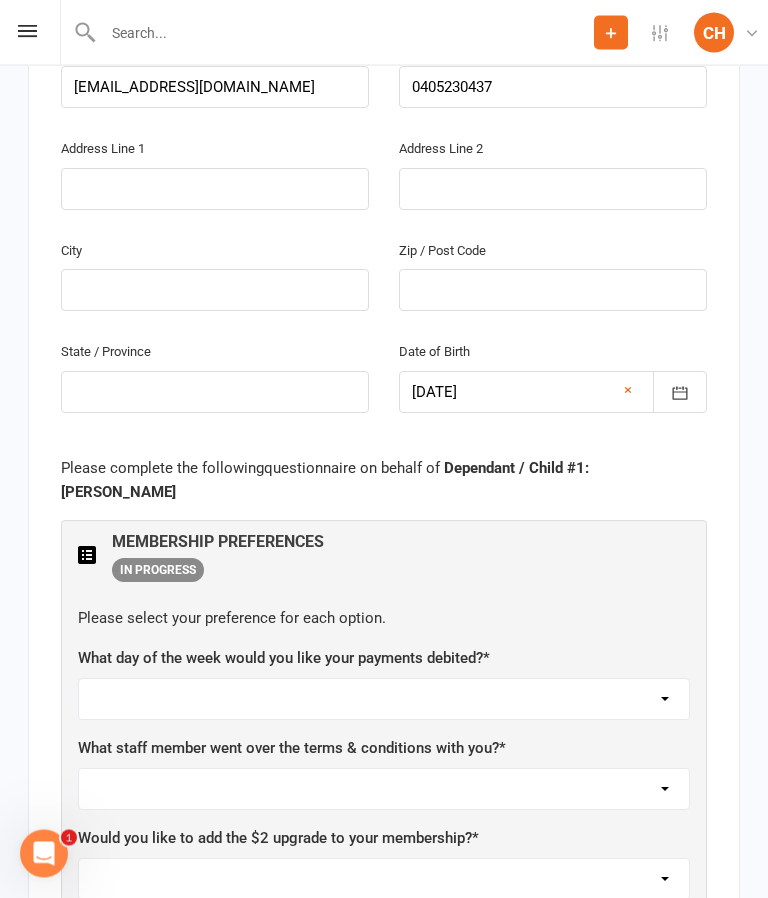 scroll, scrollTop: 1881, scrollLeft: 0, axis: vertical 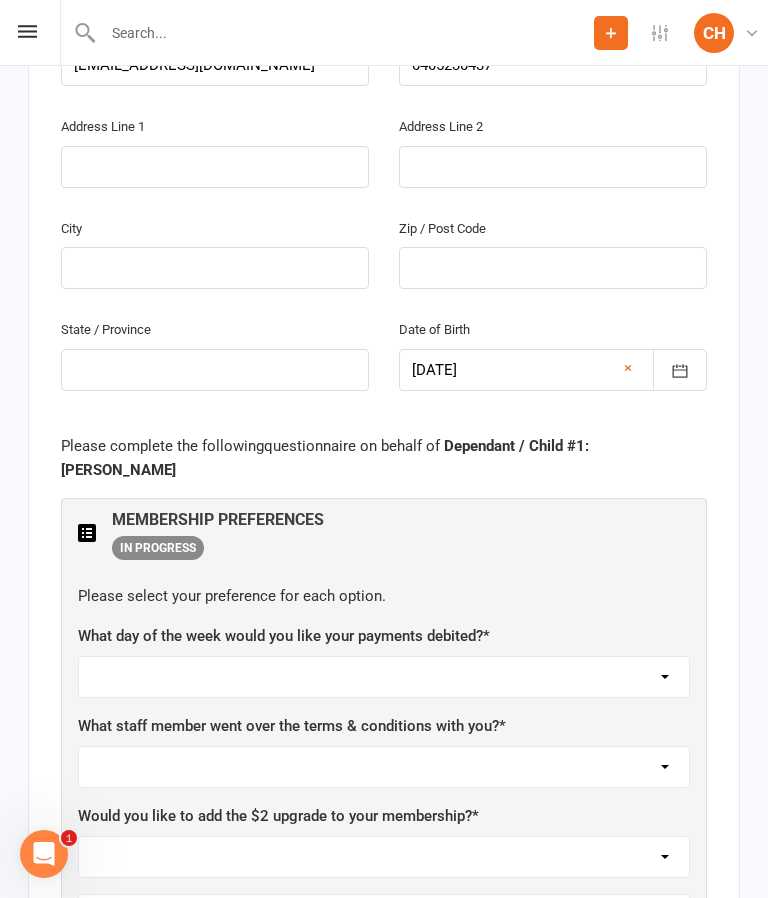 click on "[DATE] [DATE] [DATE] [DATE] [DATE]" at bounding box center (384, 677) 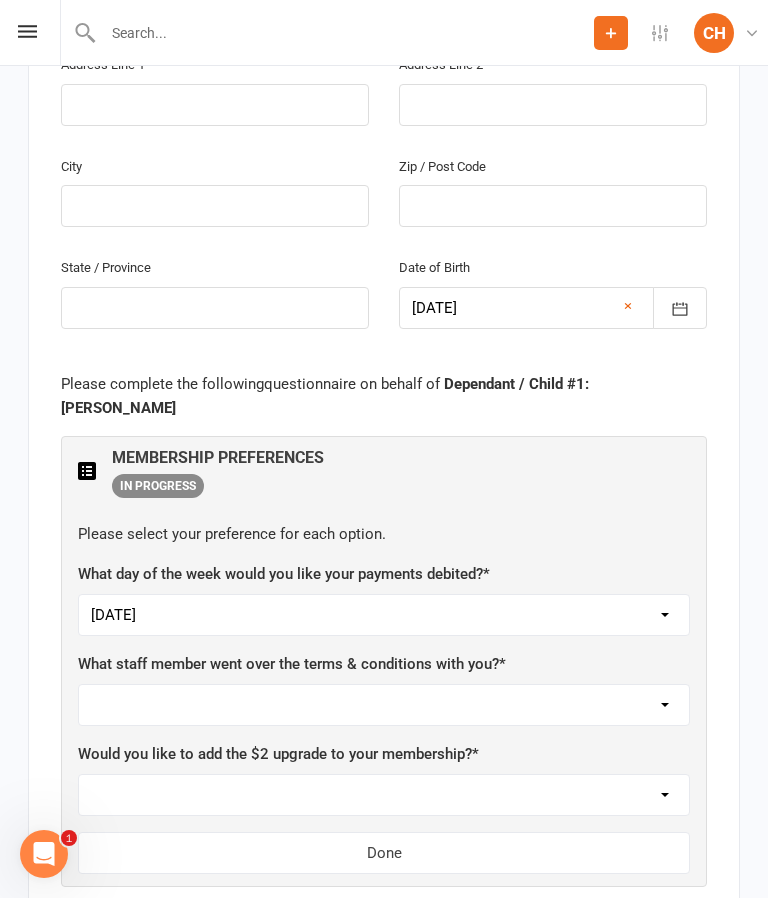 scroll, scrollTop: 2020, scrollLeft: 0, axis: vertical 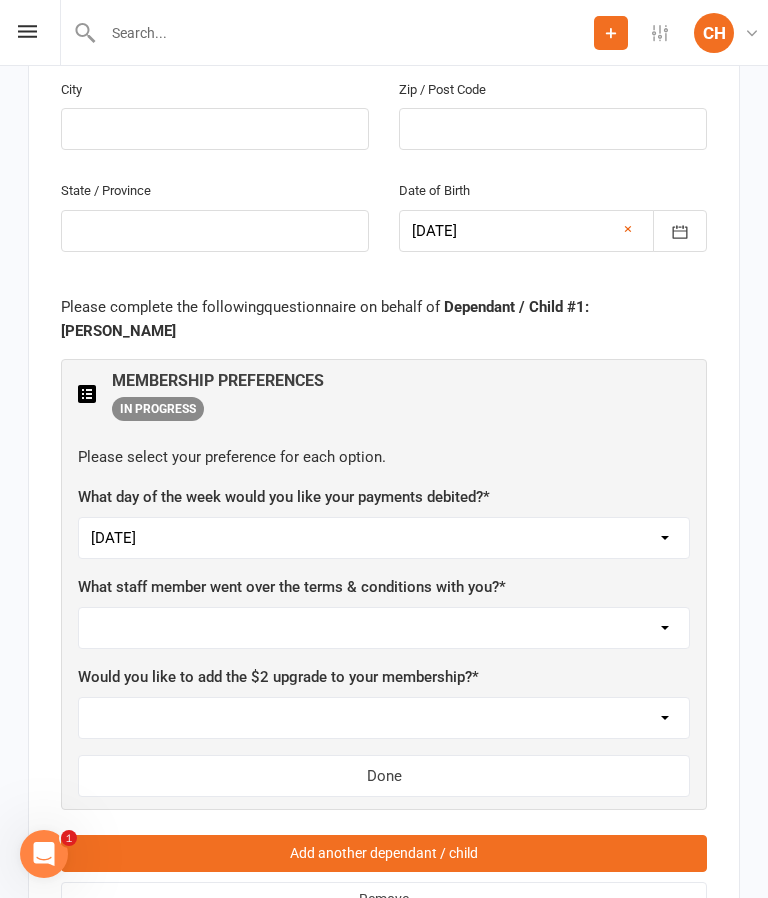 click on "Not sure [PERSON_NAME] [PERSON_NAME] [PERSON_NAME] [PERSON_NAME] [PERSON_NAME] [PERSON_NAME] [PERSON_NAME] [PERSON_NAME] [PERSON_NAME] [PERSON_NAME]" at bounding box center (384, 628) 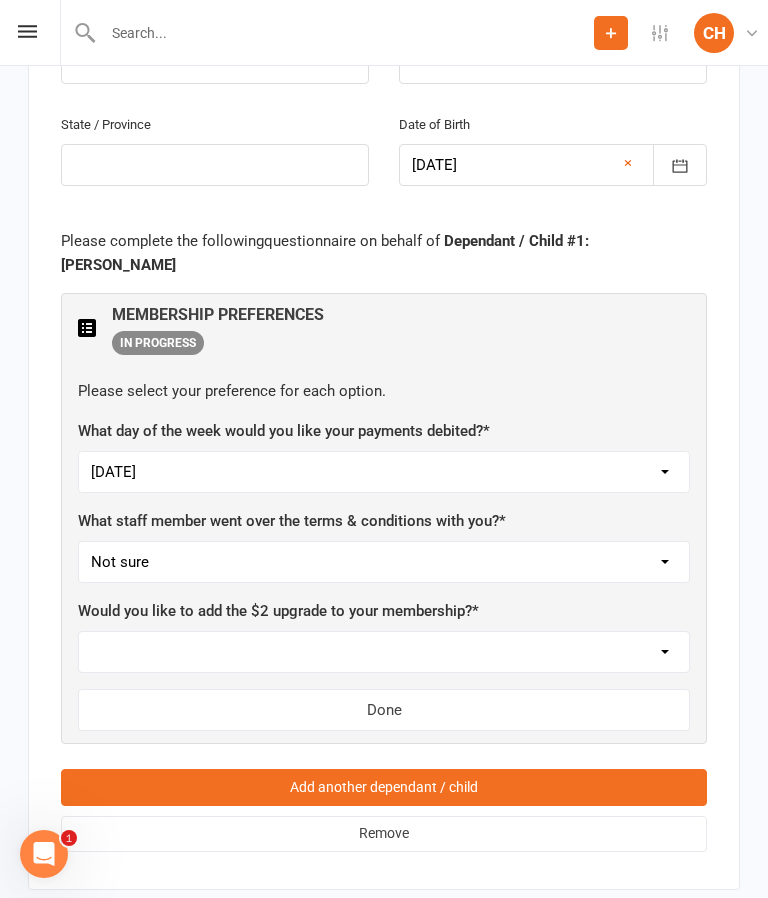 scroll, scrollTop: 2190, scrollLeft: 0, axis: vertical 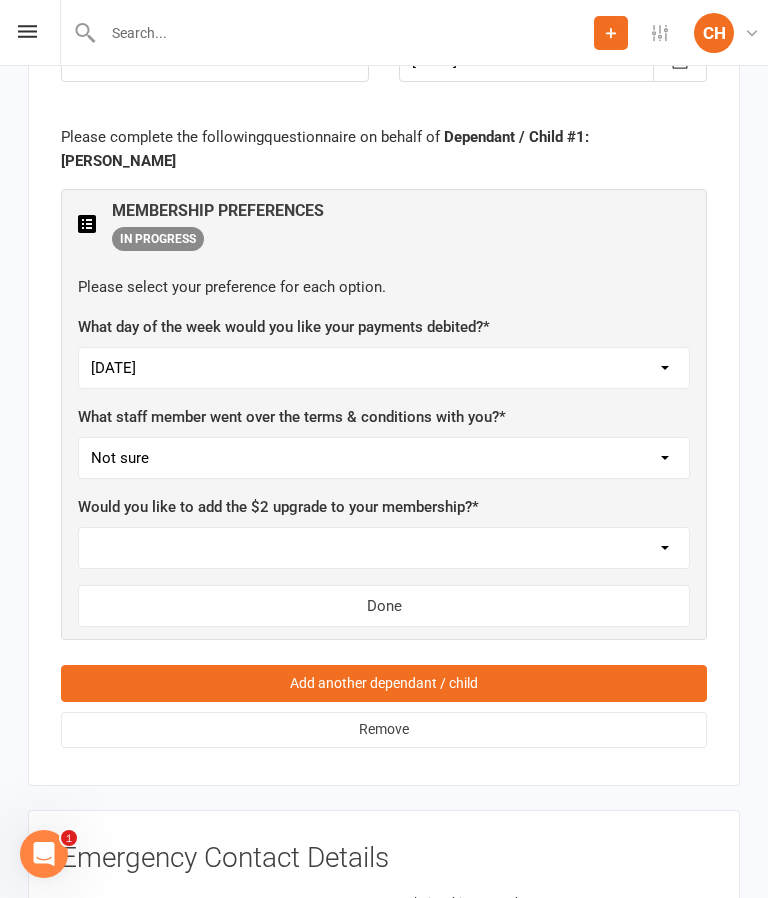 click on "Yes, please add Not at this time" at bounding box center [384, 548] 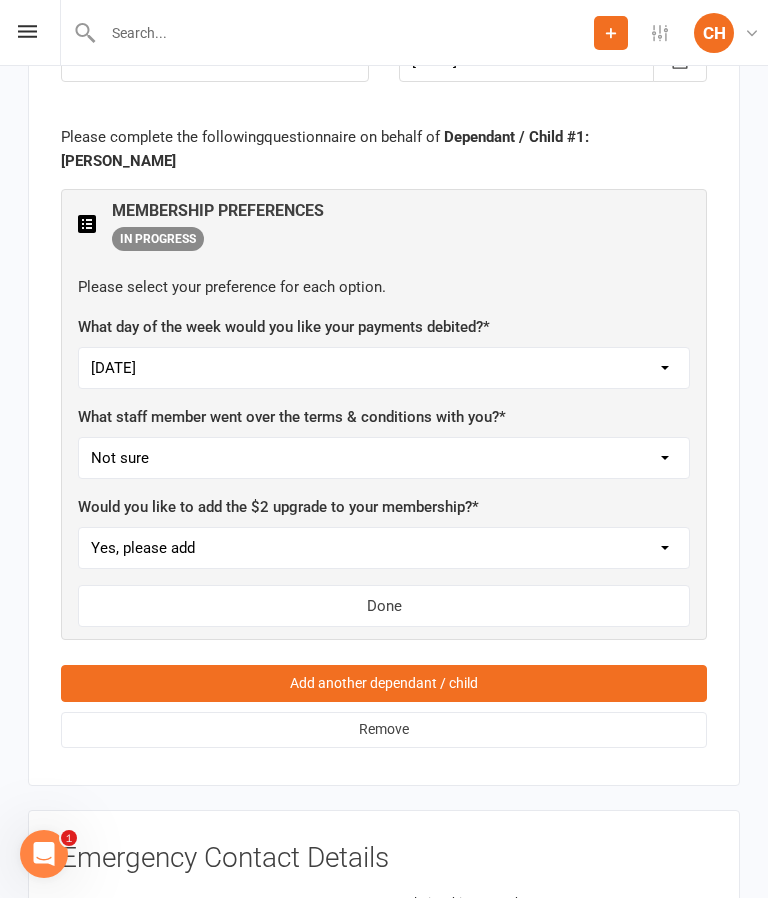 click on "Done" at bounding box center [384, 606] 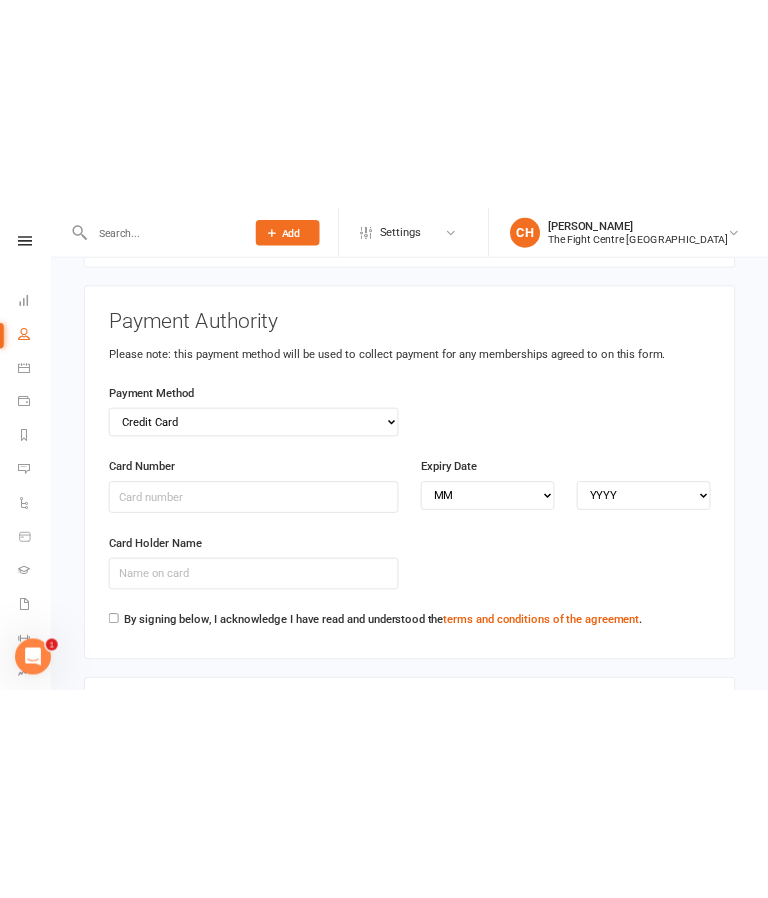 scroll, scrollTop: 4808, scrollLeft: 0, axis: vertical 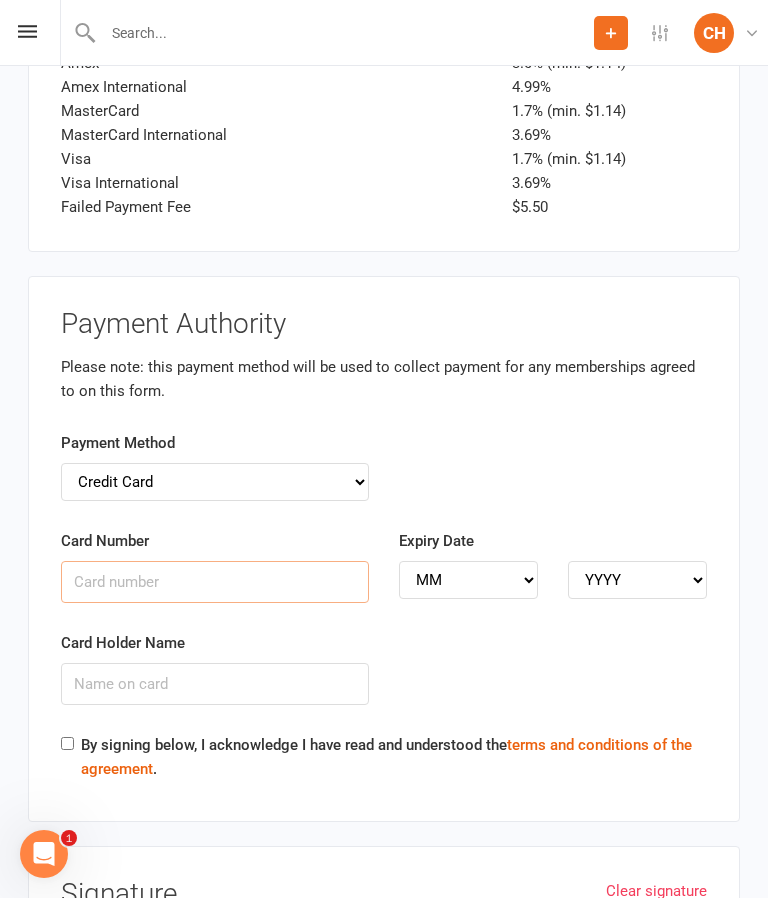 click on "Card Number" at bounding box center [215, 582] 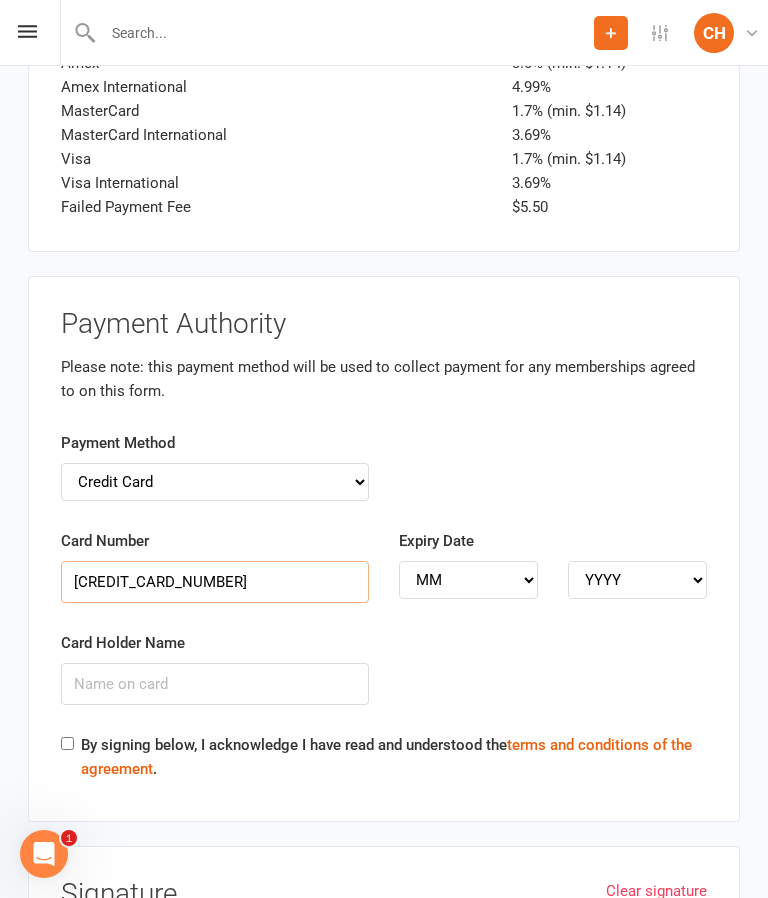 type on "[CREDIT_CARD_NUMBER]" 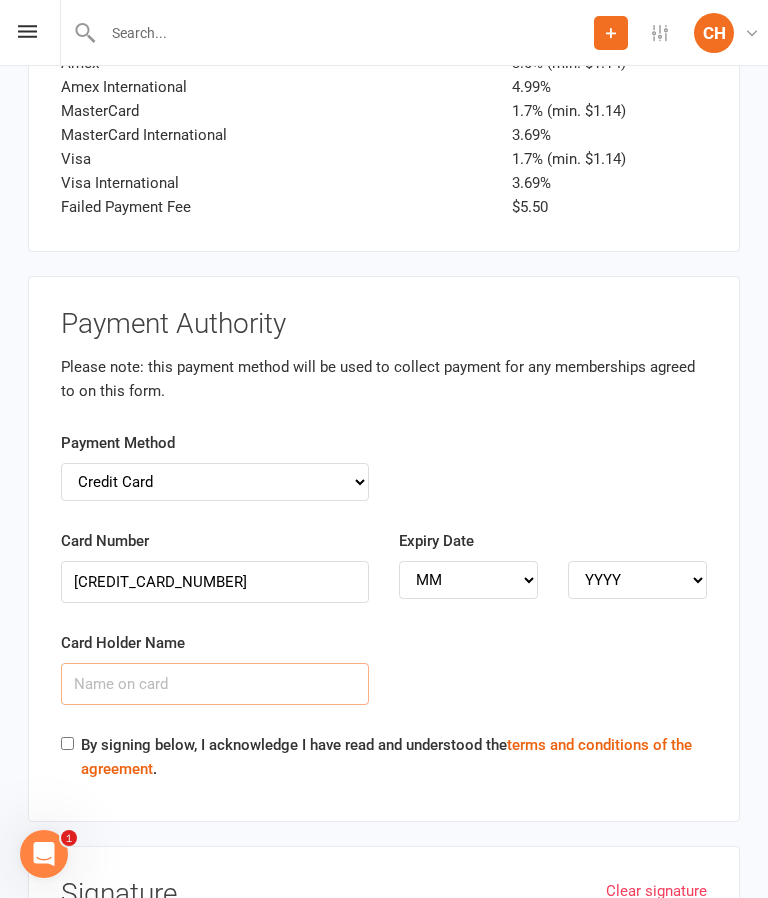 click on "Card Holder Name" at bounding box center (215, 684) 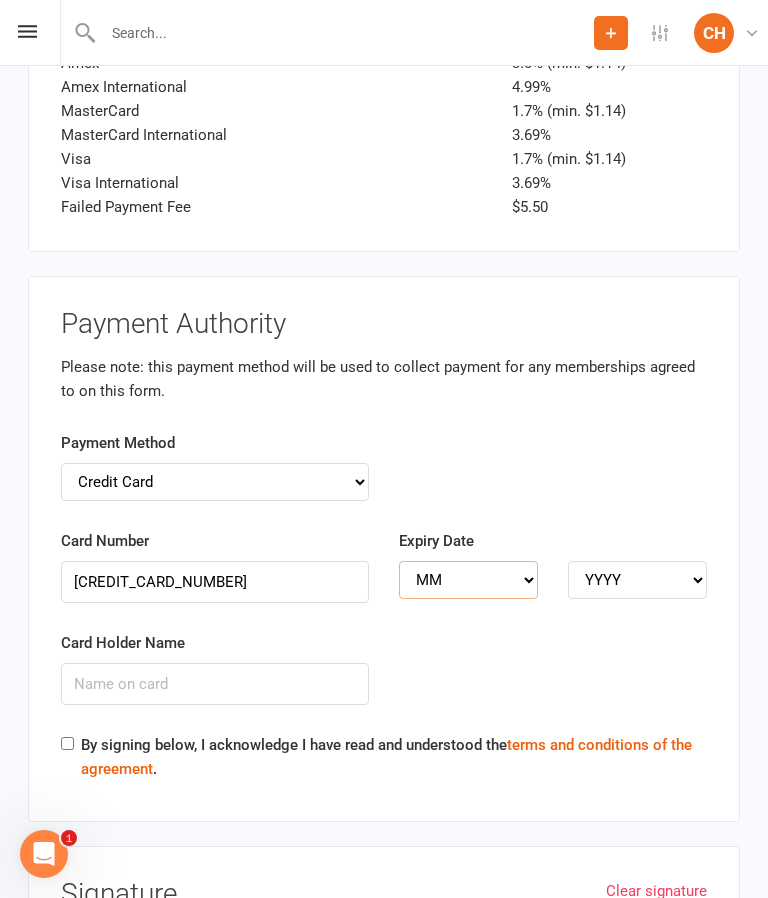click on "MM 01 02 03 04 05 06 07 08 09 10 11 12" at bounding box center [468, 580] 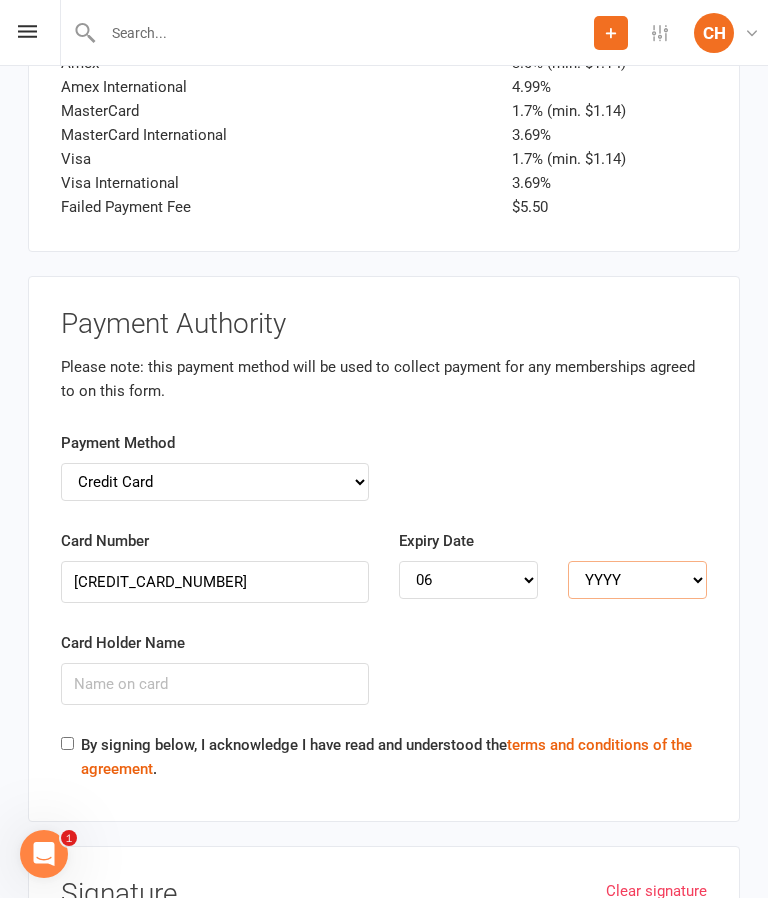 click on "YYYY 2025 2026 2027 2028 2029 2030 2031 2032 2033 2034" at bounding box center (637, 580) 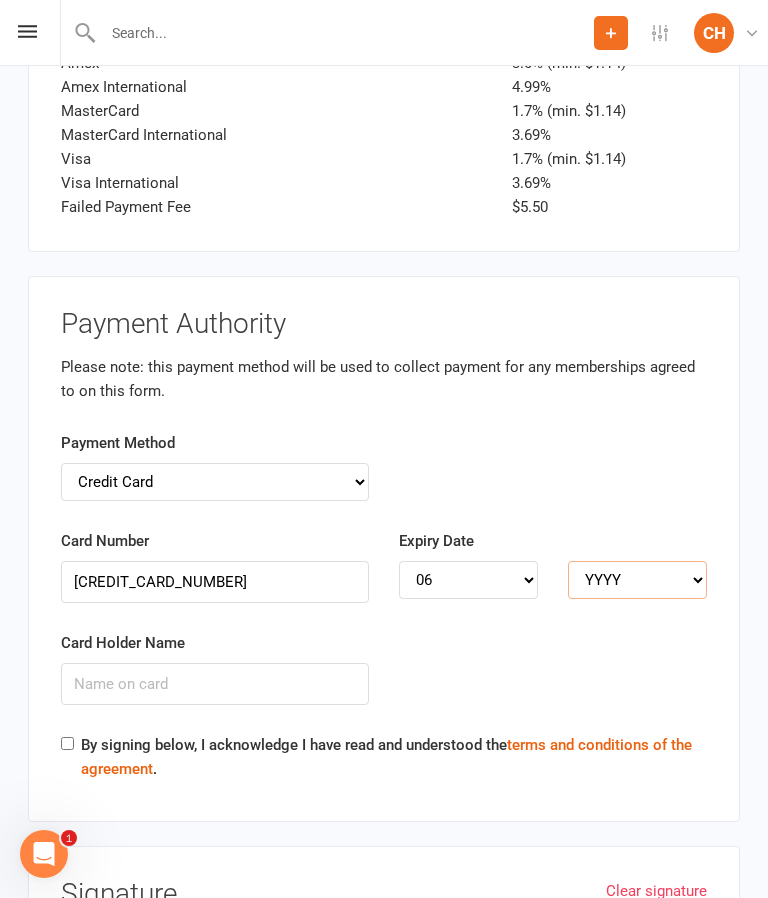 select on "2028" 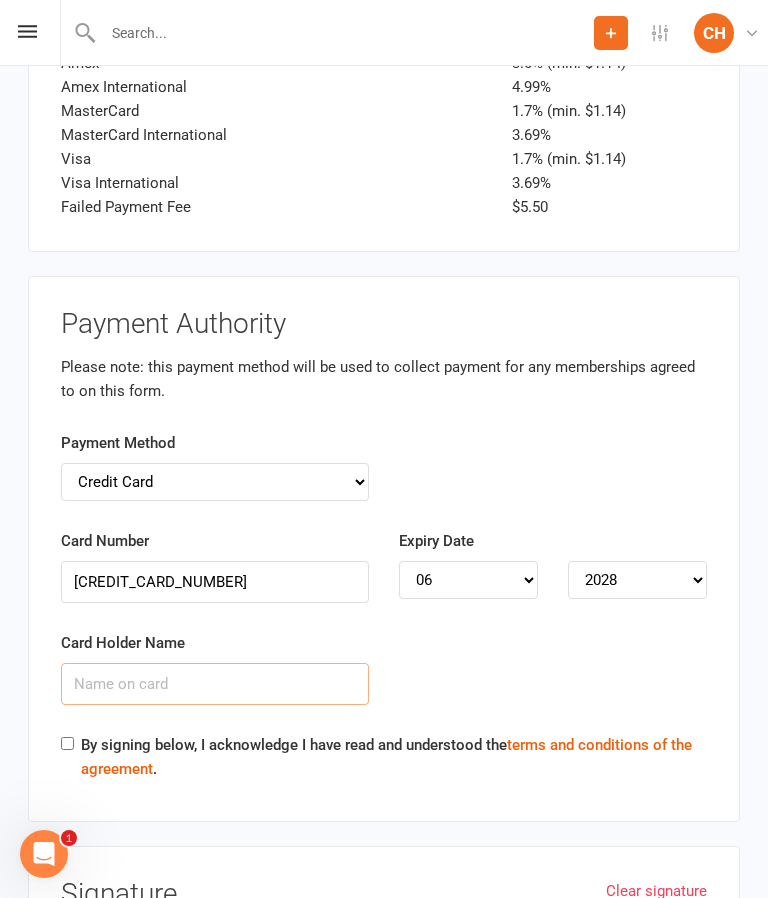 click on "Card Holder Name" at bounding box center (215, 684) 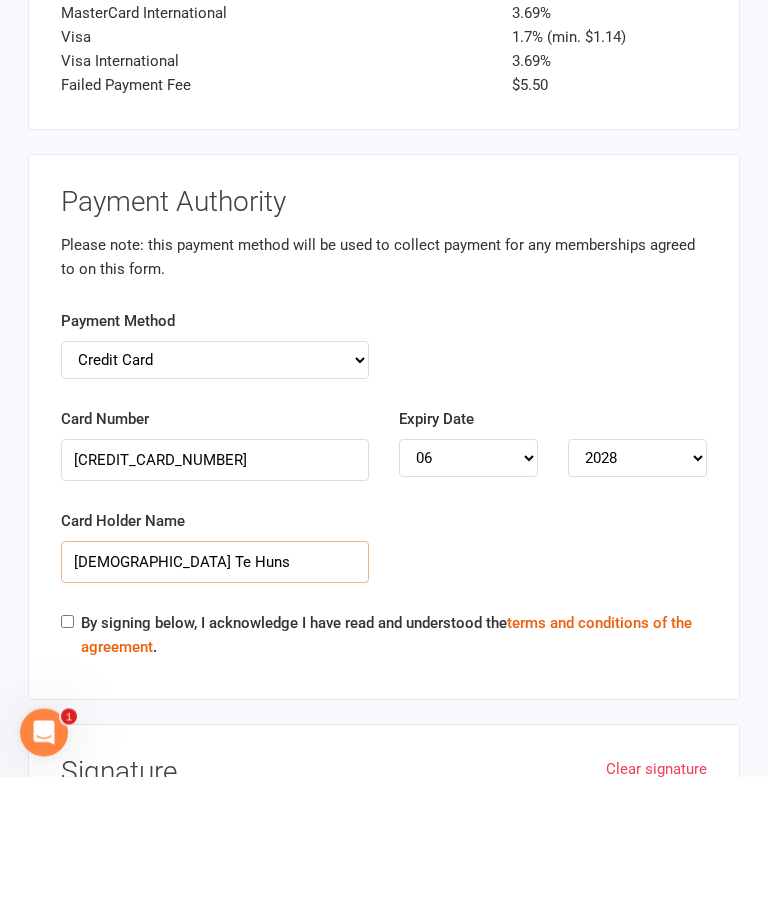 type on "[DEMOGRAPHIC_DATA] Te Huns" 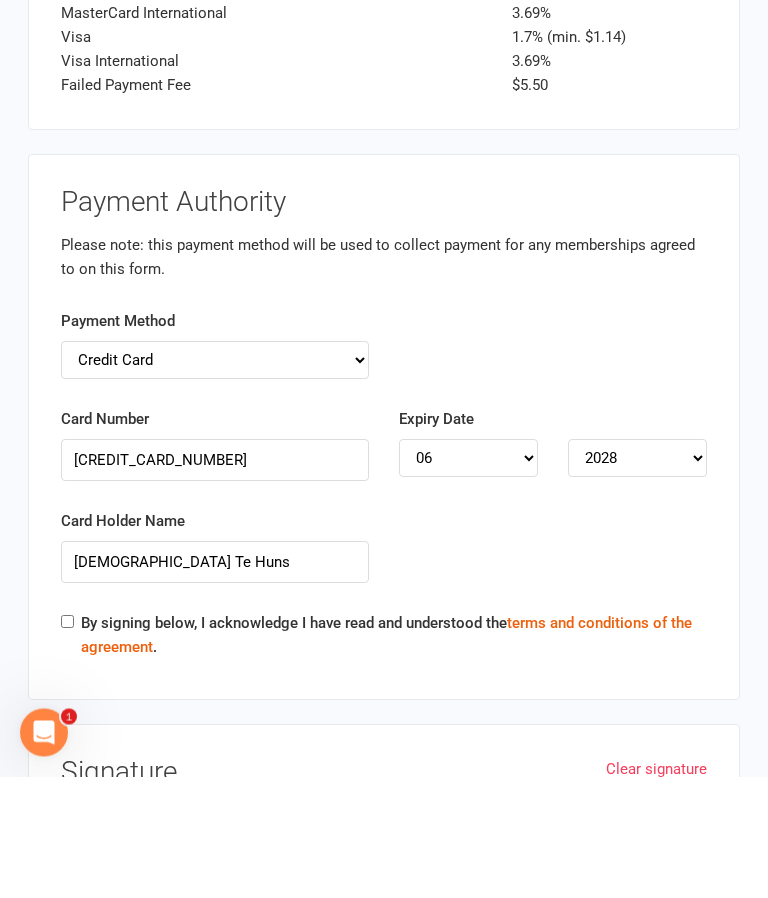 click on "By signing below, I acknowledge I have read and understood the  terms and conditions of the agreement ." at bounding box center [67, 743] 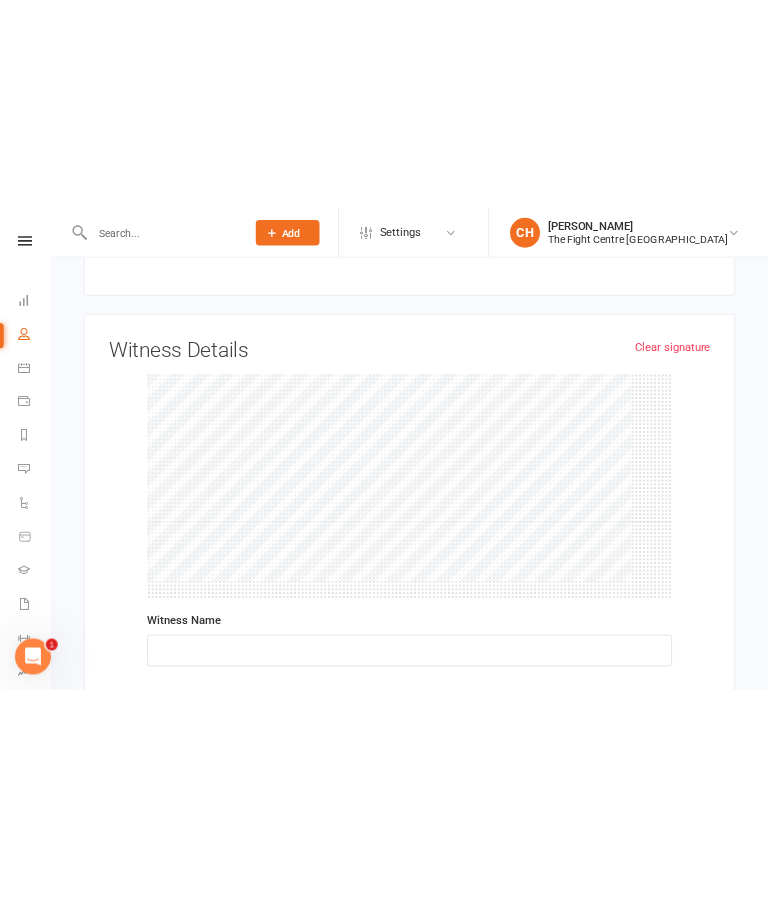 scroll, scrollTop: 5826, scrollLeft: 0, axis: vertical 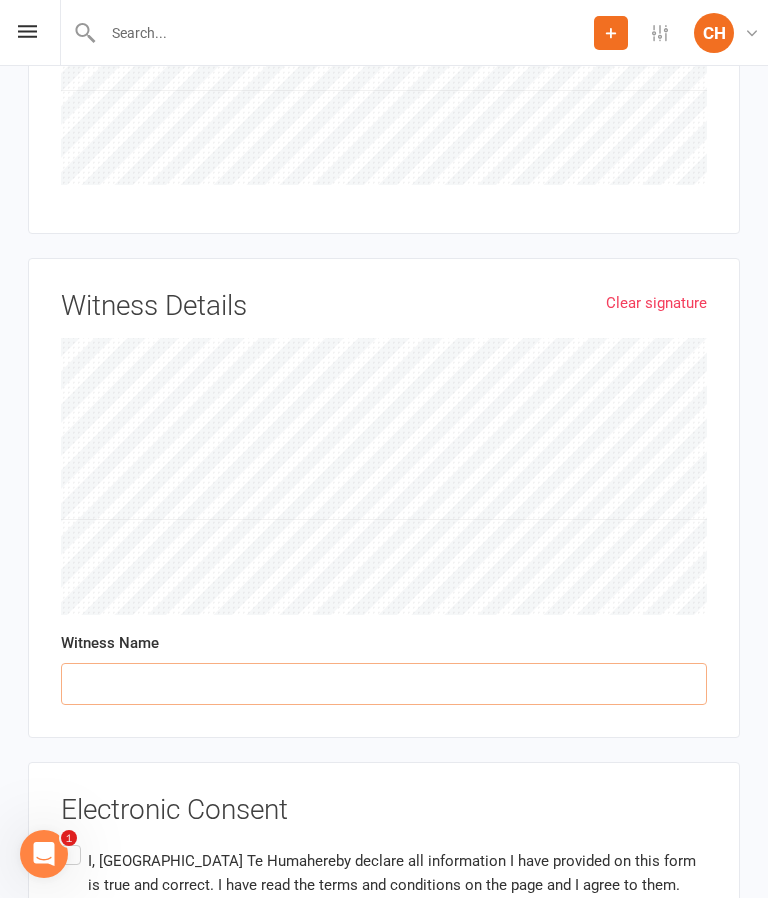 click at bounding box center (384, 684) 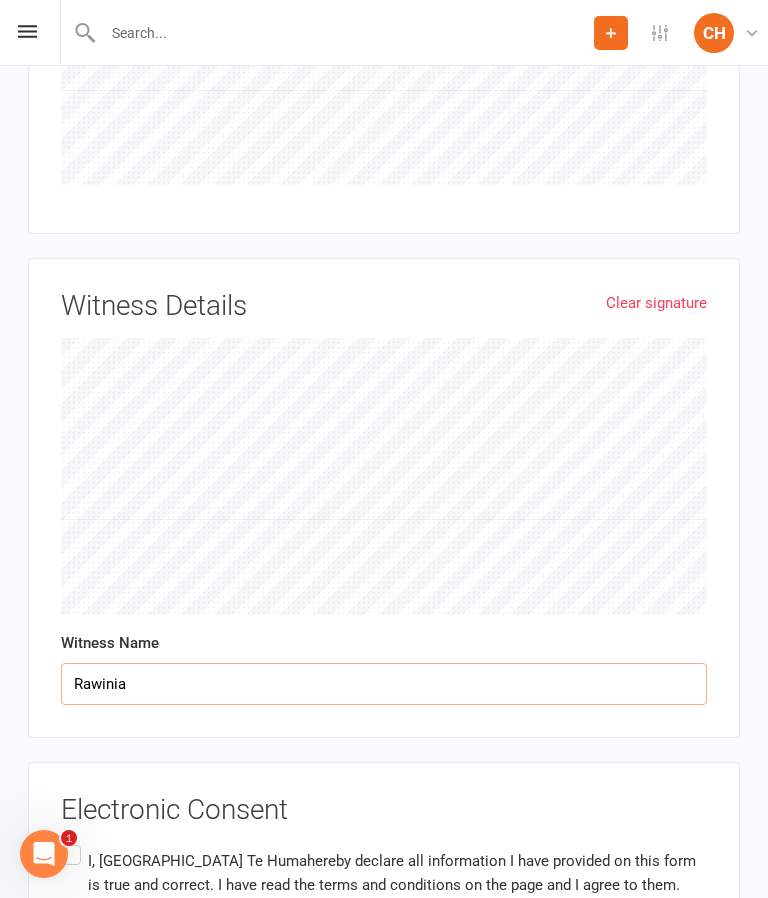 type on "Rawinia" 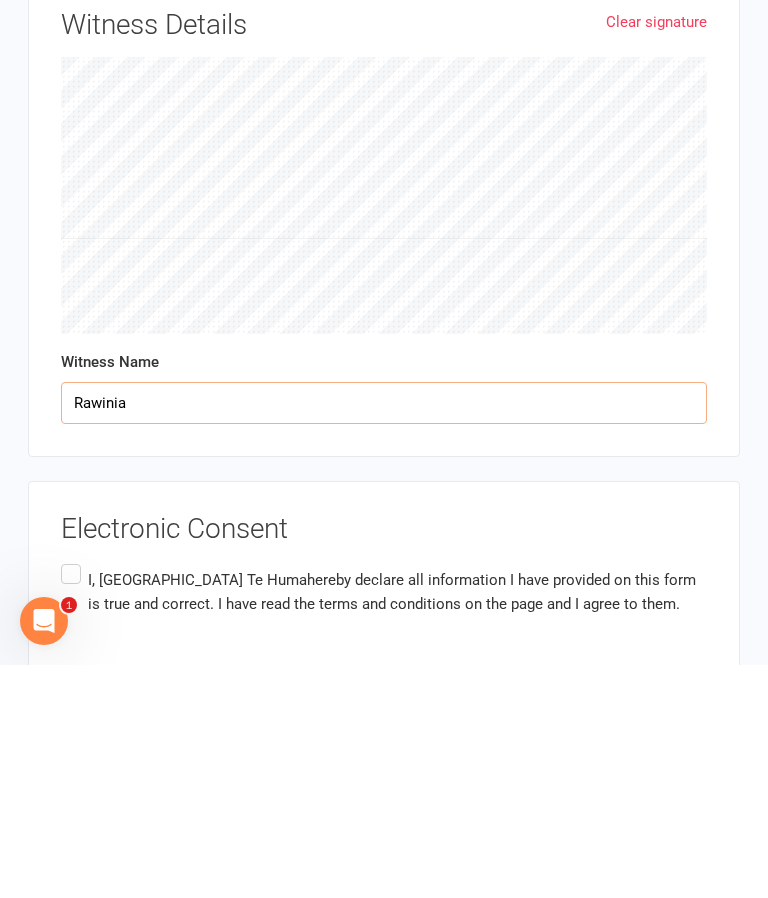 scroll, scrollTop: 5933, scrollLeft: 0, axis: vertical 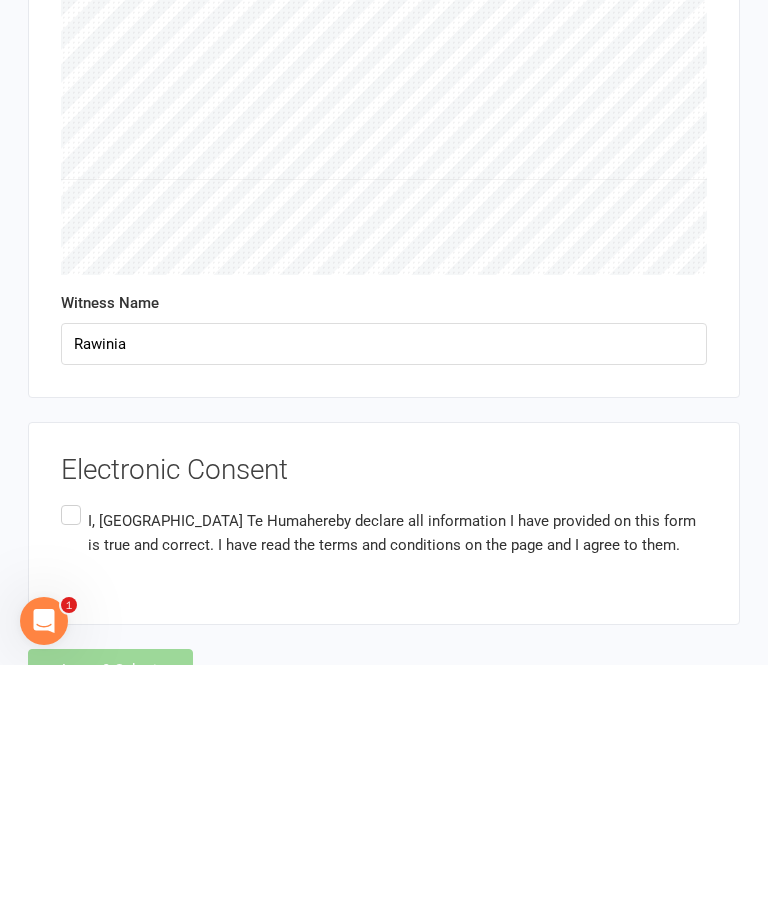 click on "I, Rawinia   Te Huma  hereby declare all information I have provided on this form is true and correct. I have read the terms and conditions on the page and I agree to them." at bounding box center (384, 765) 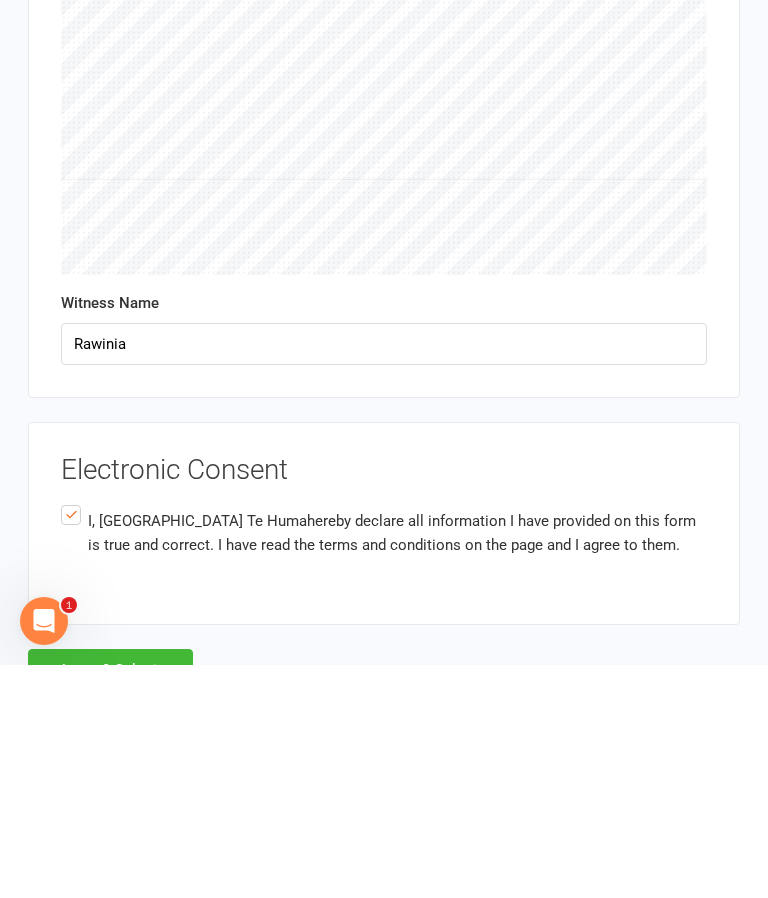 scroll, scrollTop: 5846, scrollLeft: 0, axis: vertical 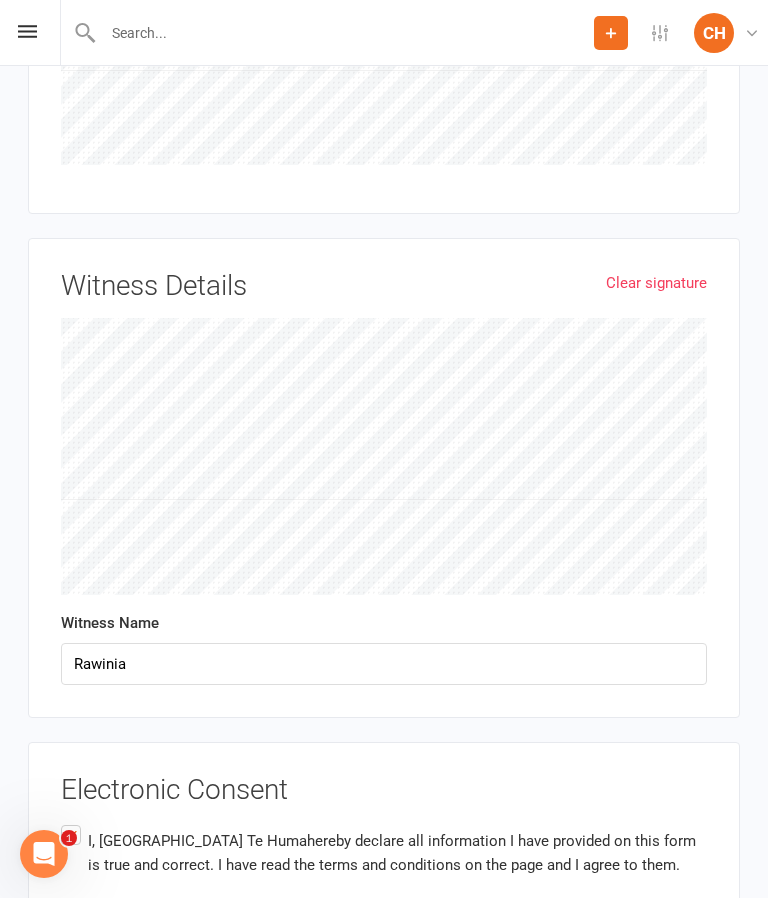 click on "Agree & Submit" at bounding box center (110, 990) 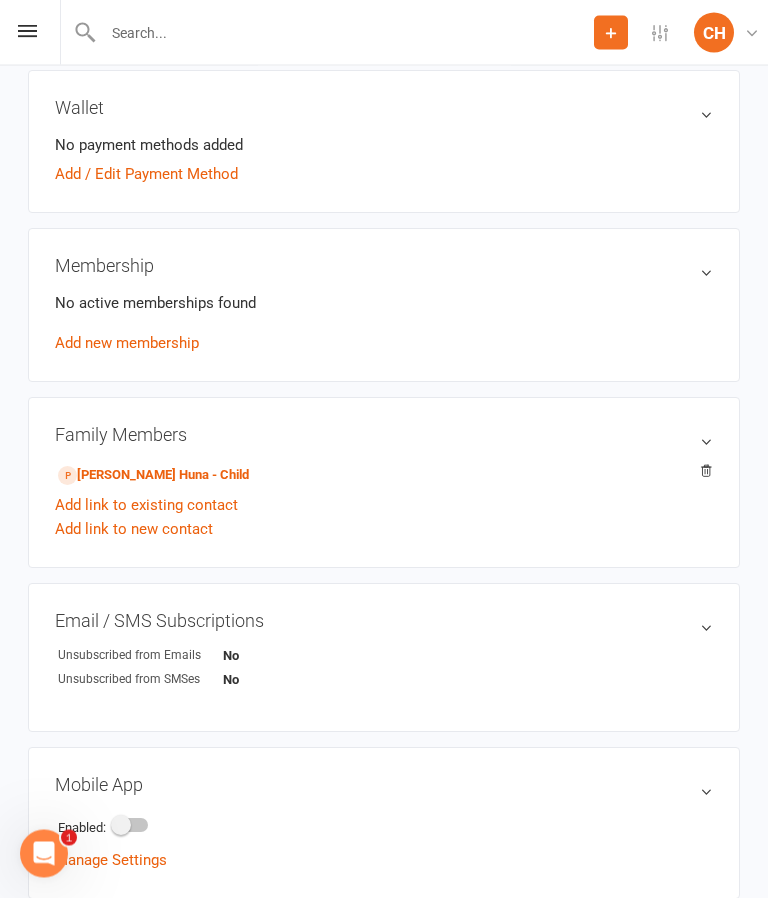 scroll, scrollTop: 532, scrollLeft: 0, axis: vertical 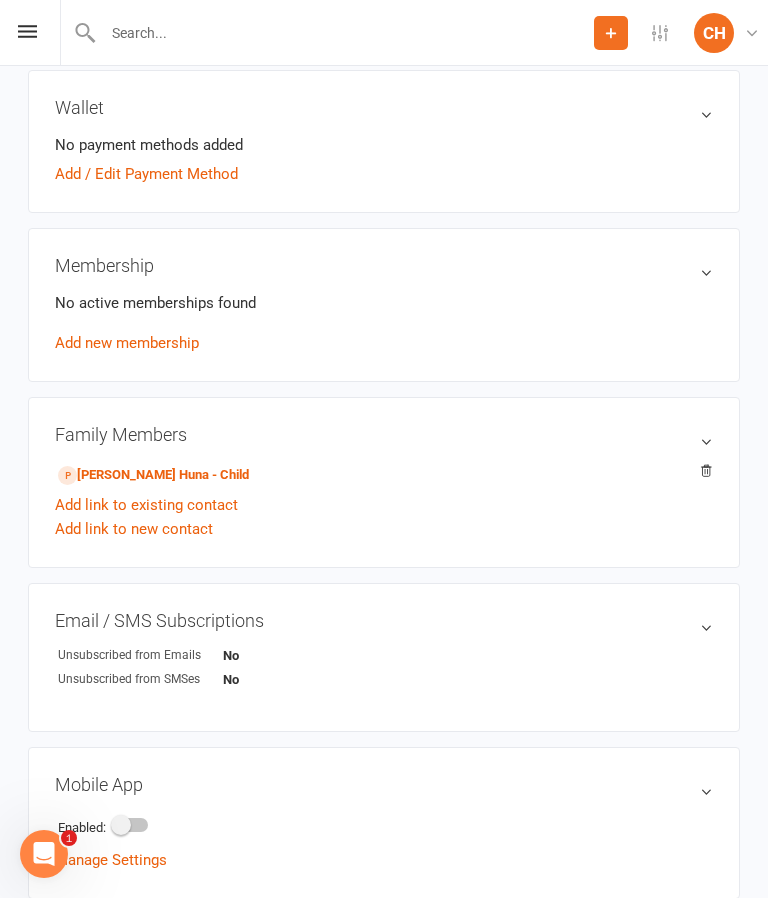 click on "[PERSON_NAME] Huna - Child" at bounding box center [384, 474] 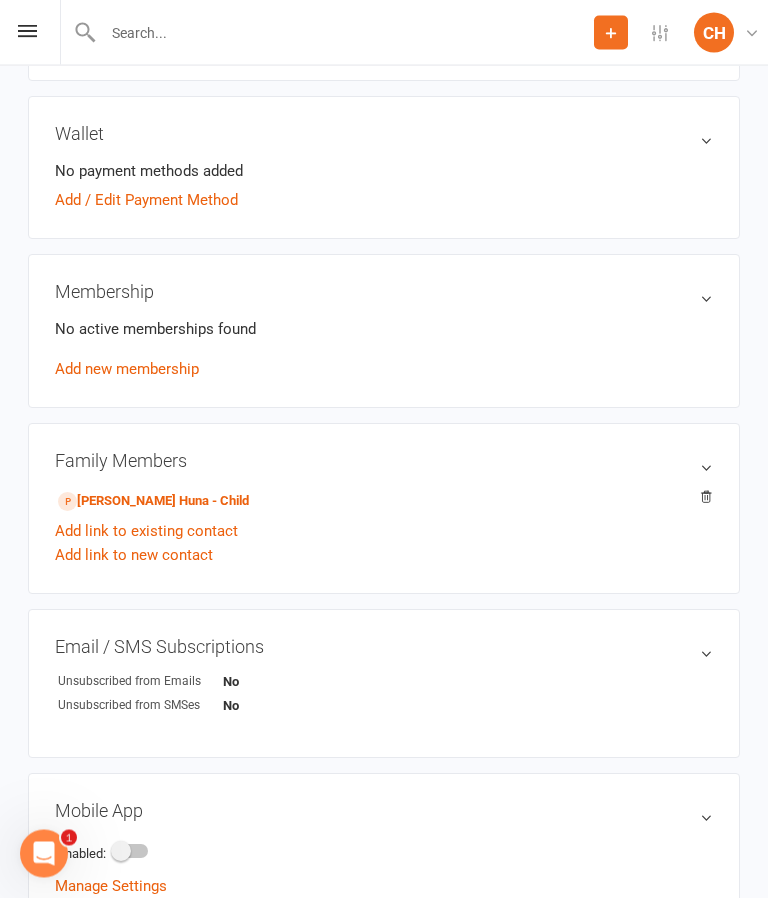 scroll, scrollTop: 506, scrollLeft: 0, axis: vertical 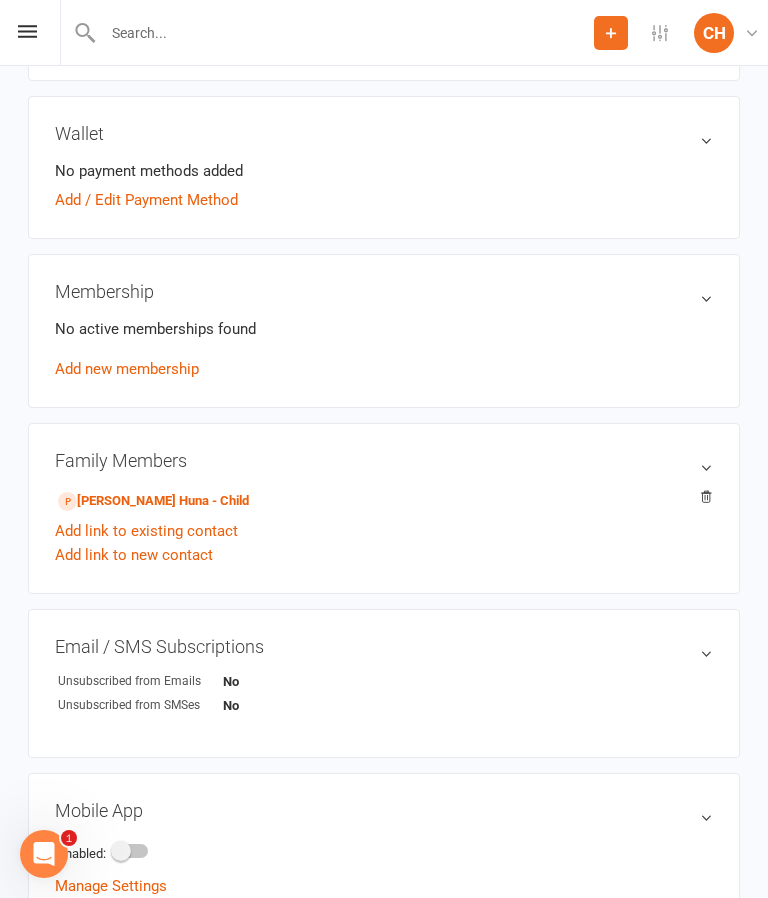 click on "[PERSON_NAME] Huna - Child" at bounding box center (153, 501) 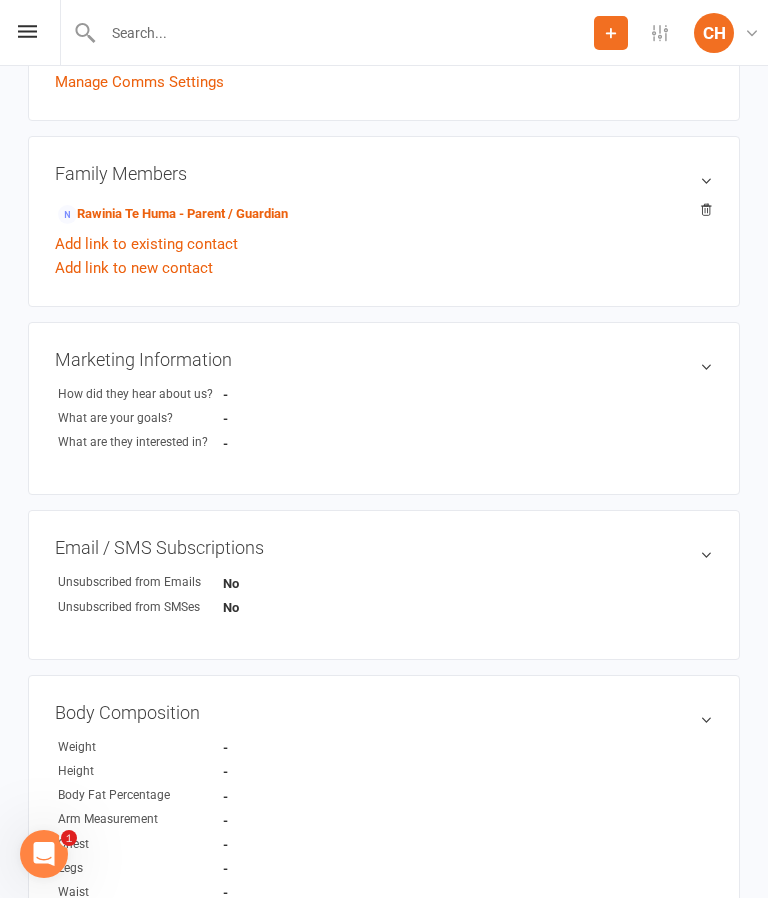 scroll, scrollTop: 0, scrollLeft: 0, axis: both 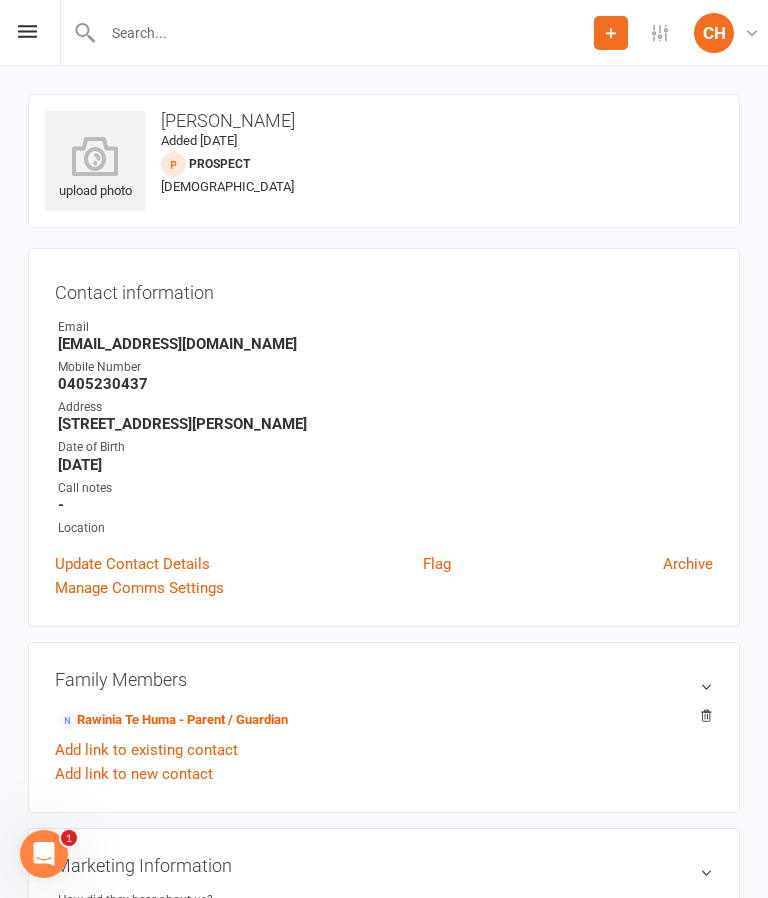 click at bounding box center [95, 156] 